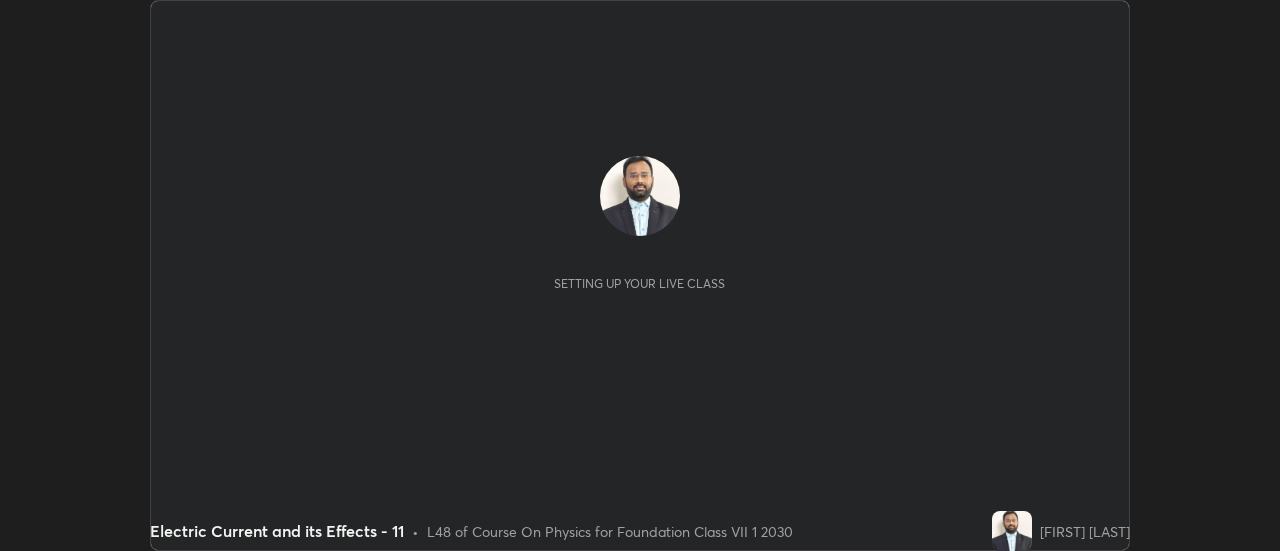 scroll, scrollTop: 0, scrollLeft: 0, axis: both 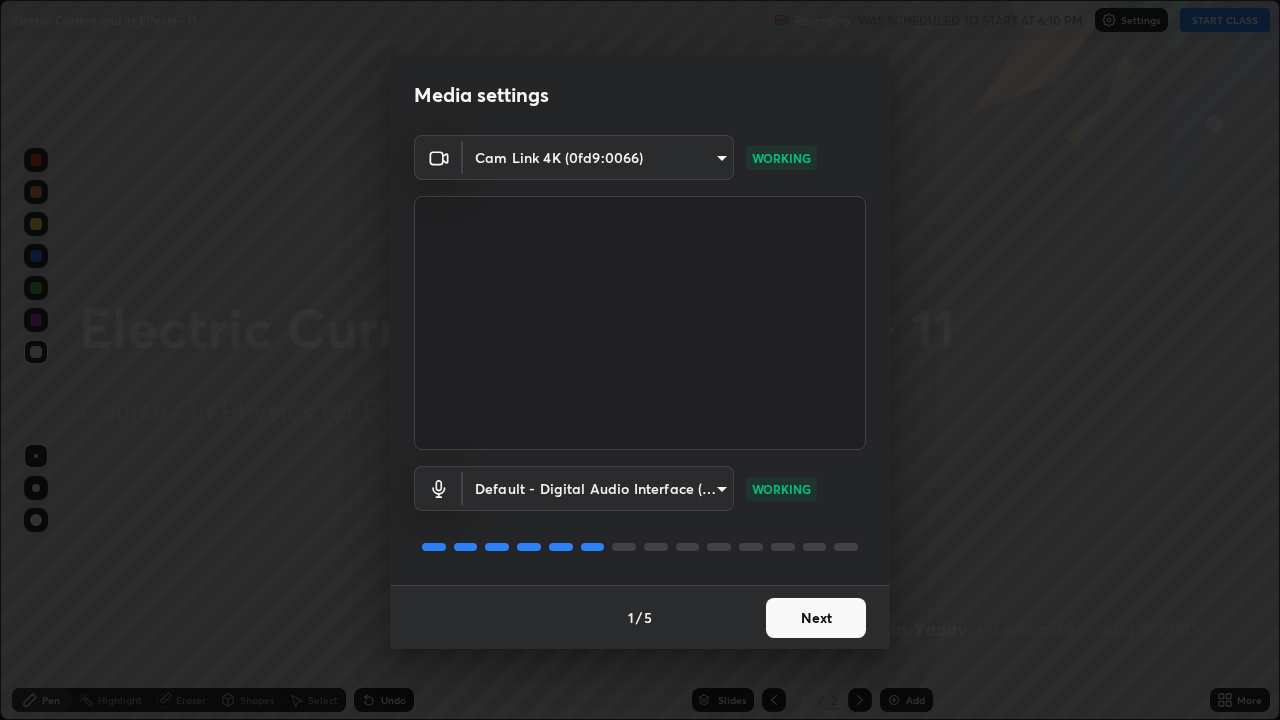 click on "Next" at bounding box center (816, 618) 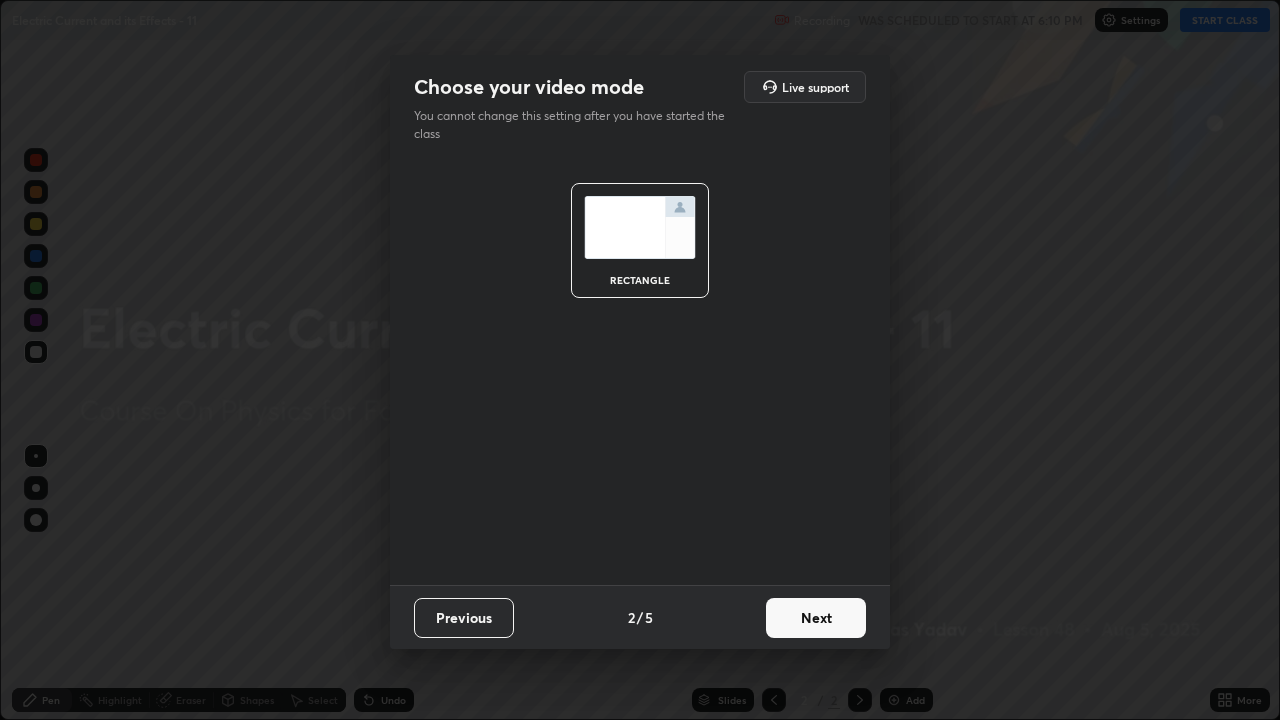 click on "Next" at bounding box center (816, 618) 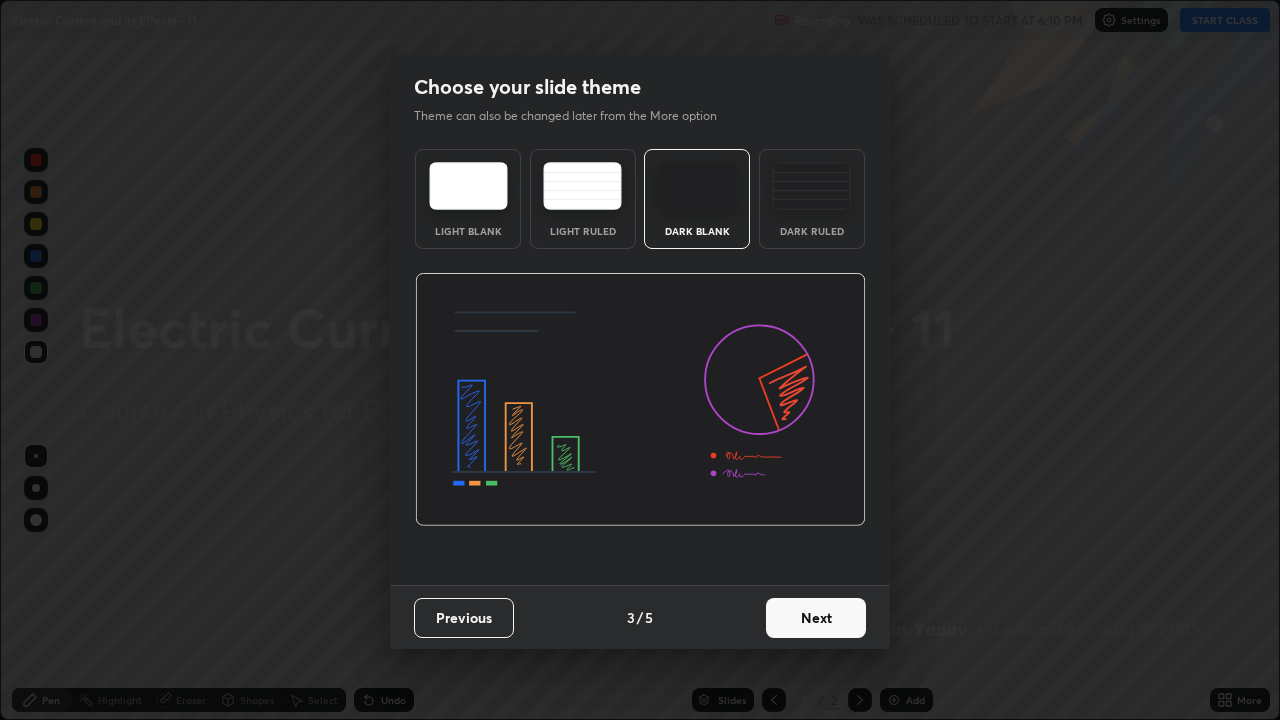 click on "Next" at bounding box center (816, 618) 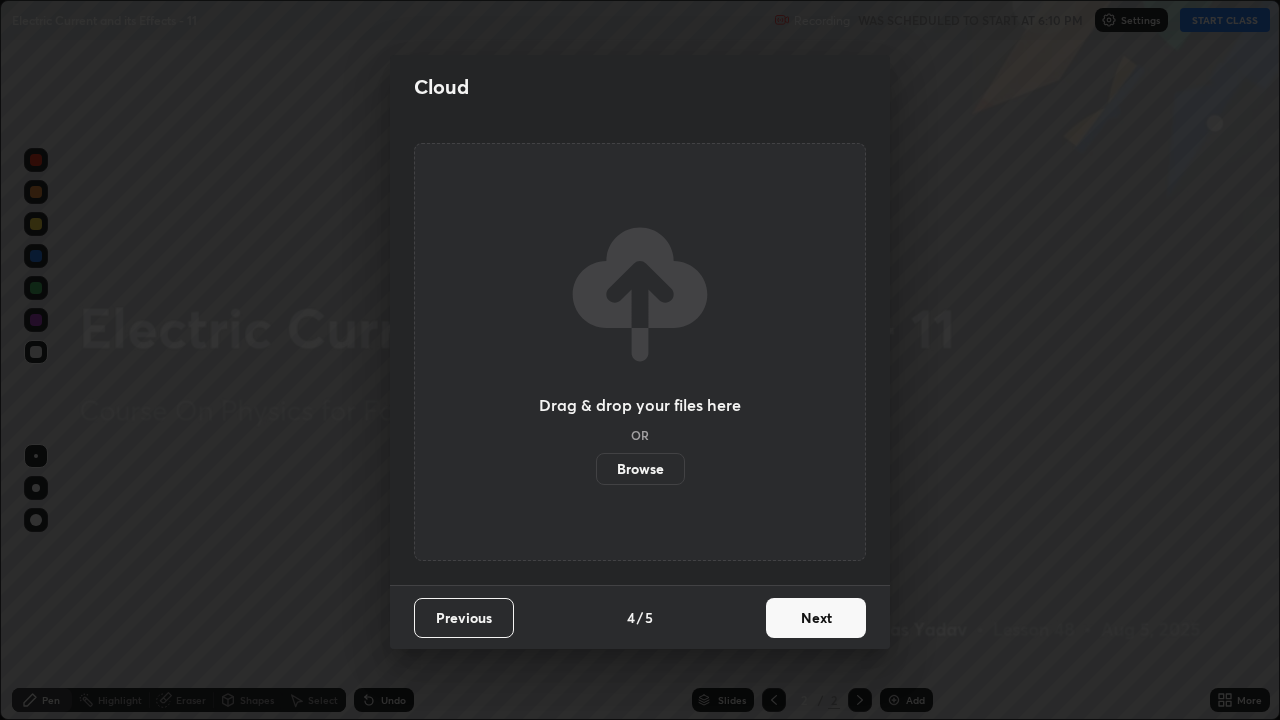 click on "Browse" at bounding box center (640, 469) 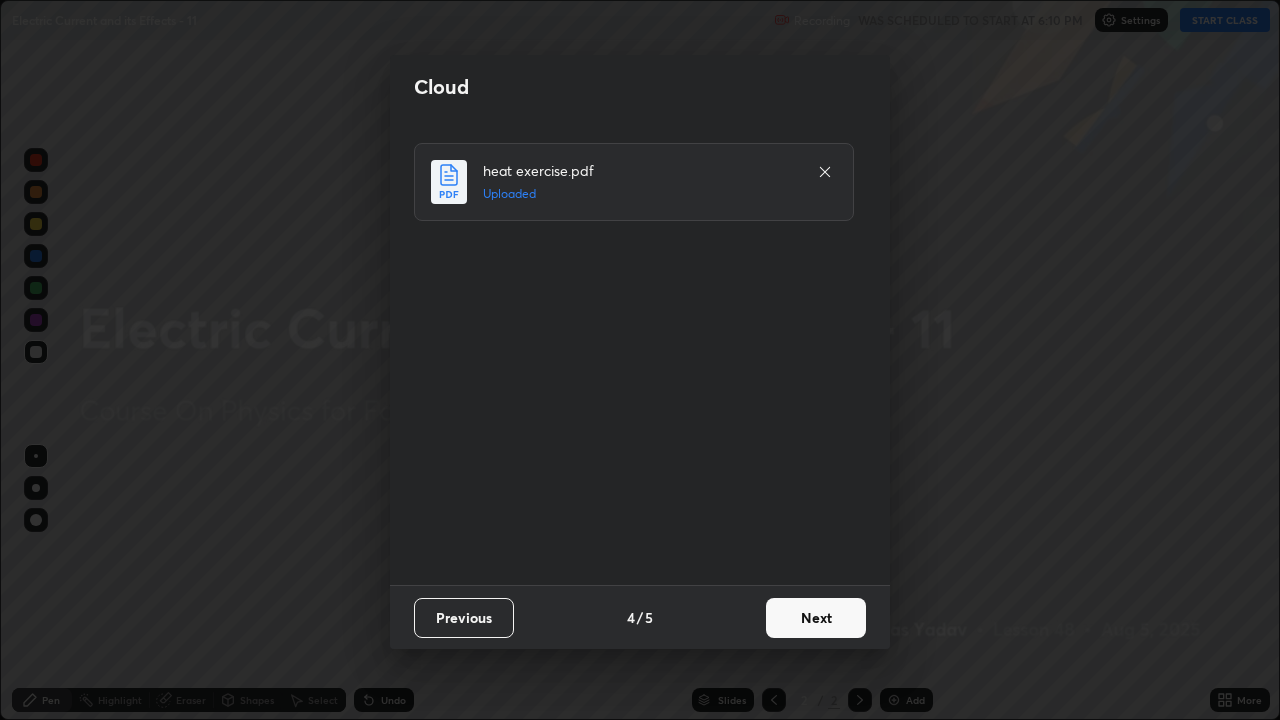 click on "Next" at bounding box center [816, 618] 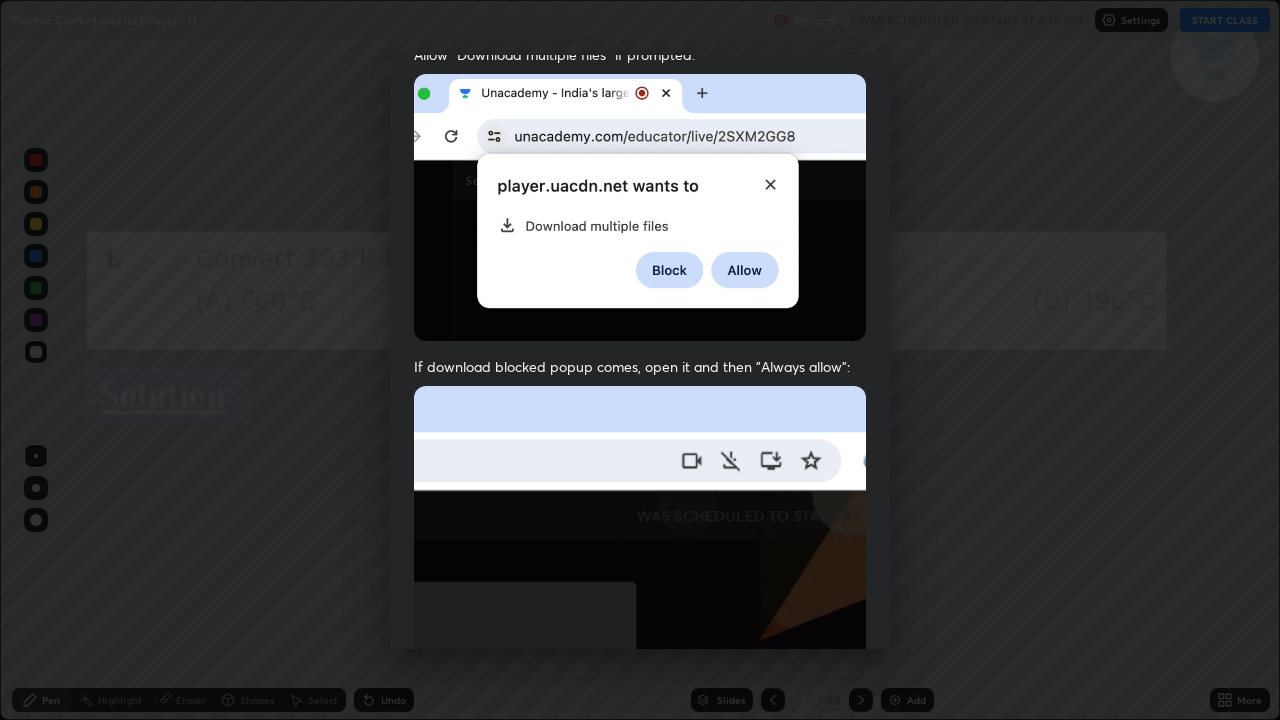 scroll, scrollTop: 406, scrollLeft: 0, axis: vertical 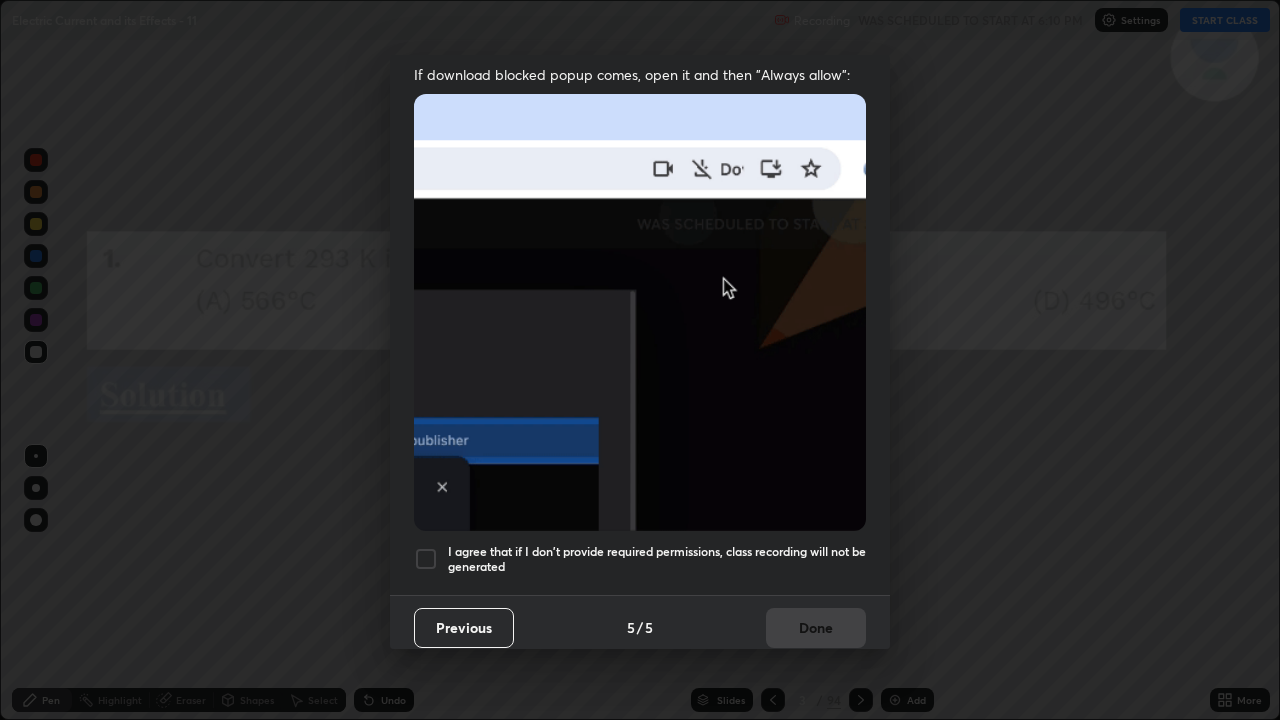 click at bounding box center (426, 559) 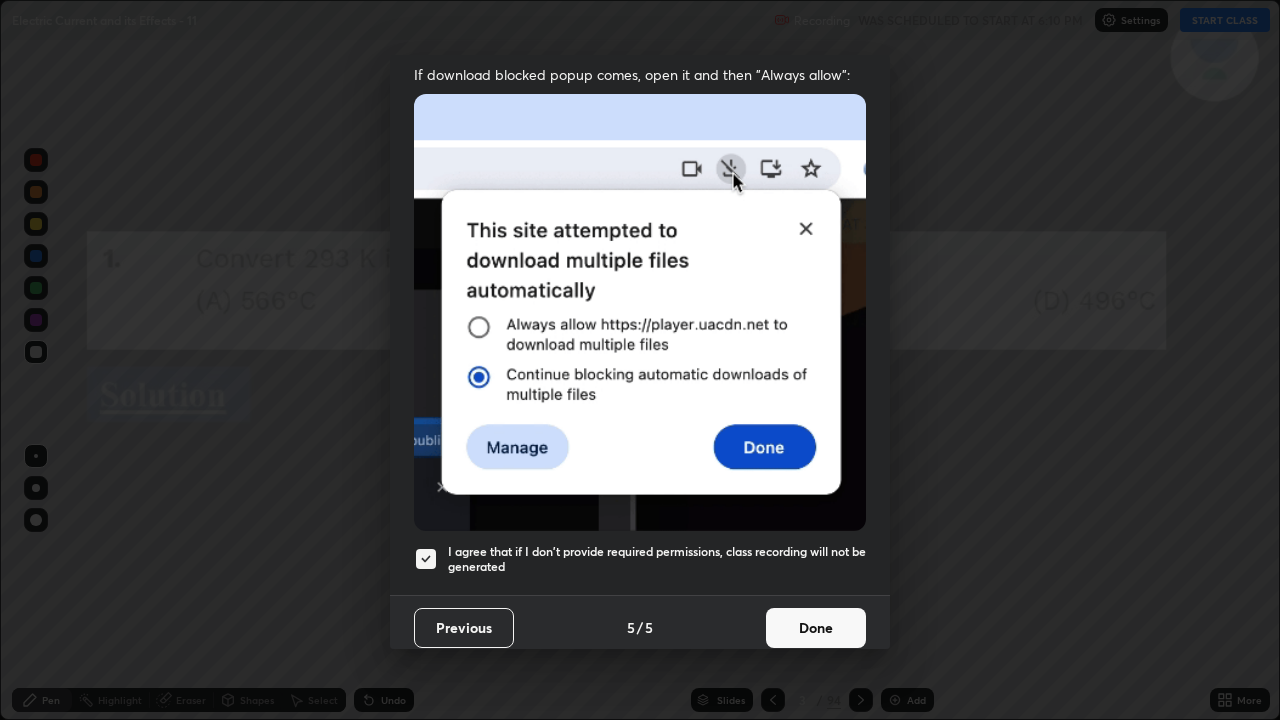 click on "Done" at bounding box center (816, 628) 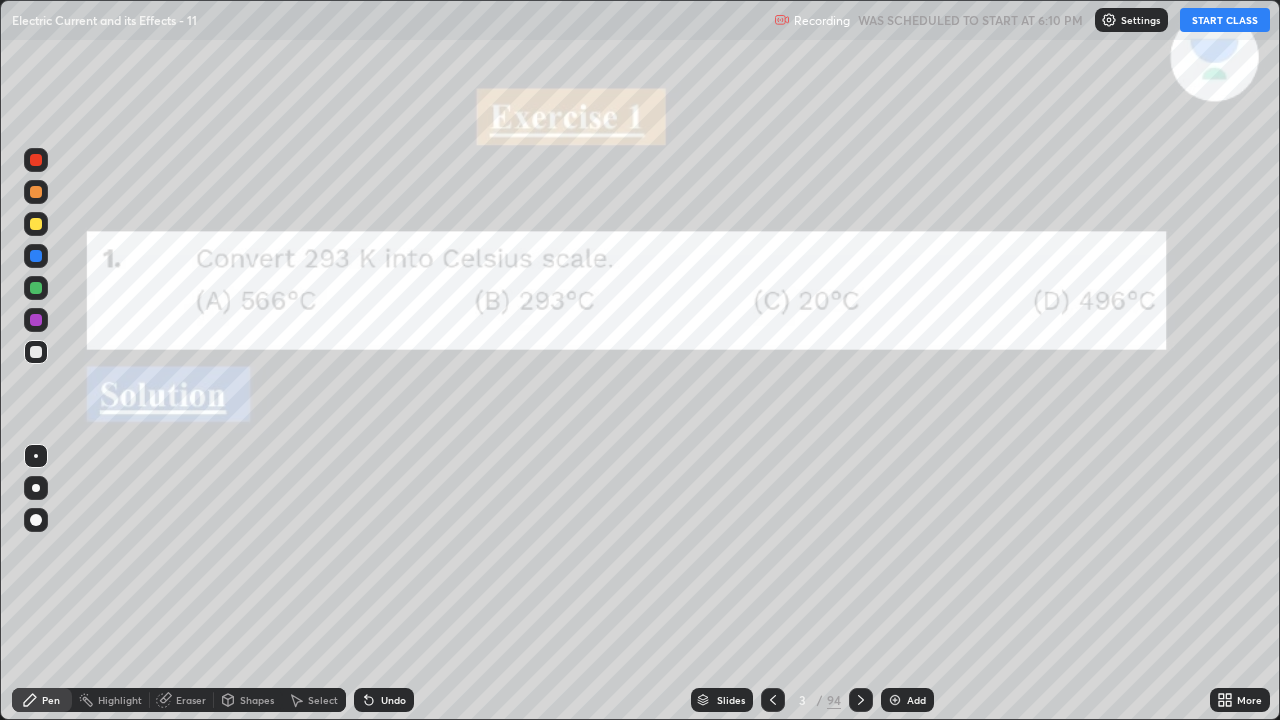 click on "START CLASS" at bounding box center [1225, 20] 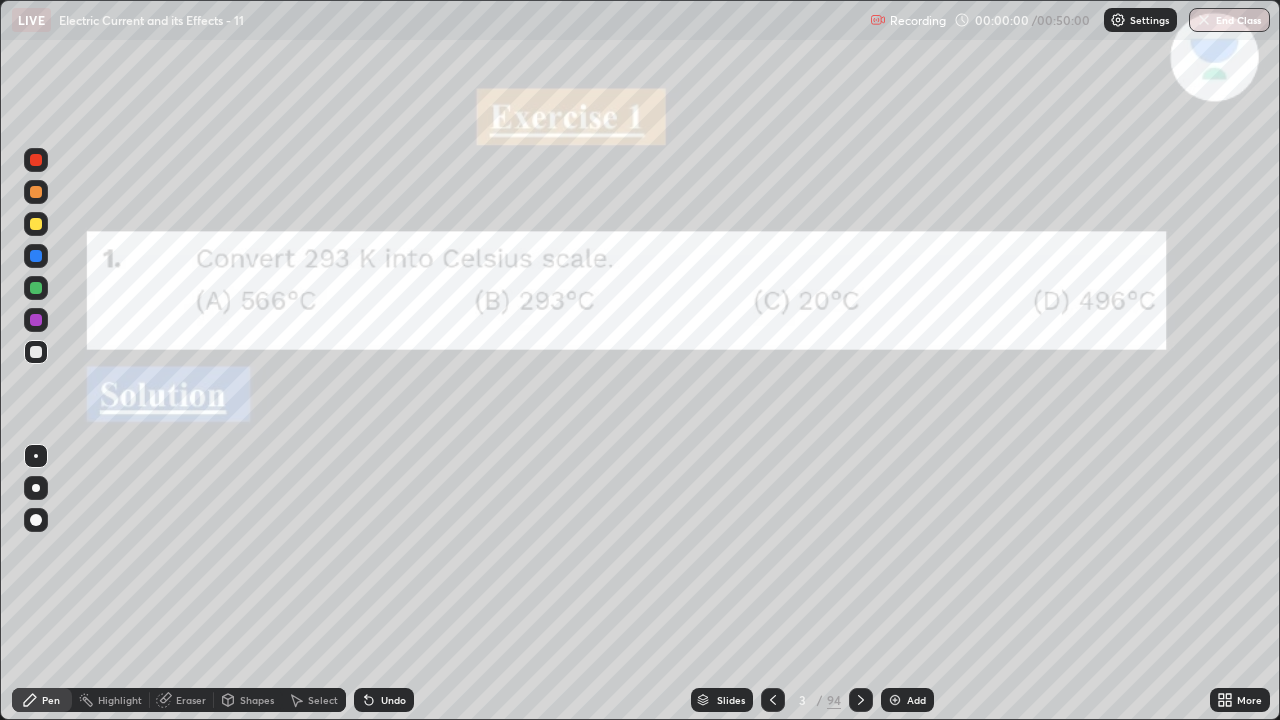 click on "Slides" at bounding box center [722, 700] 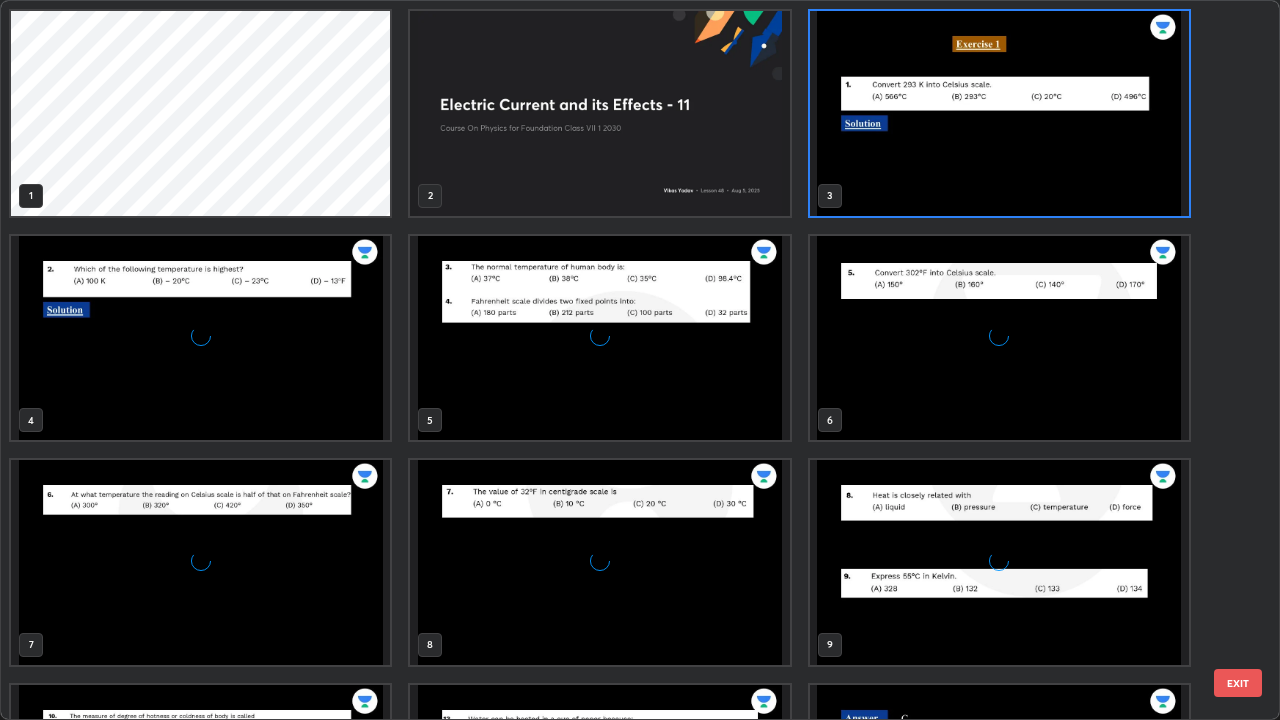 scroll, scrollTop: 7, scrollLeft: 11, axis: both 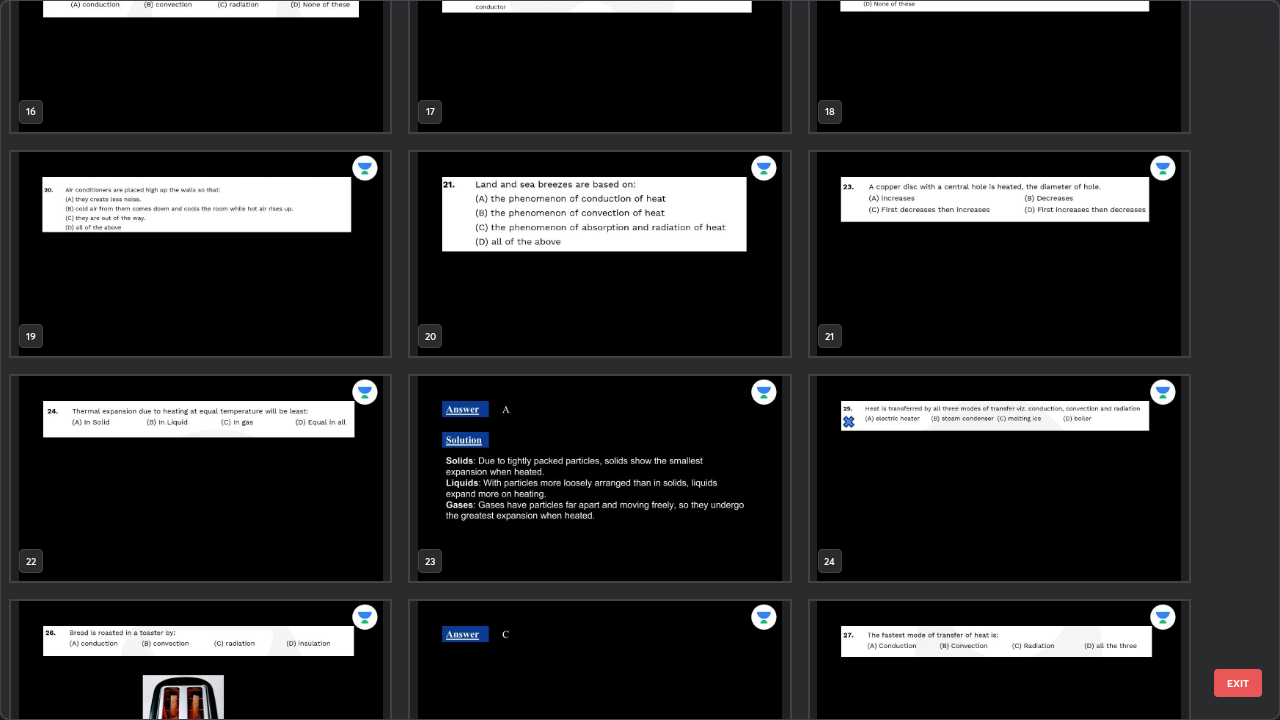 click at bounding box center (200, 478) 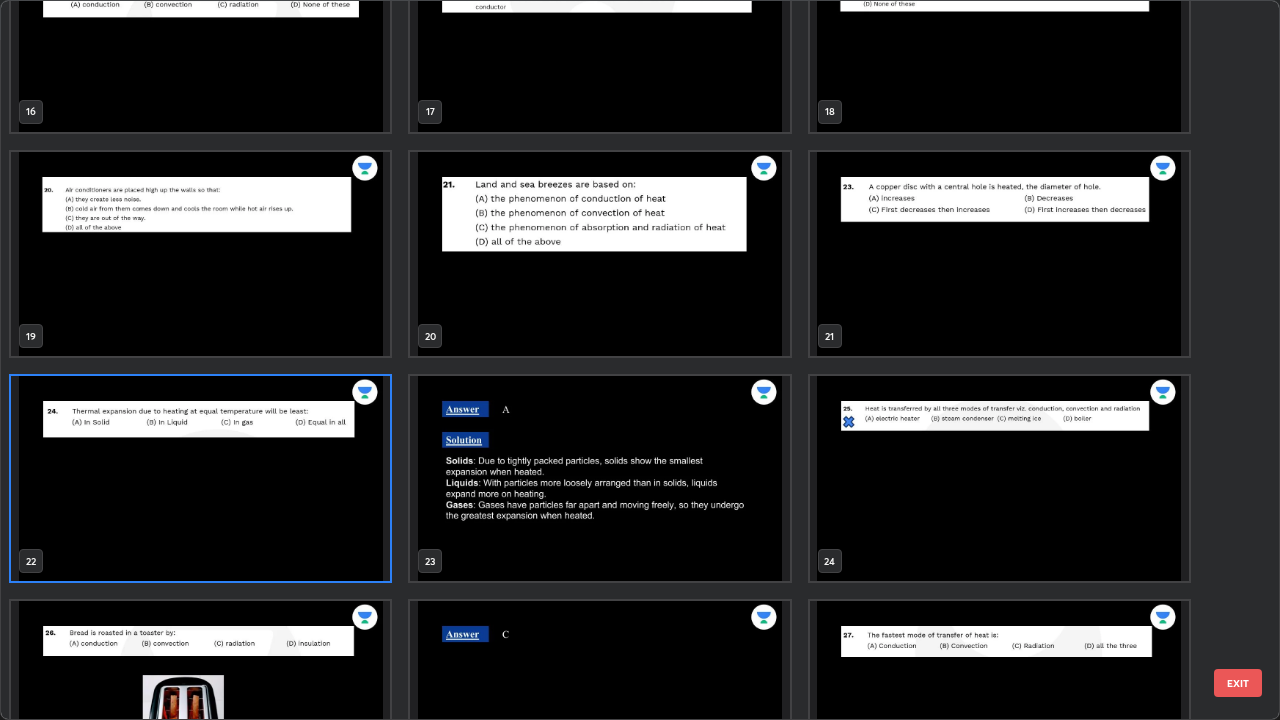 click at bounding box center (200, 478) 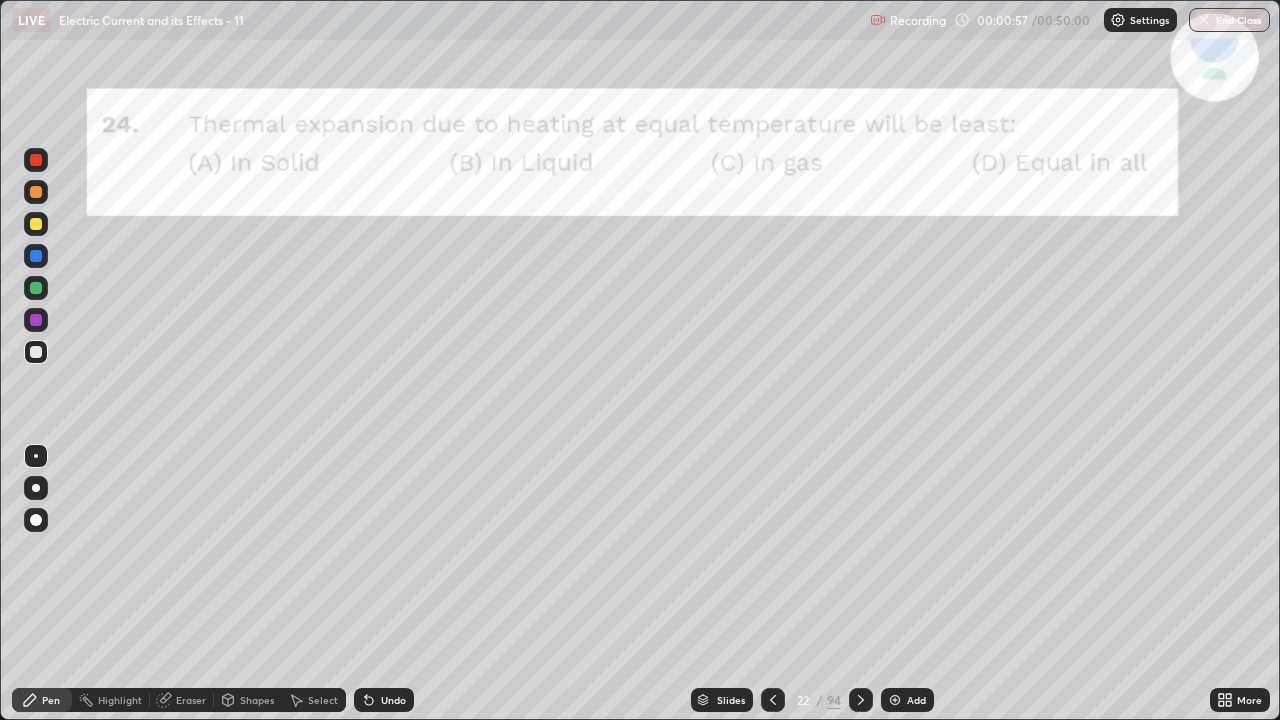 click at bounding box center (36, 160) 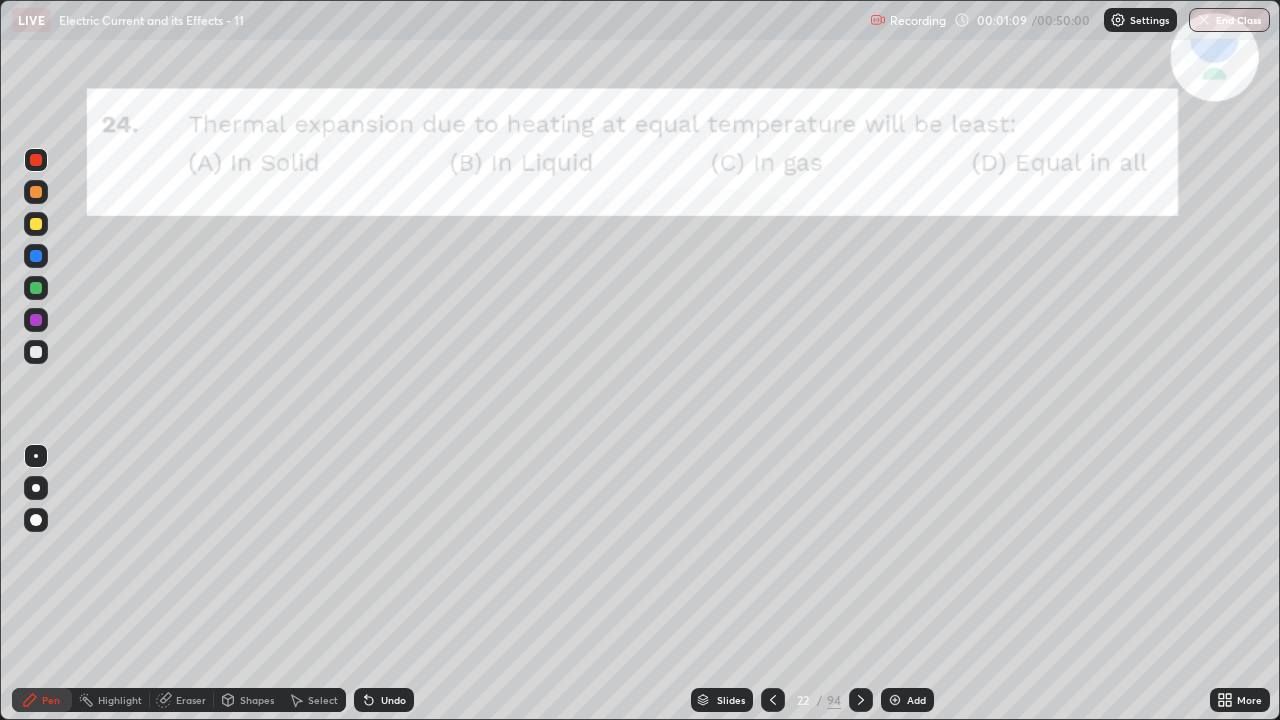 click at bounding box center (861, 700) 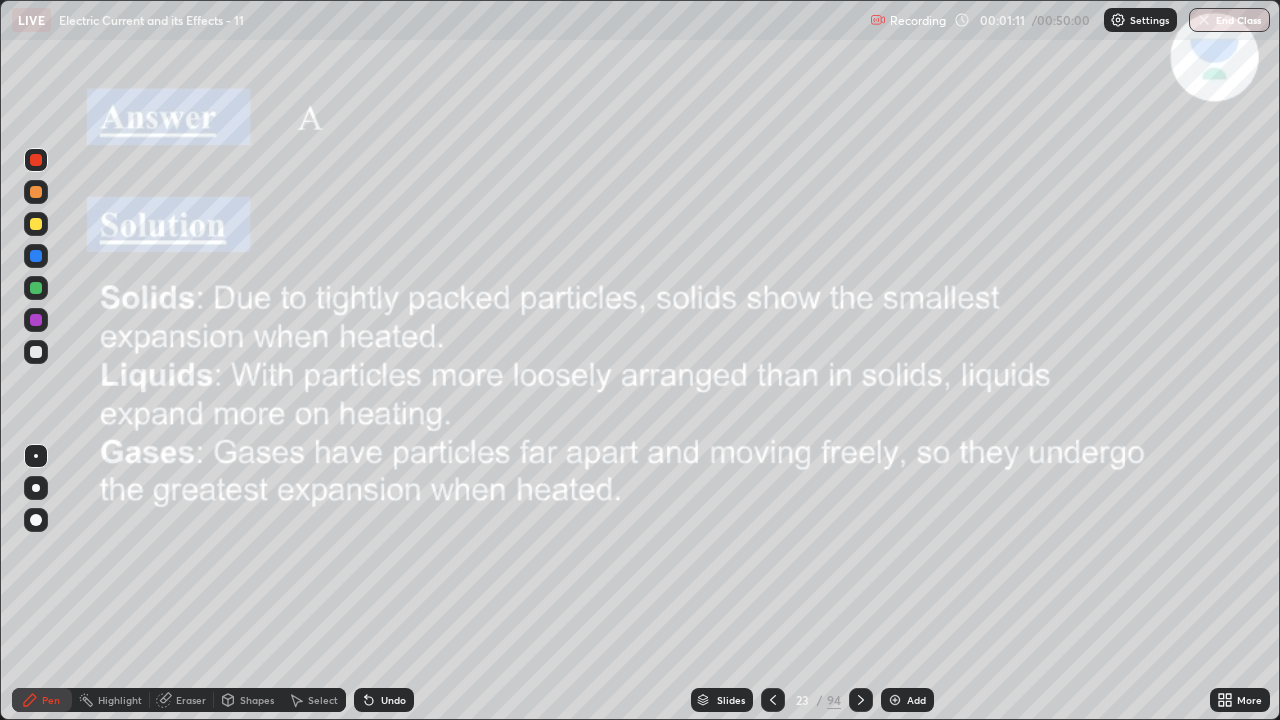 click 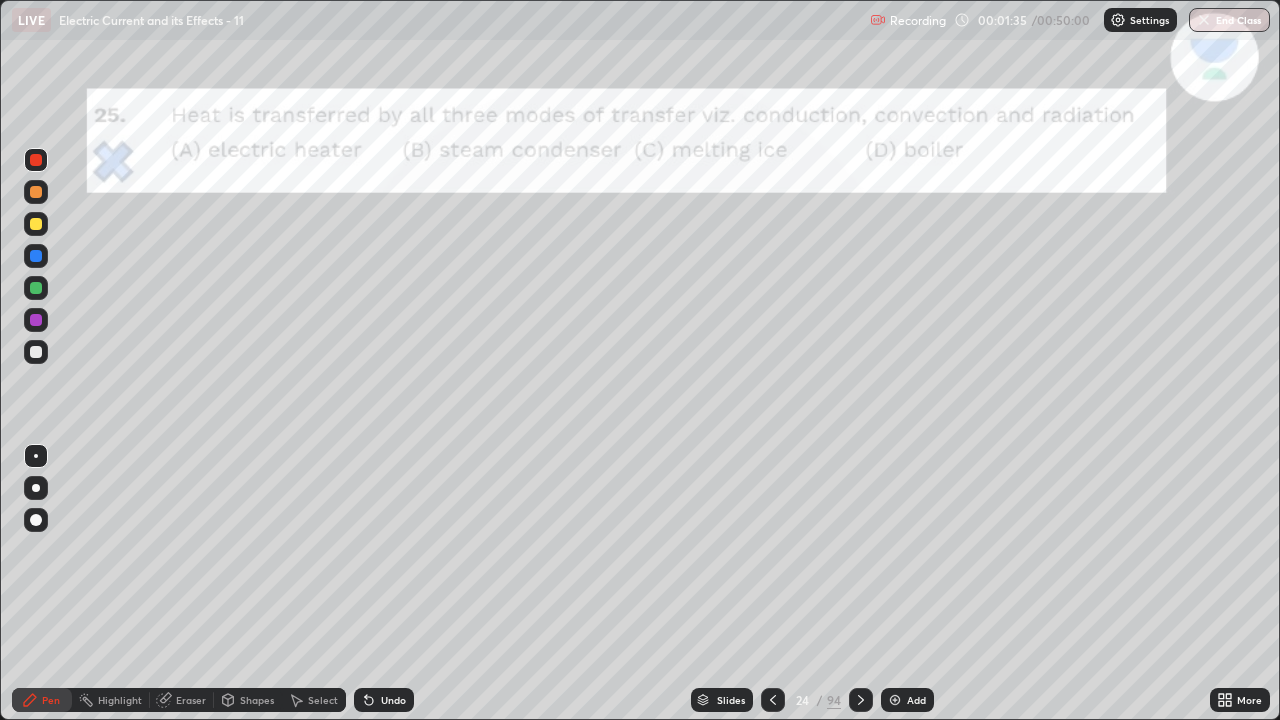 click 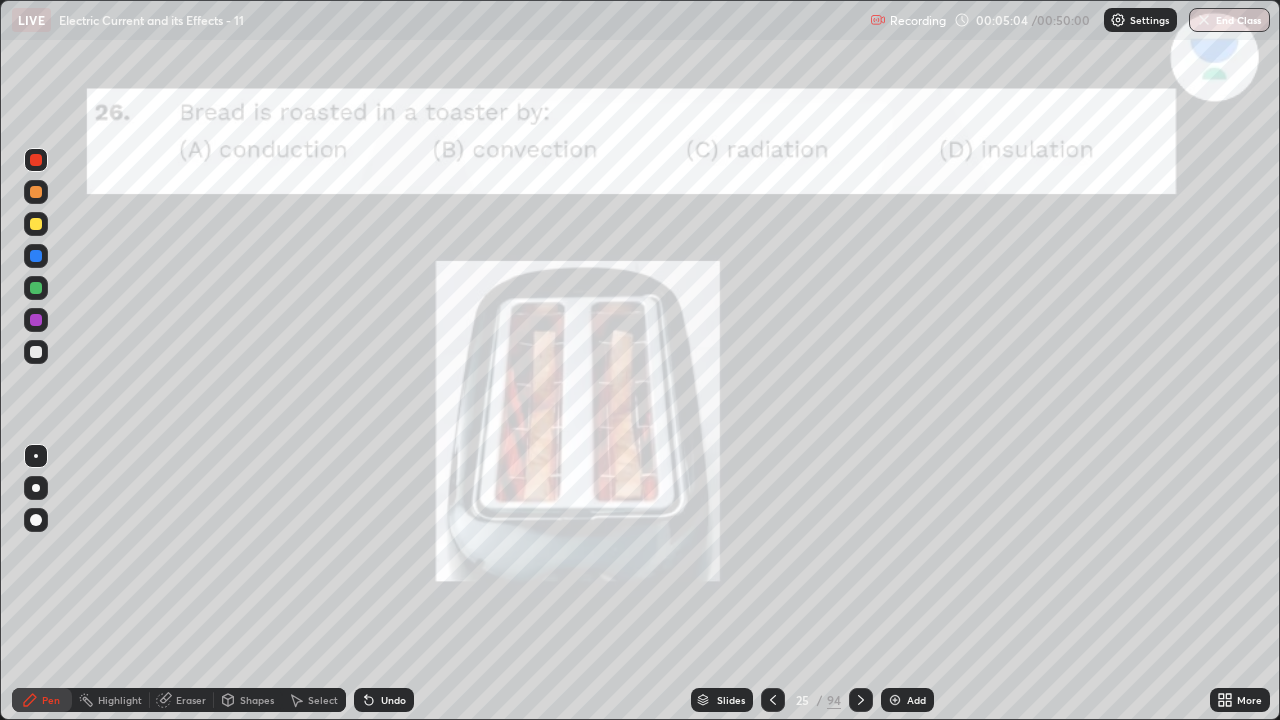 click 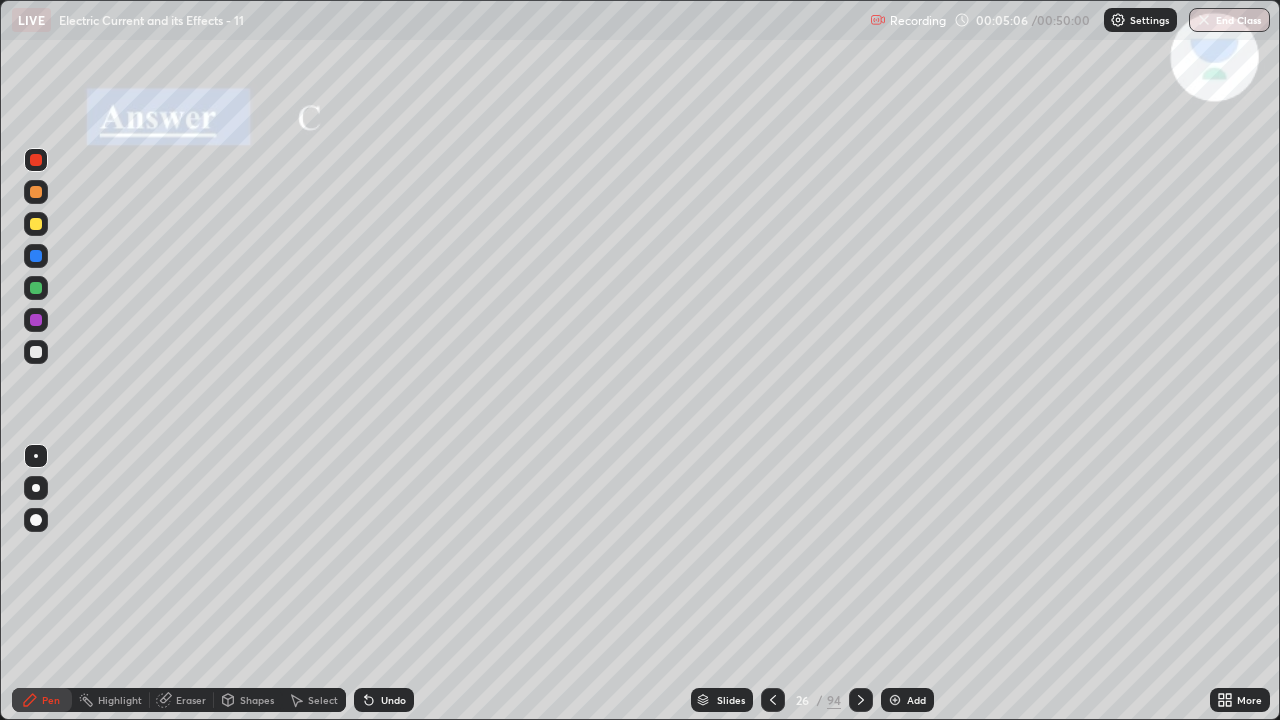 click 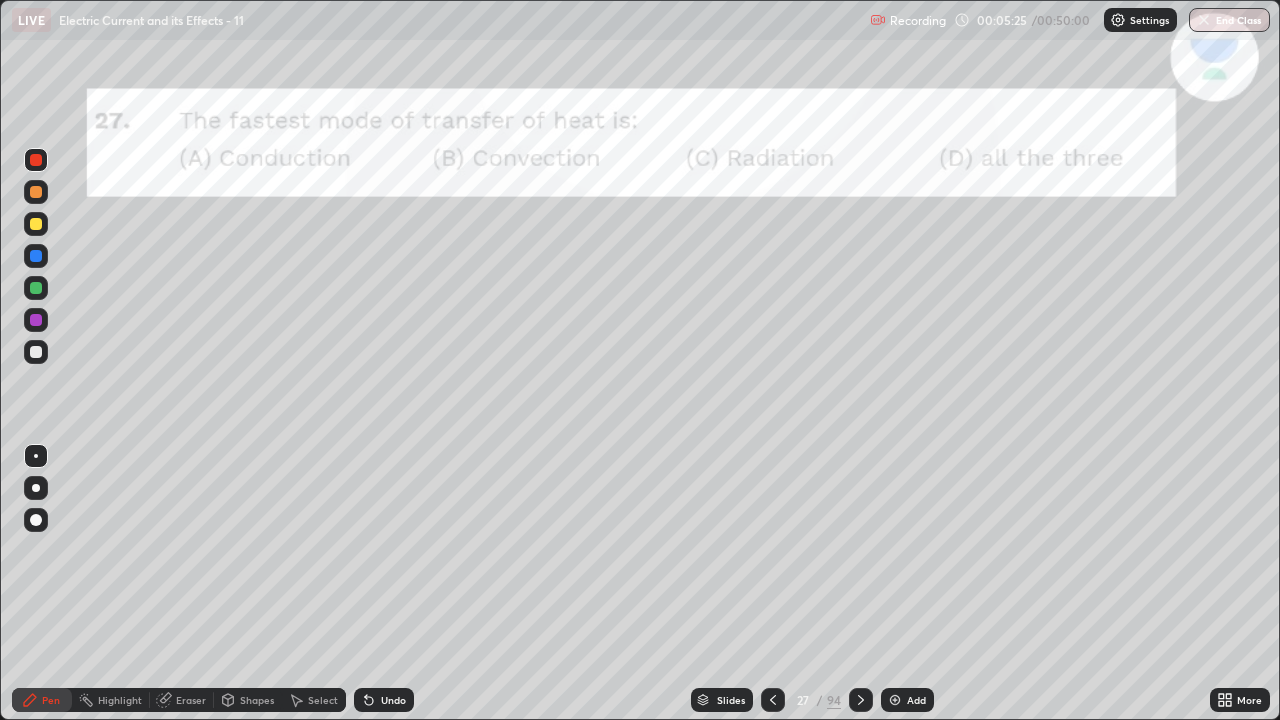 click 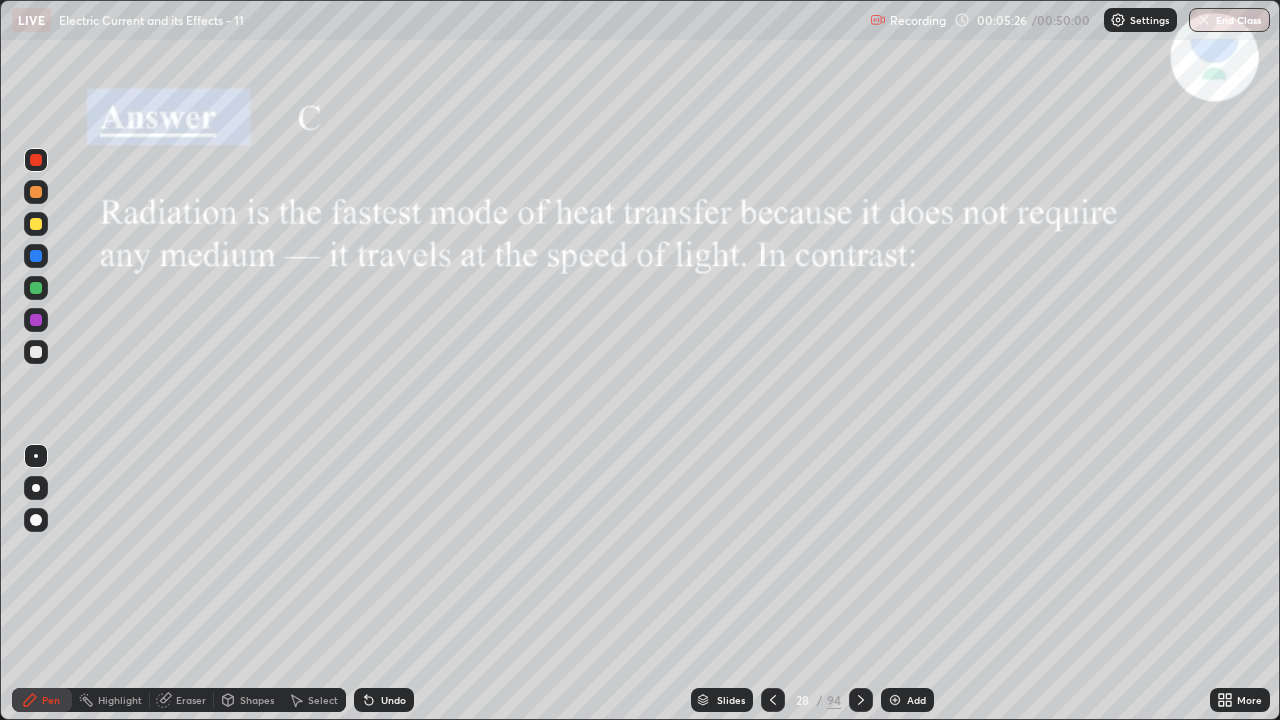 click 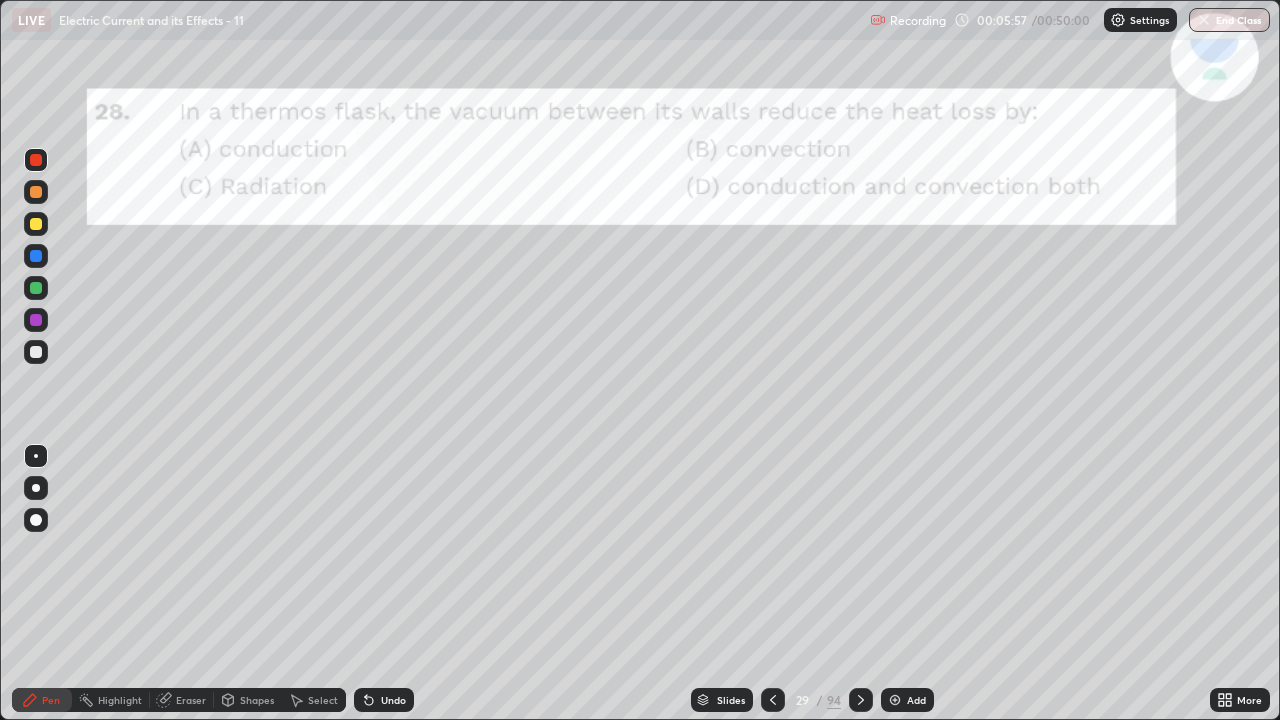 click 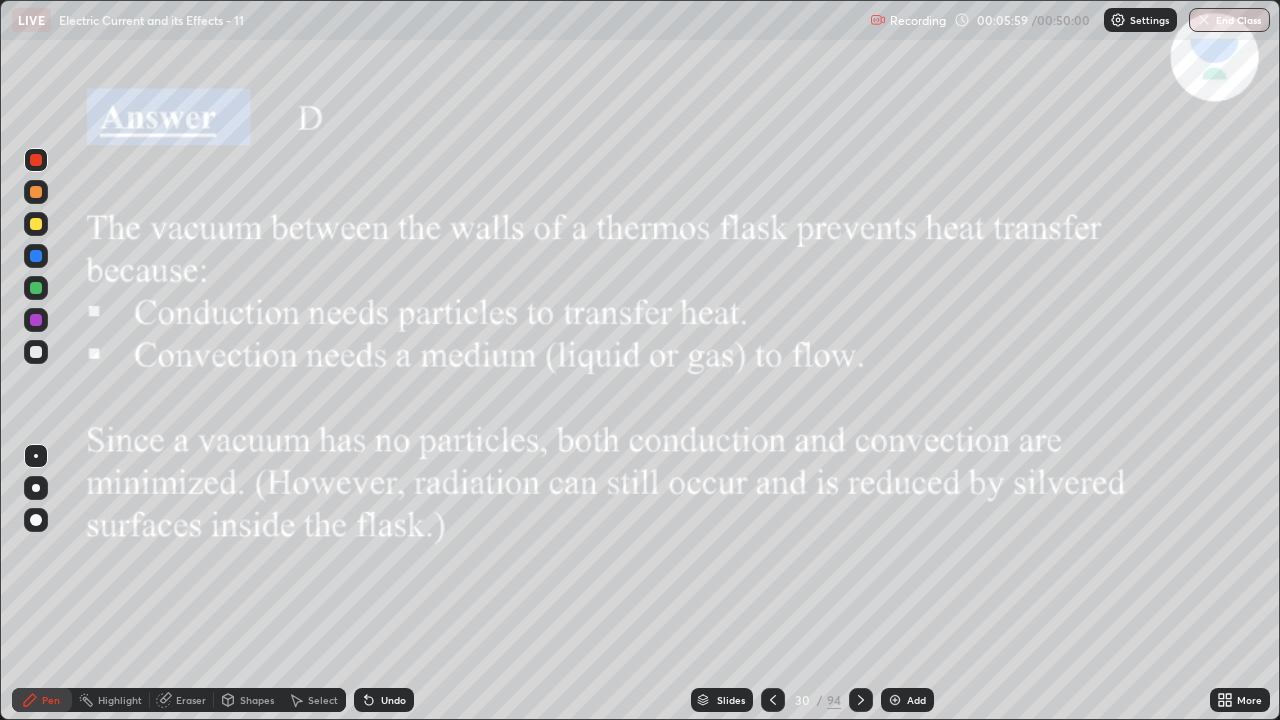click 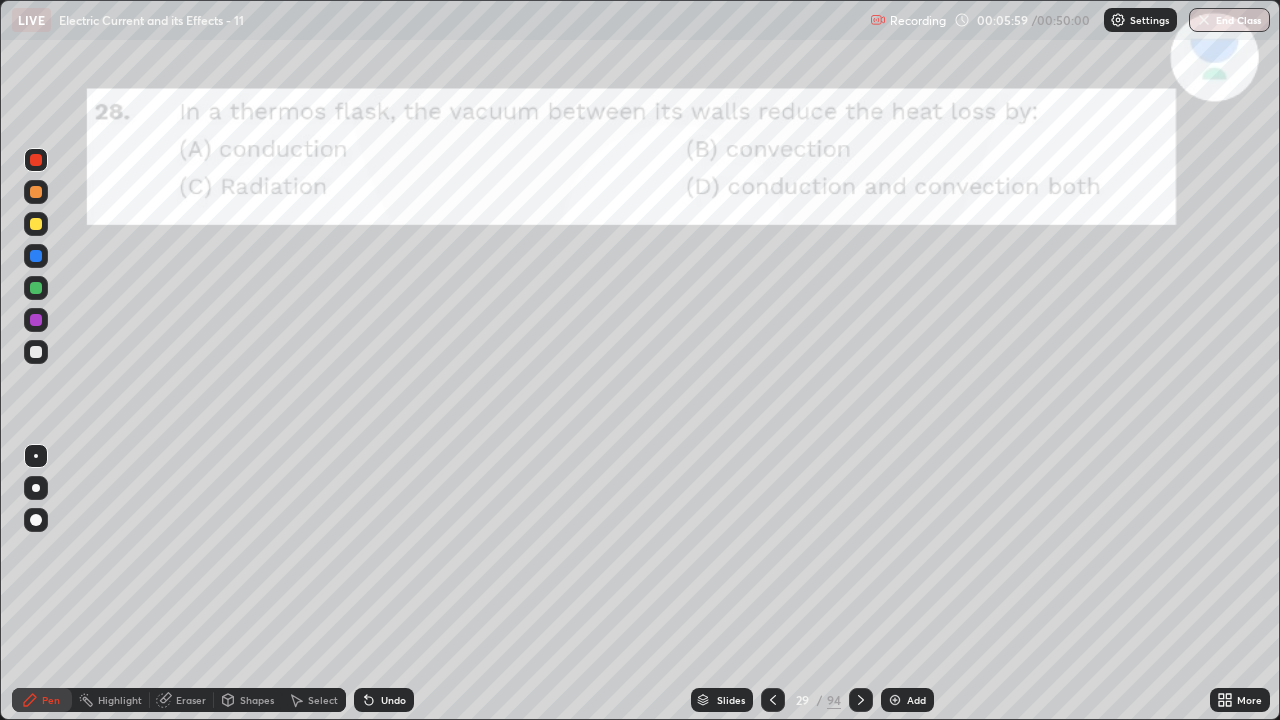click 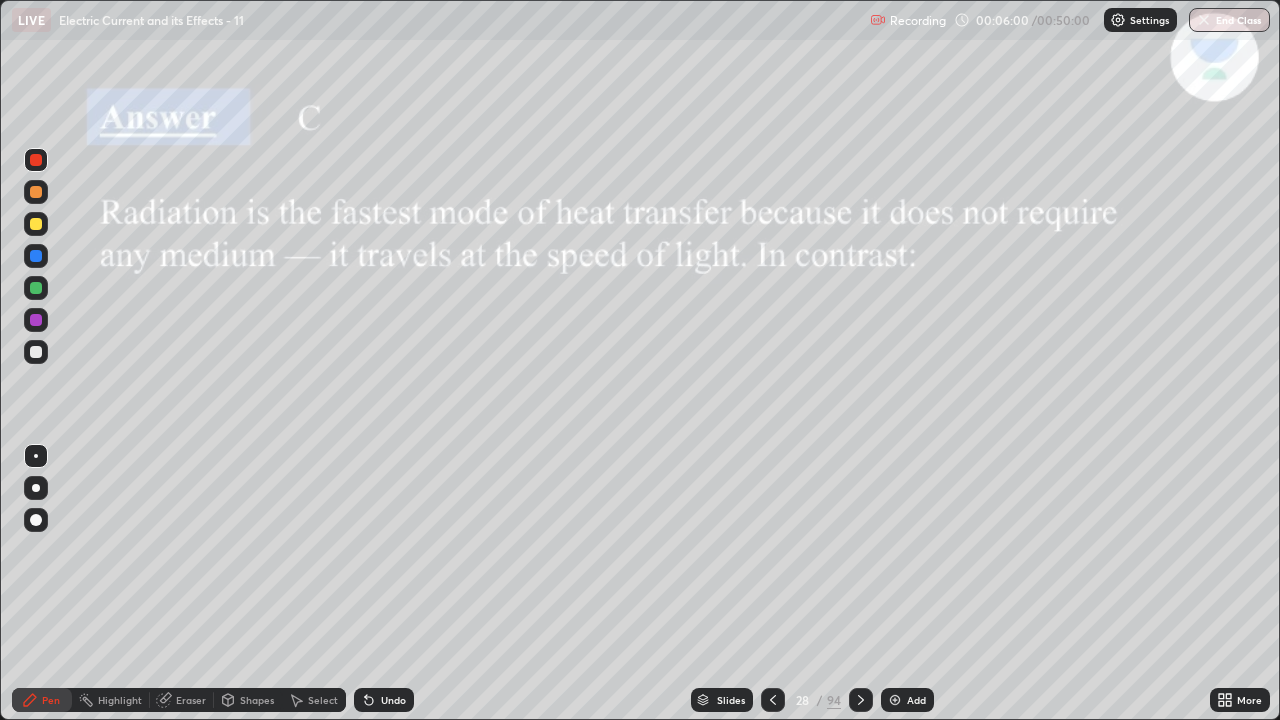 click 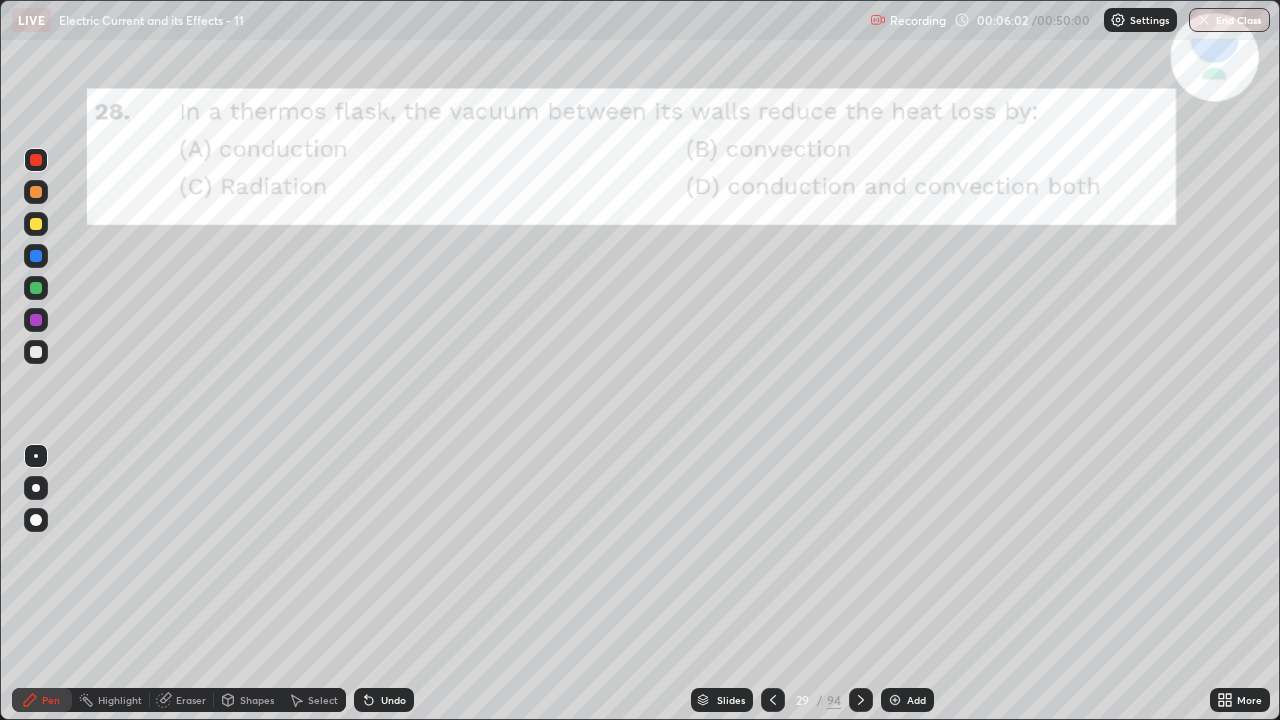click at bounding box center (861, 700) 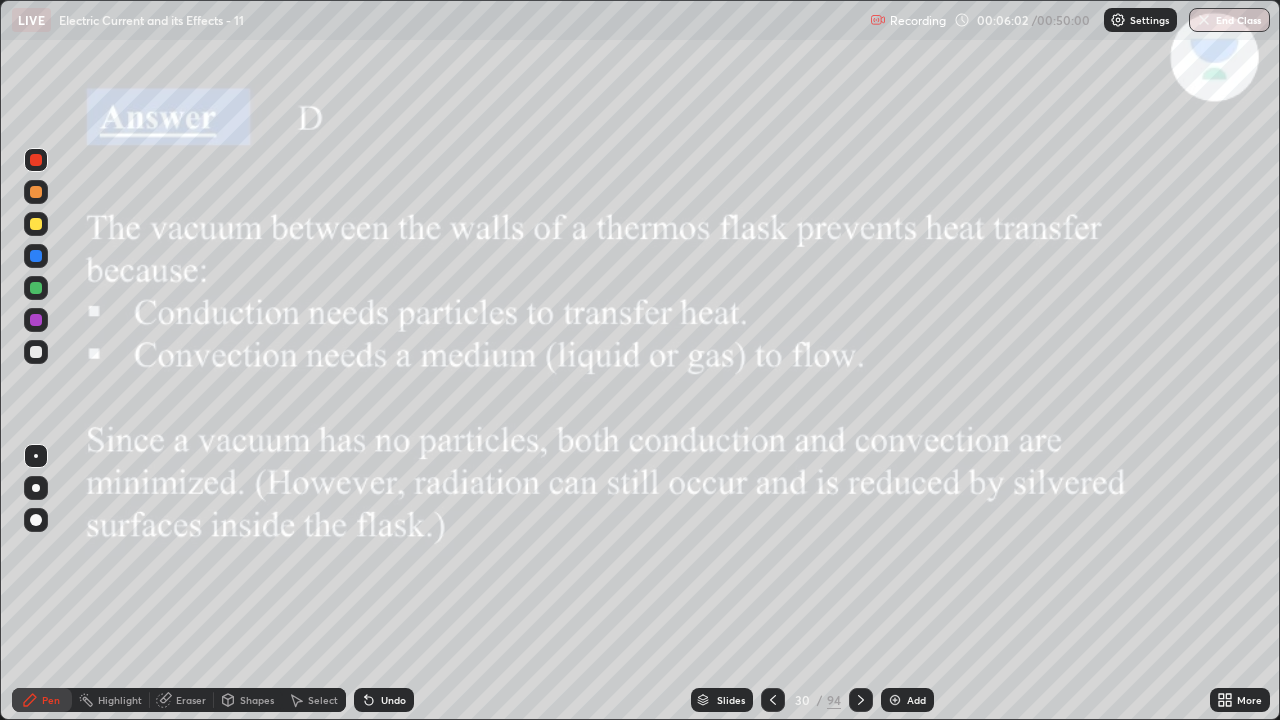 click at bounding box center [861, 700] 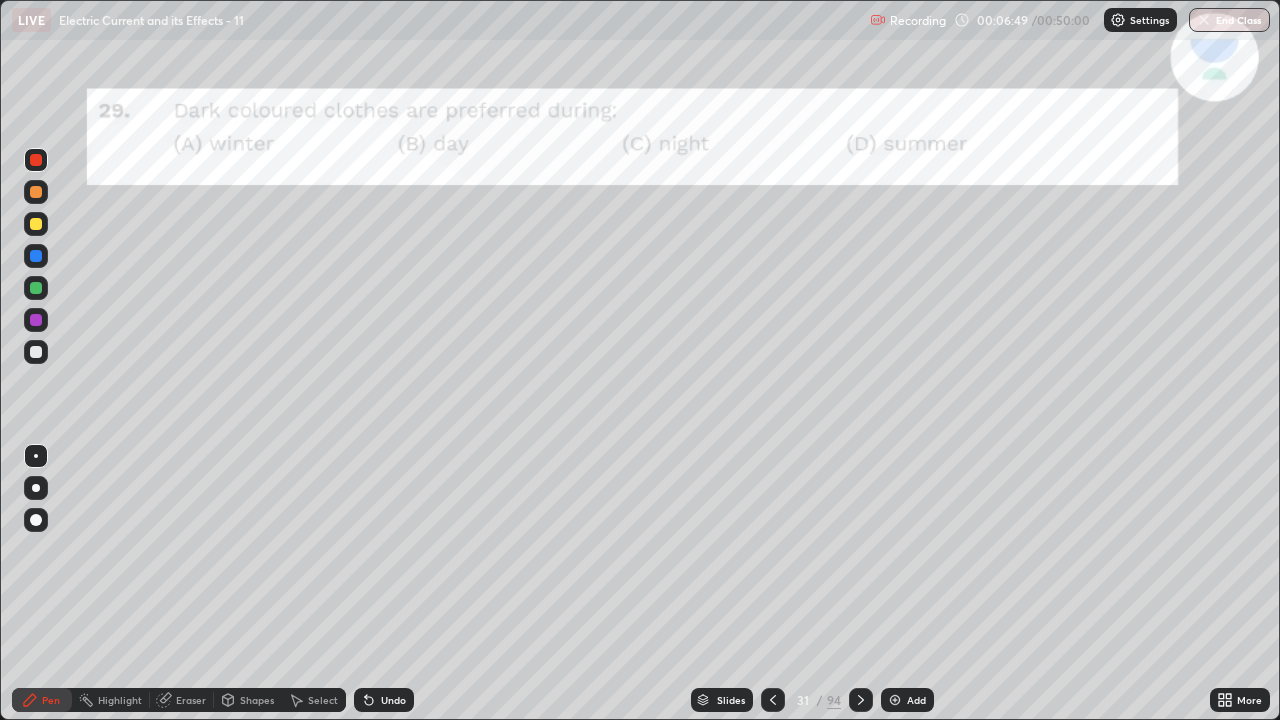 click 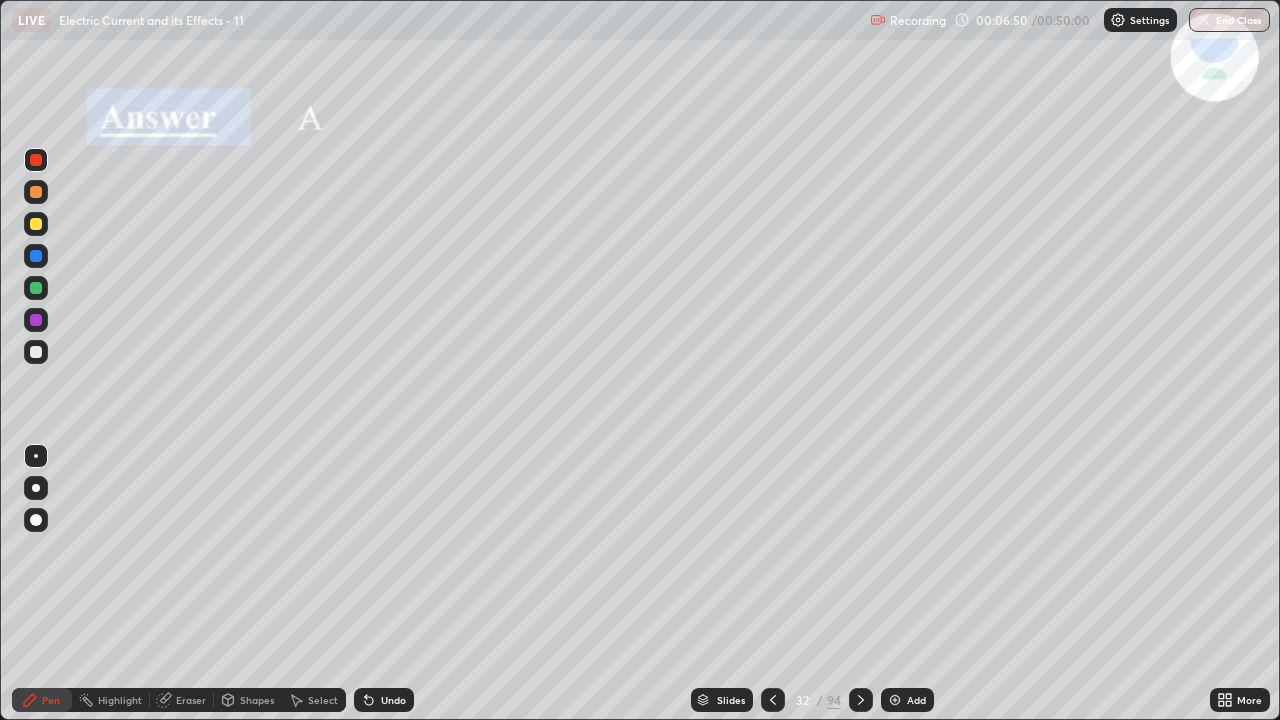click 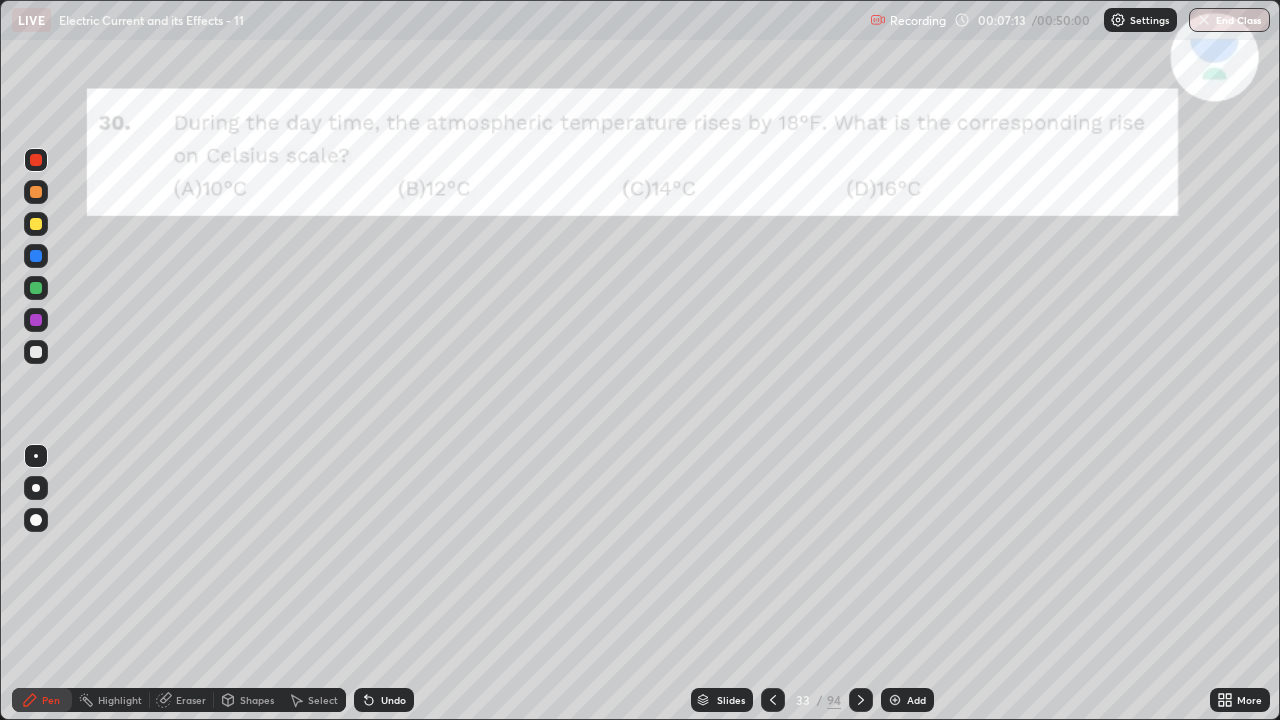 click at bounding box center [36, 352] 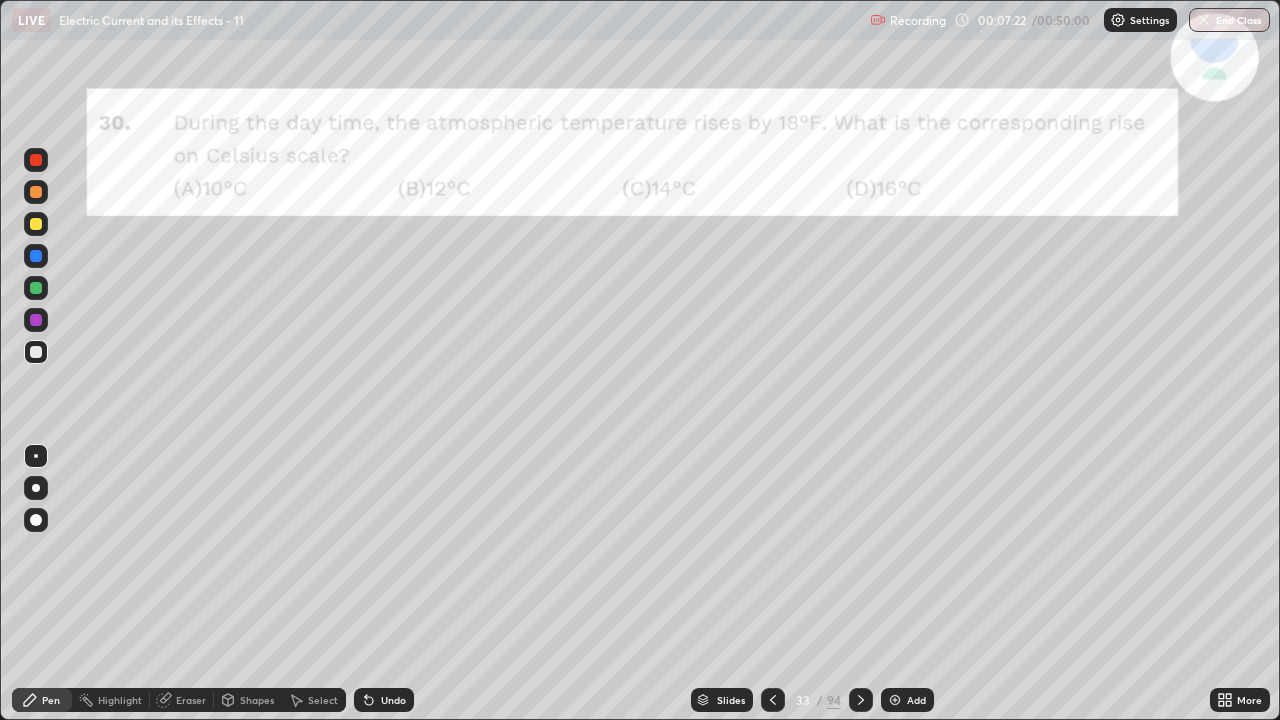 click at bounding box center [36, 320] 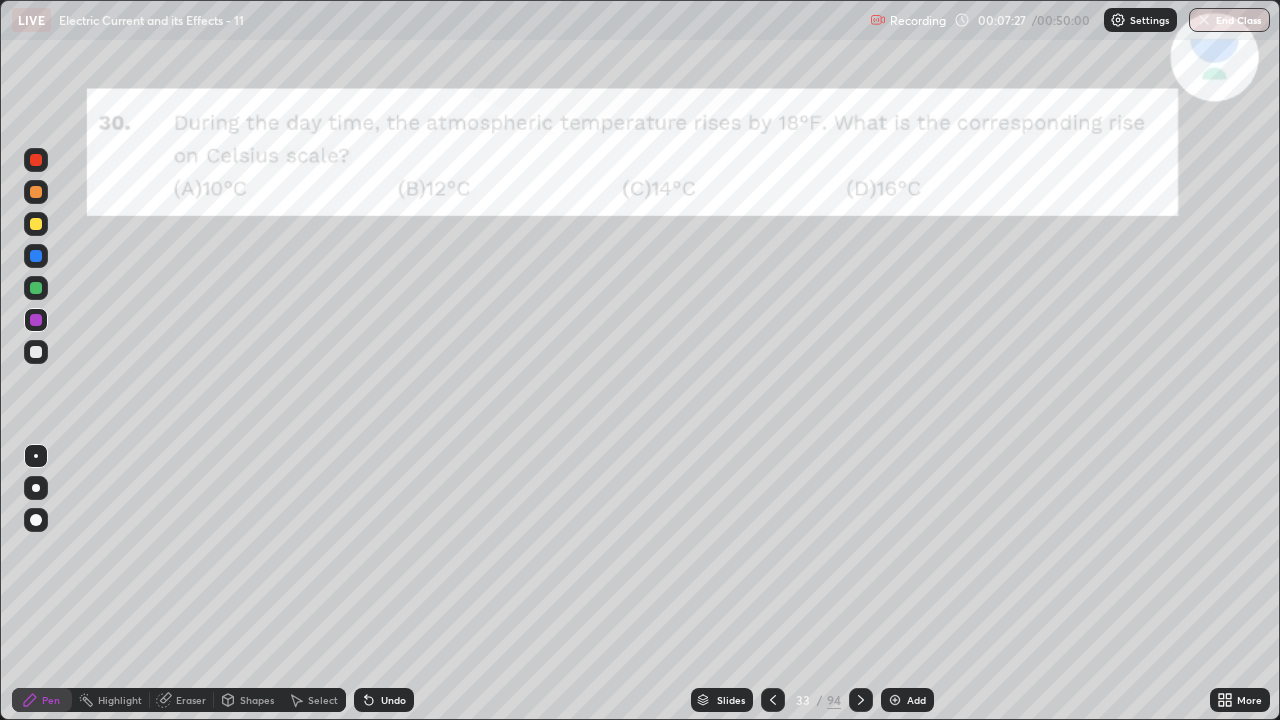 click at bounding box center (36, 352) 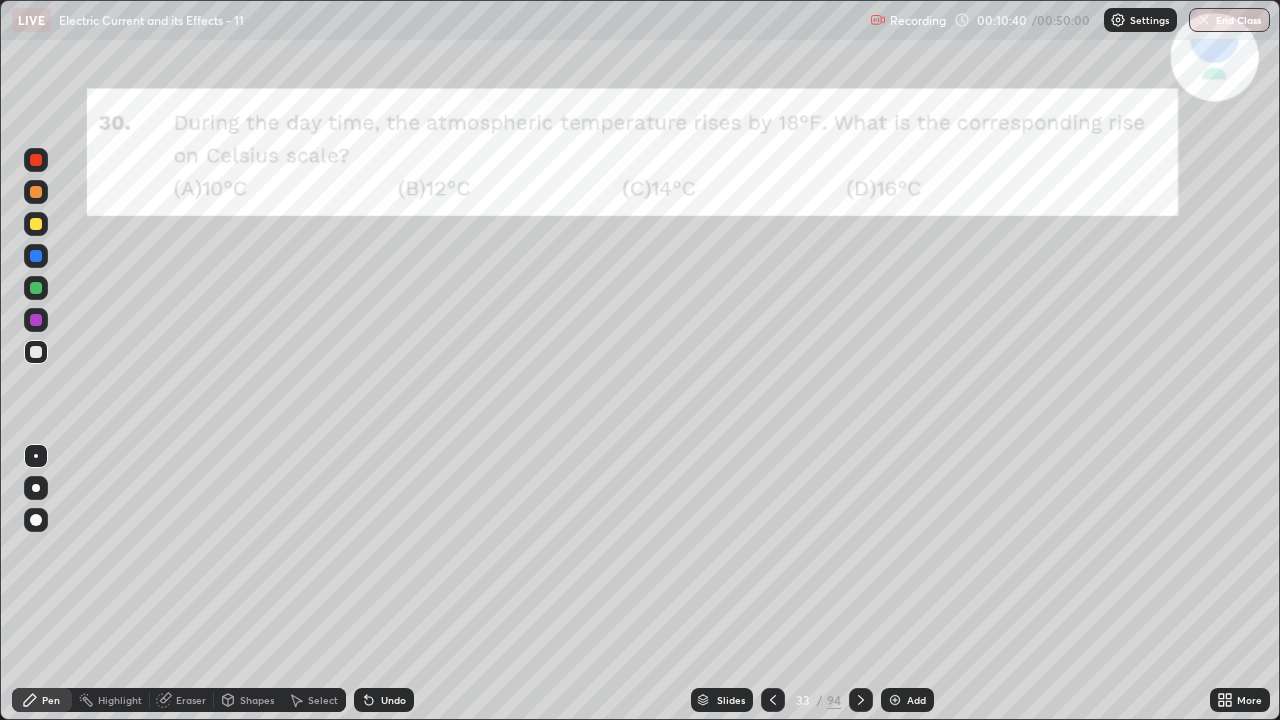 click at bounding box center [36, 224] 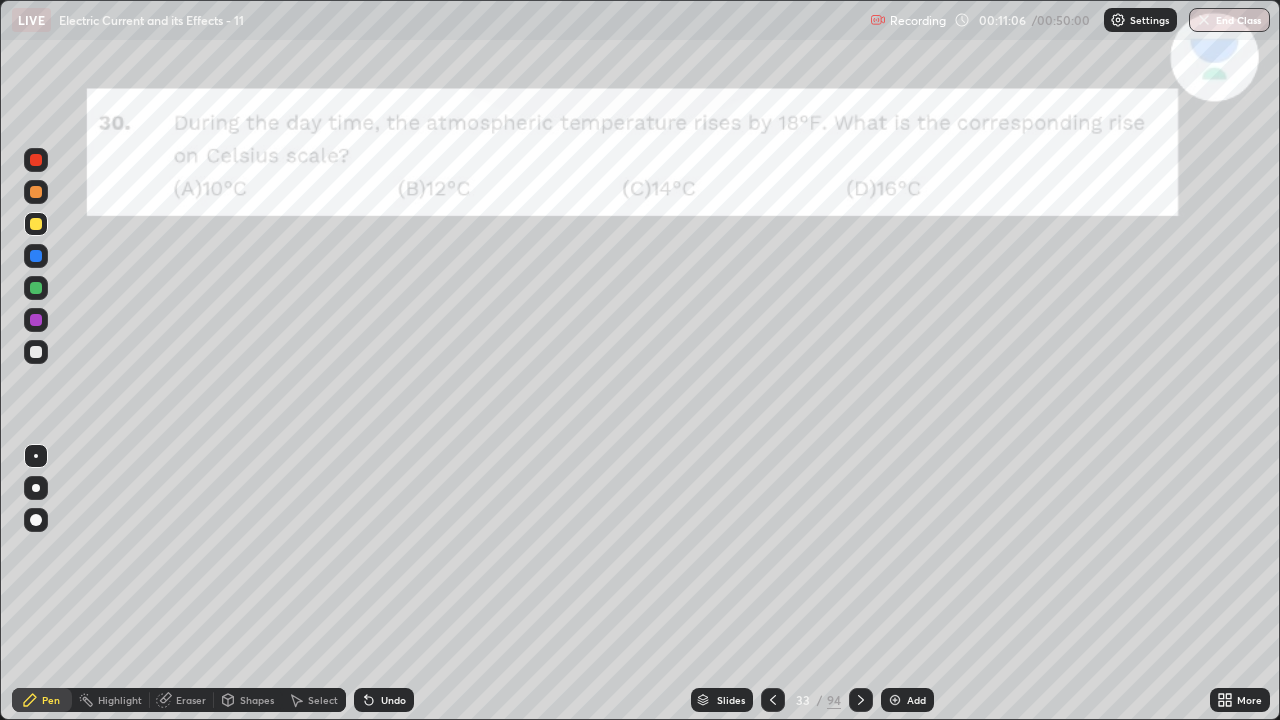 click on "Undo" at bounding box center (393, 700) 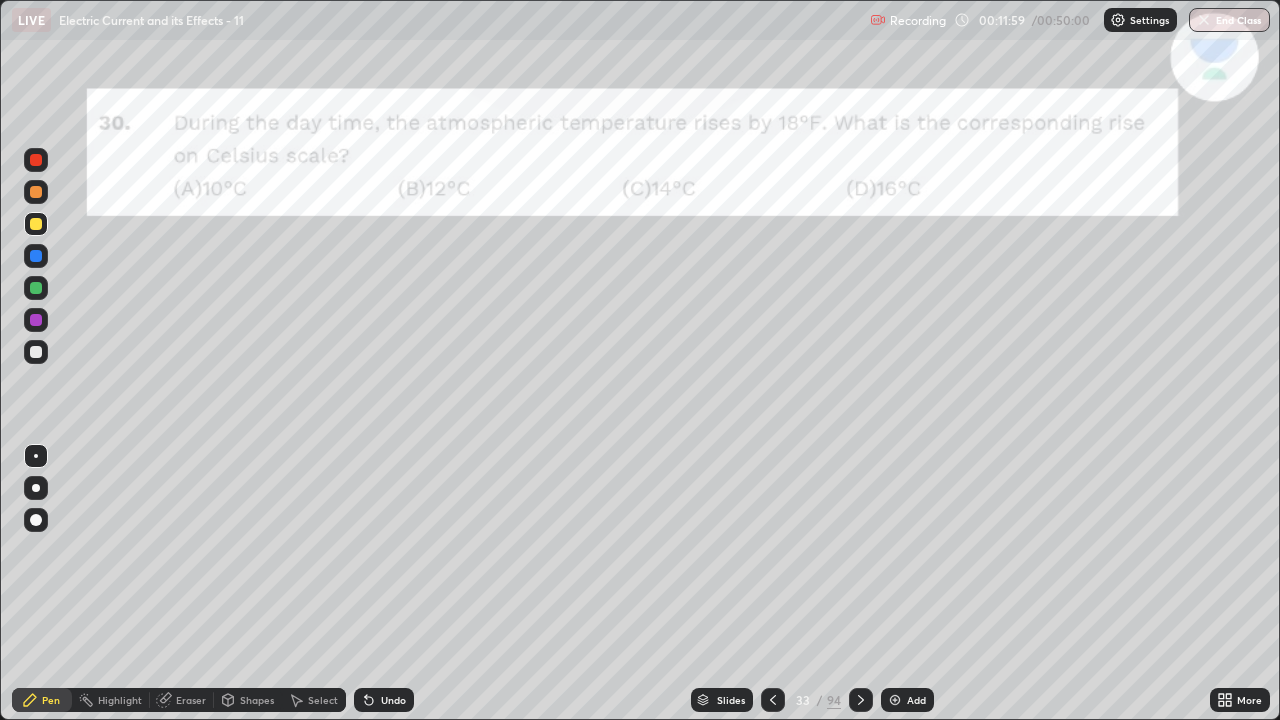 click on "Eraser" at bounding box center (191, 700) 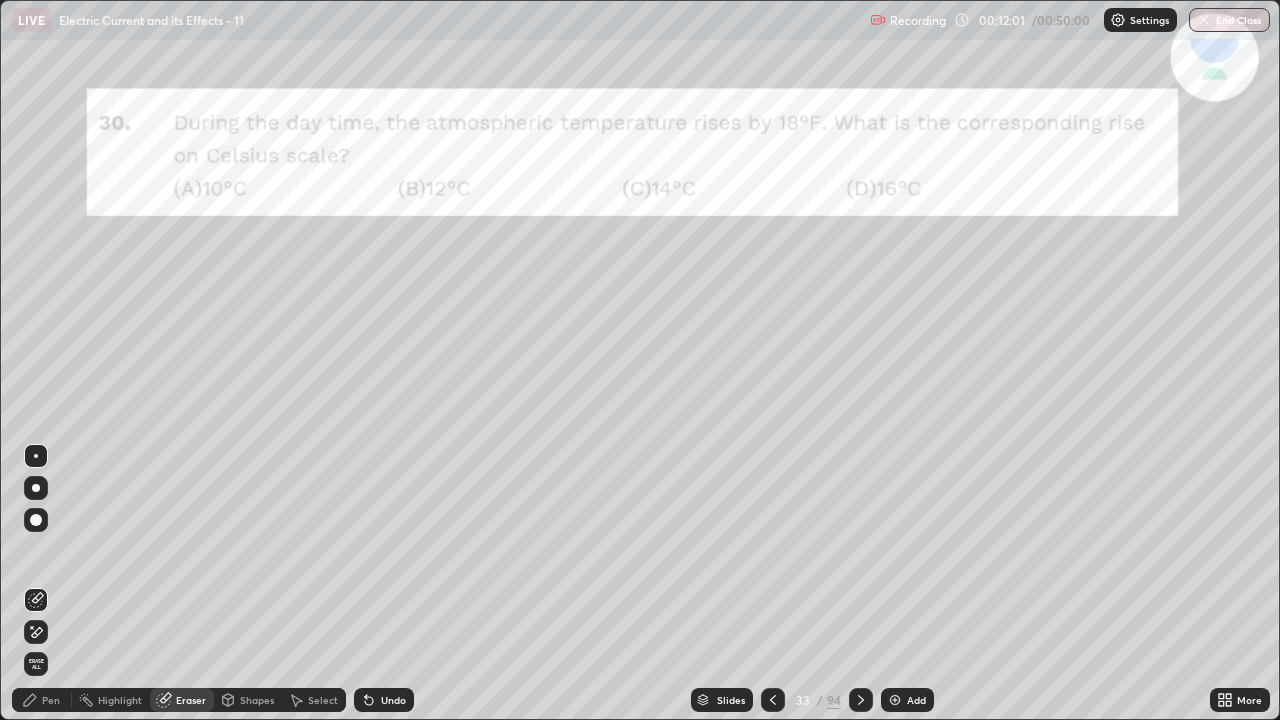 click 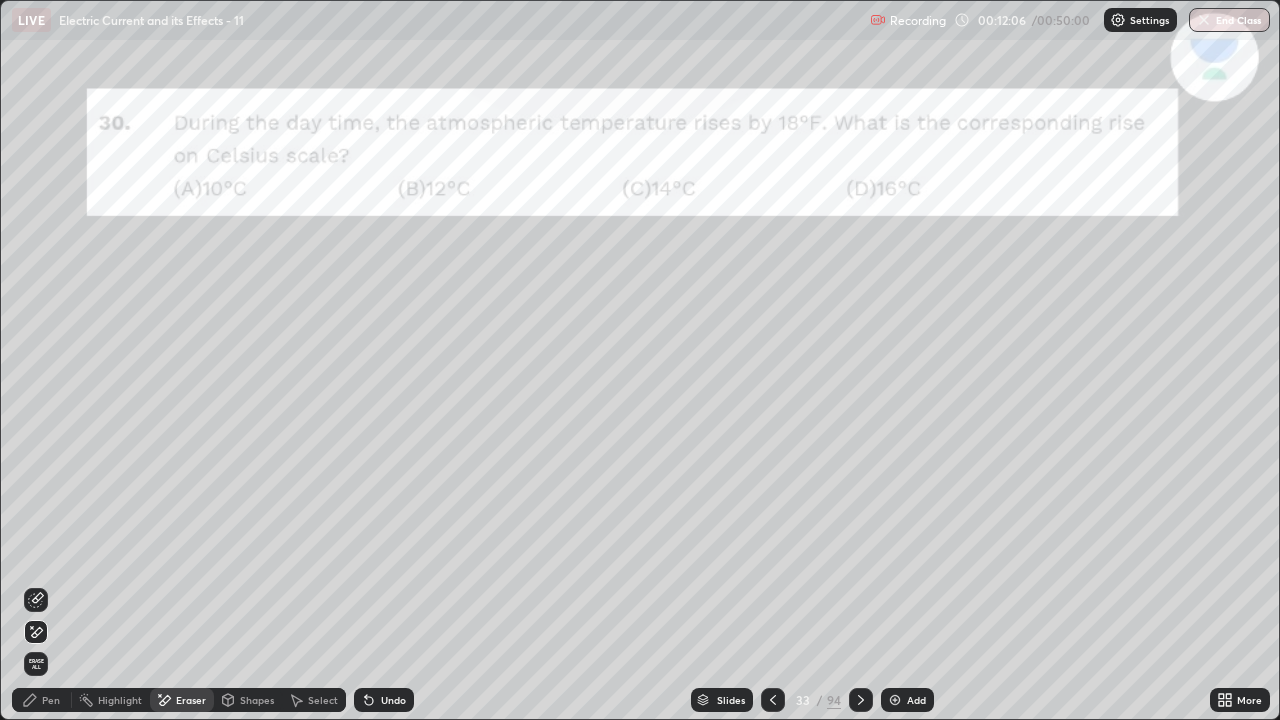 click on "Pen" at bounding box center (51, 700) 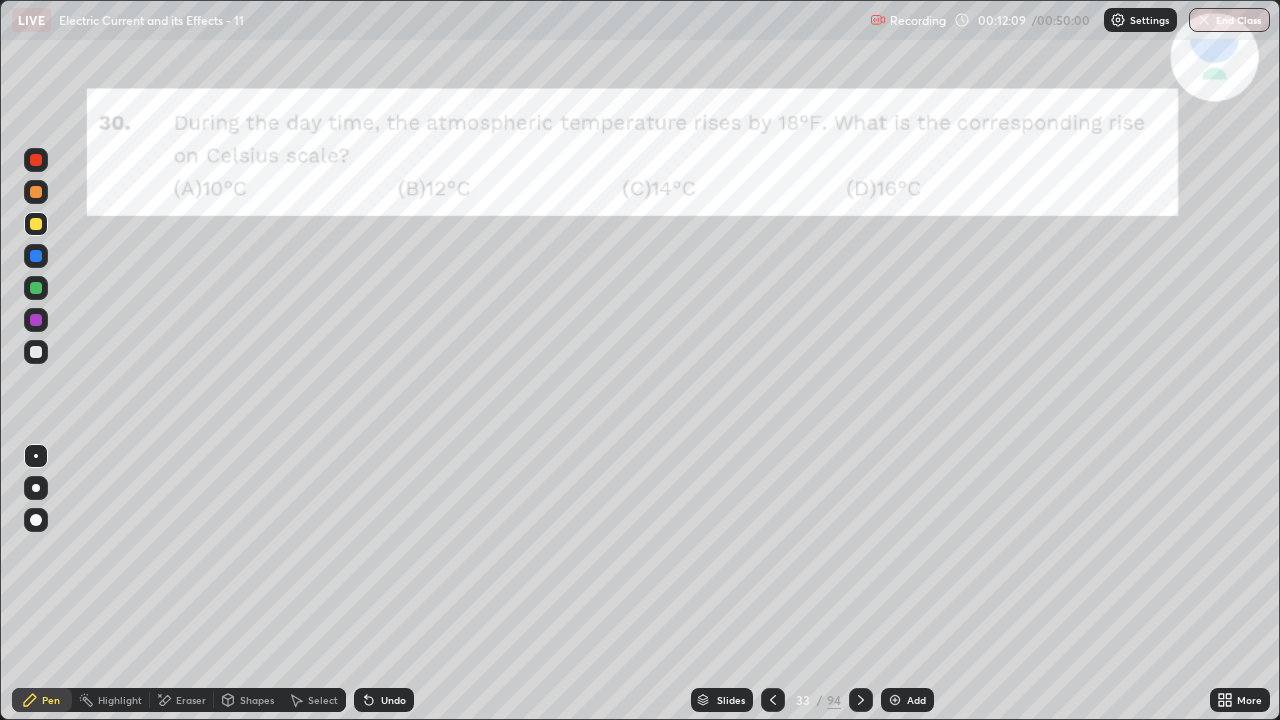 click on "Eraser" at bounding box center [191, 700] 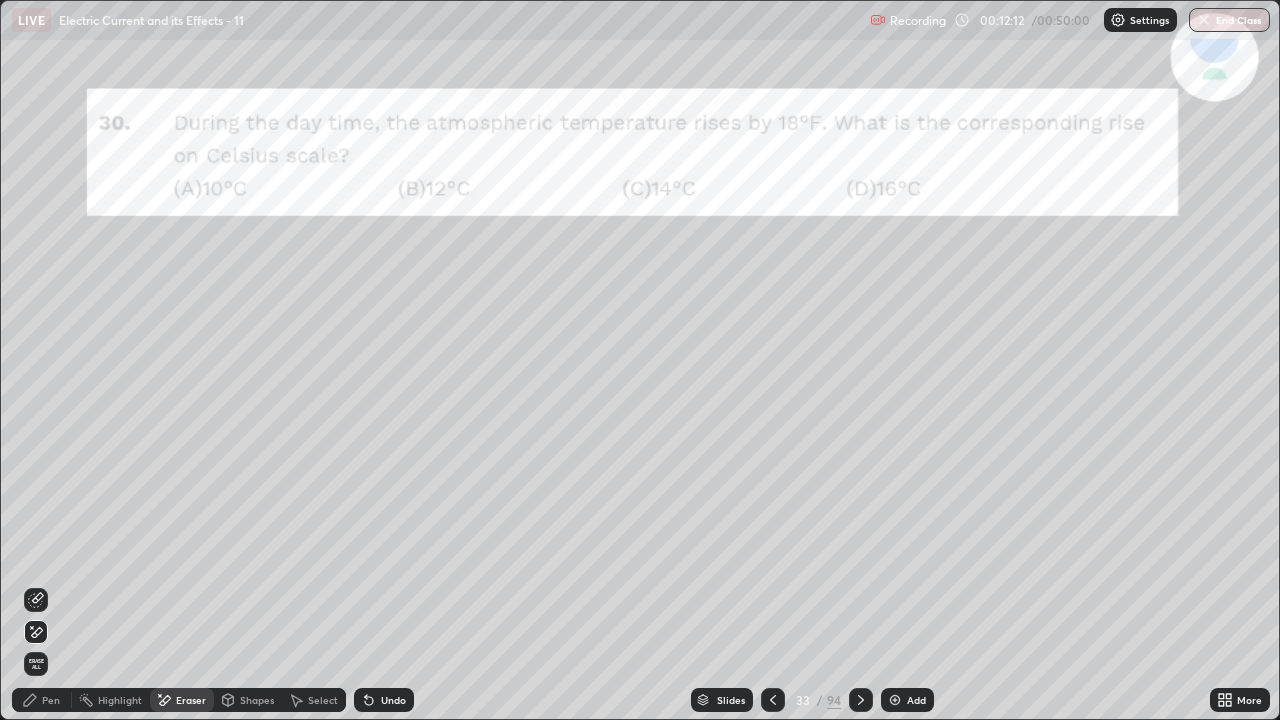 click on "Pen" at bounding box center [51, 700] 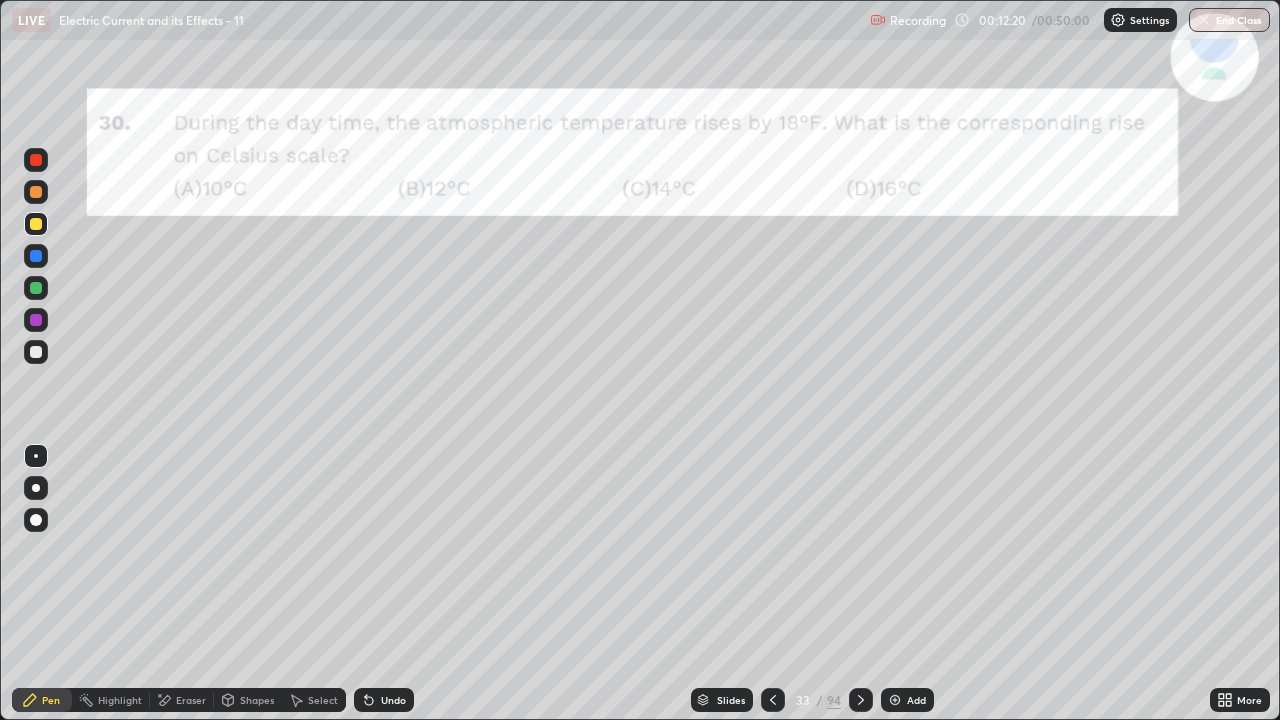 click 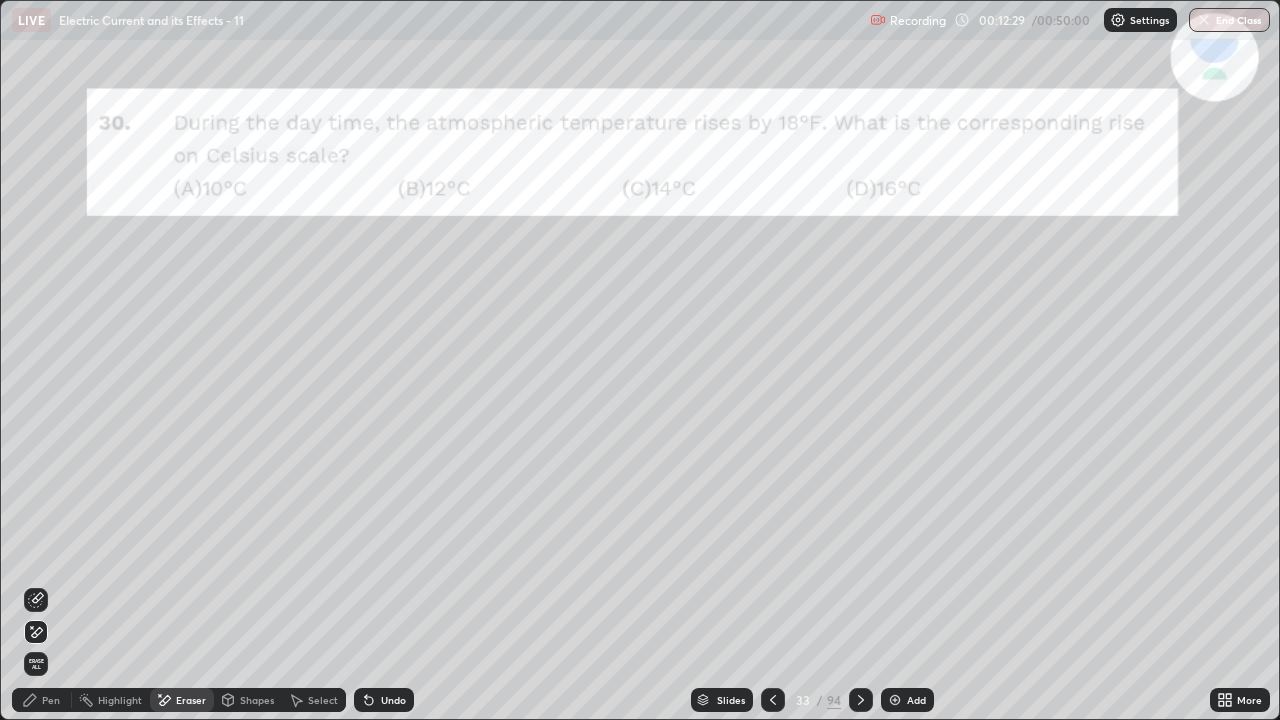 click on "Pen" at bounding box center [42, 700] 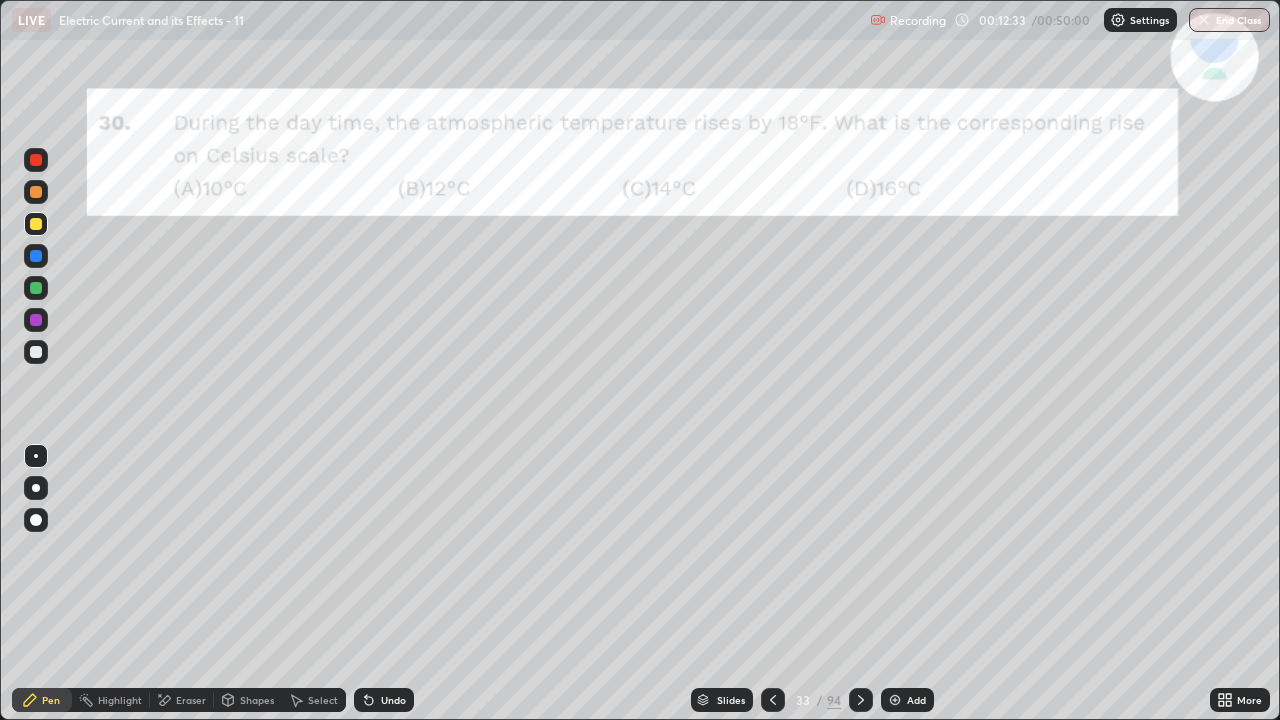 click 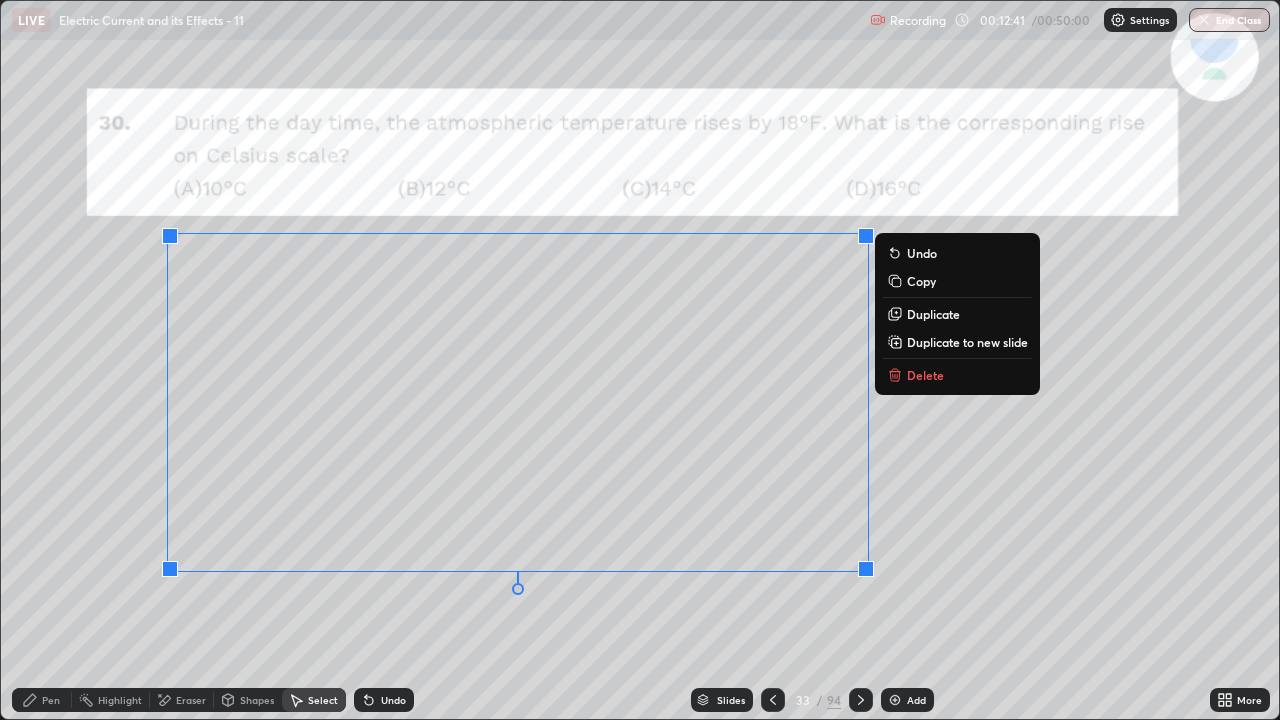 click on "0 ° Undo Copy Duplicate Duplicate to new slide Delete" at bounding box center [640, 360] 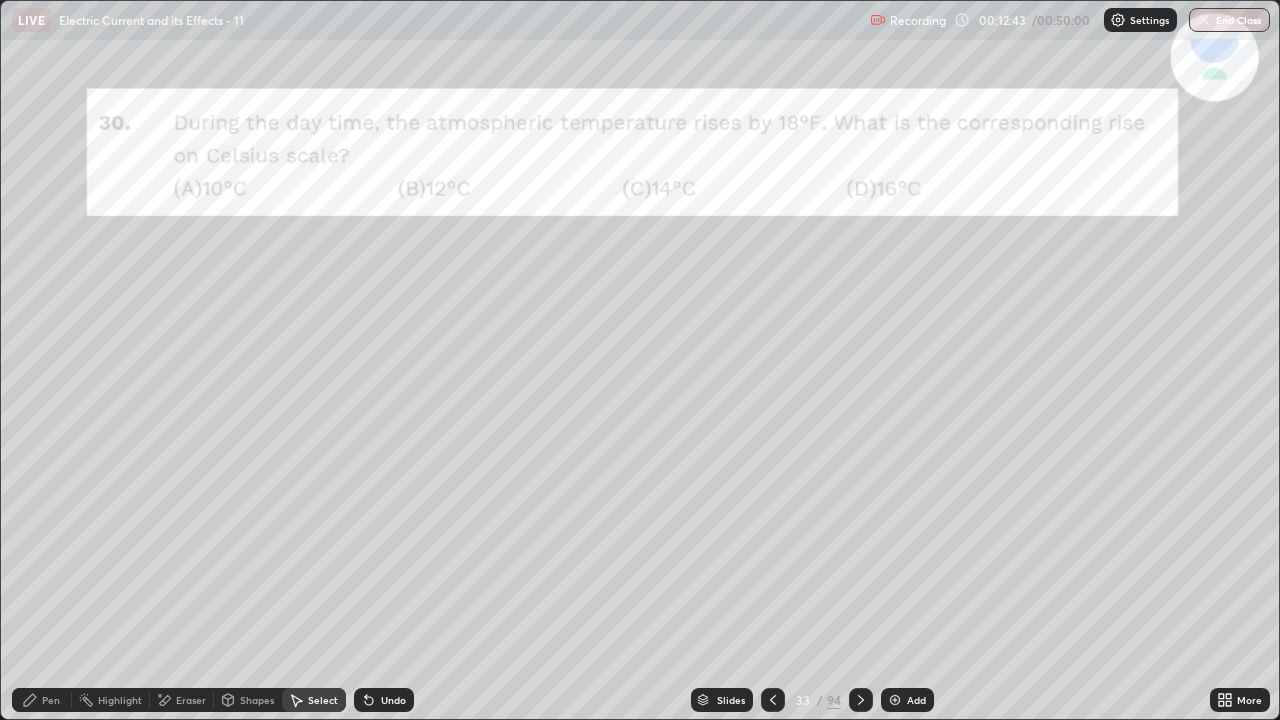 click on "Pen" at bounding box center [42, 700] 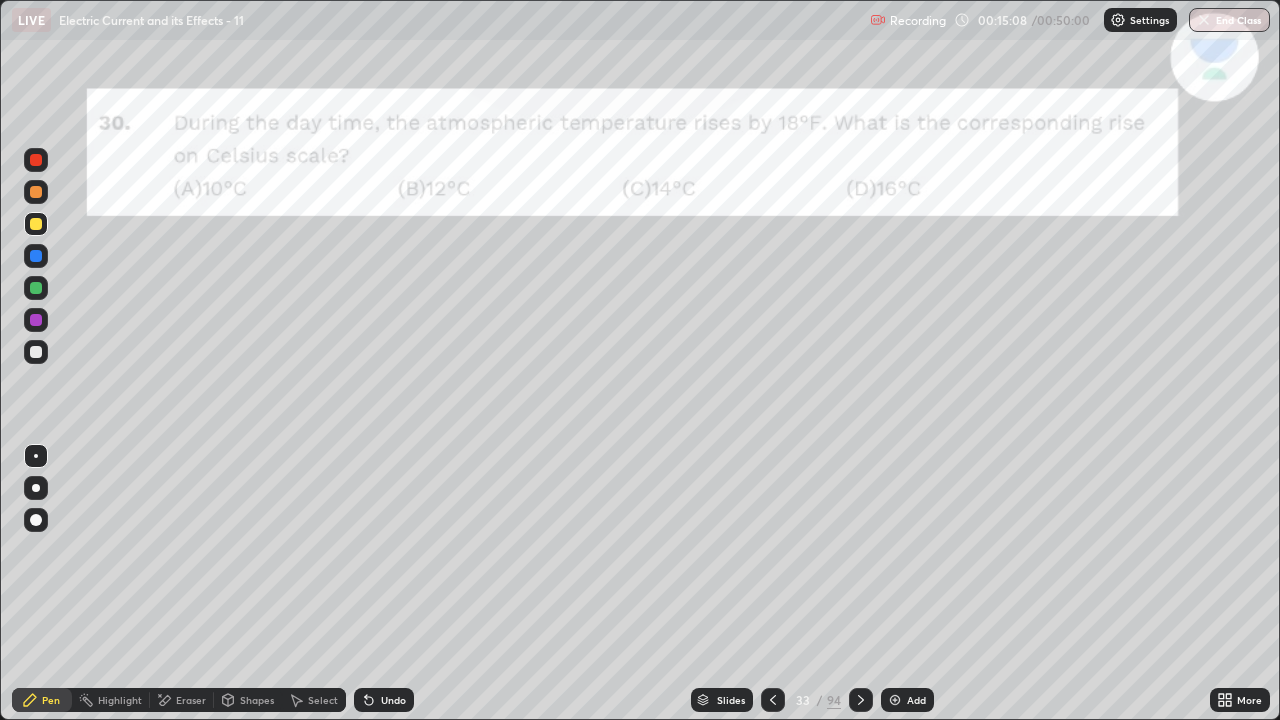 click on "Eraser" at bounding box center (191, 700) 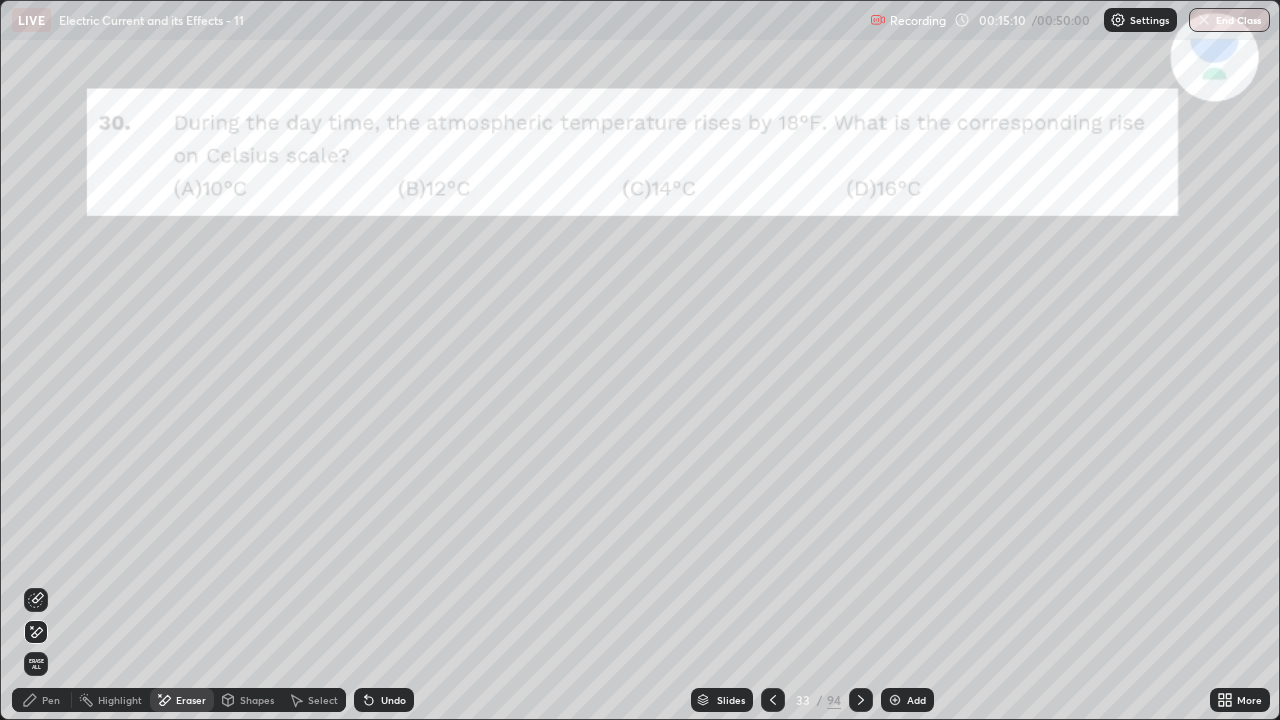 click on "Pen" at bounding box center [42, 700] 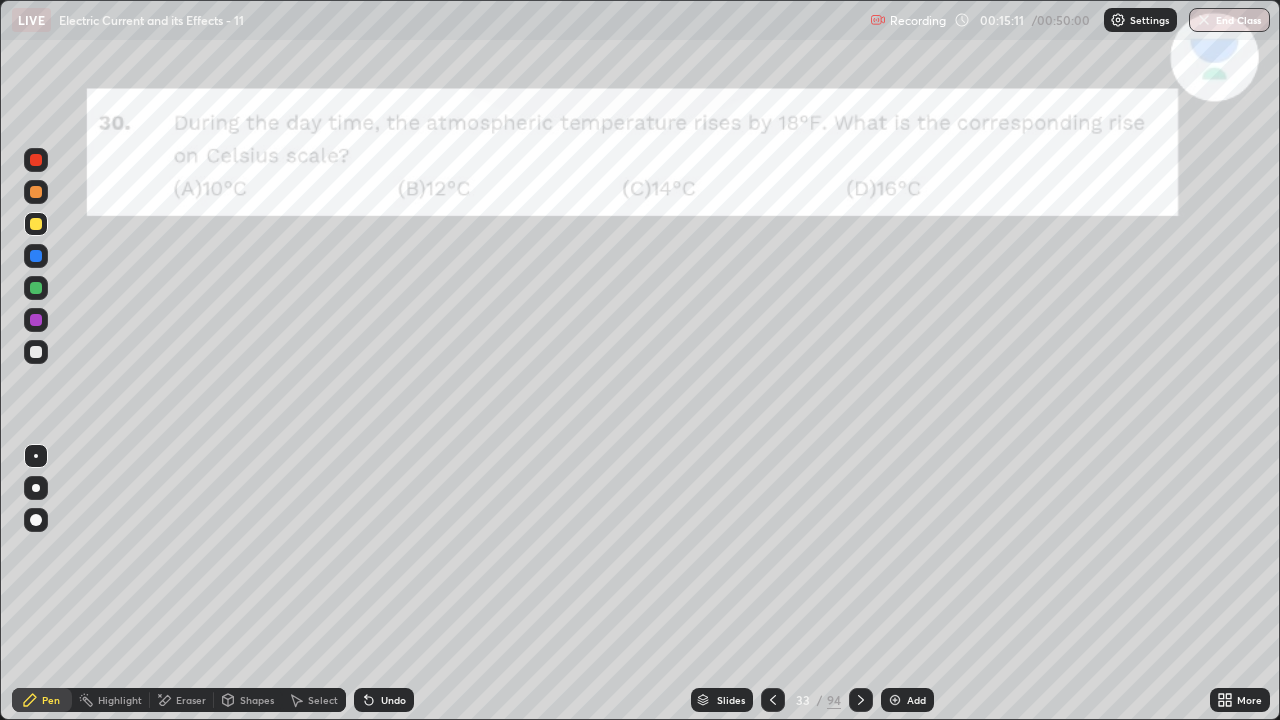 click at bounding box center (36, 352) 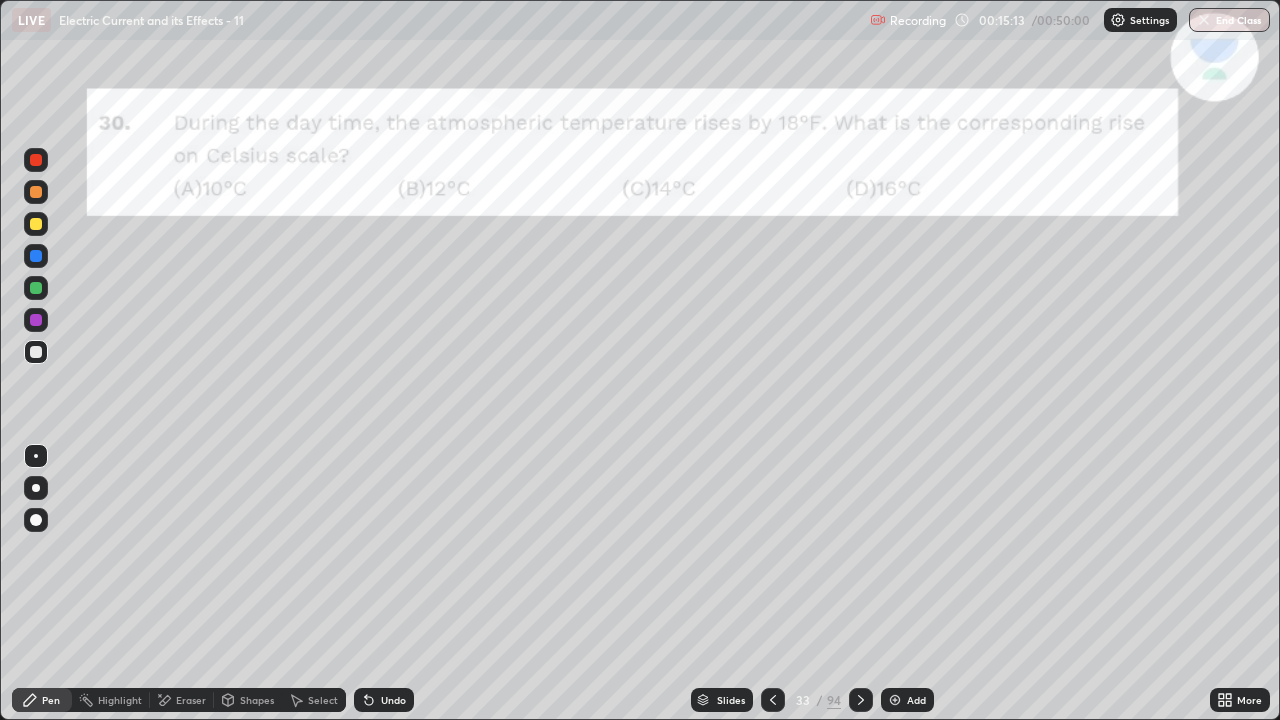 click 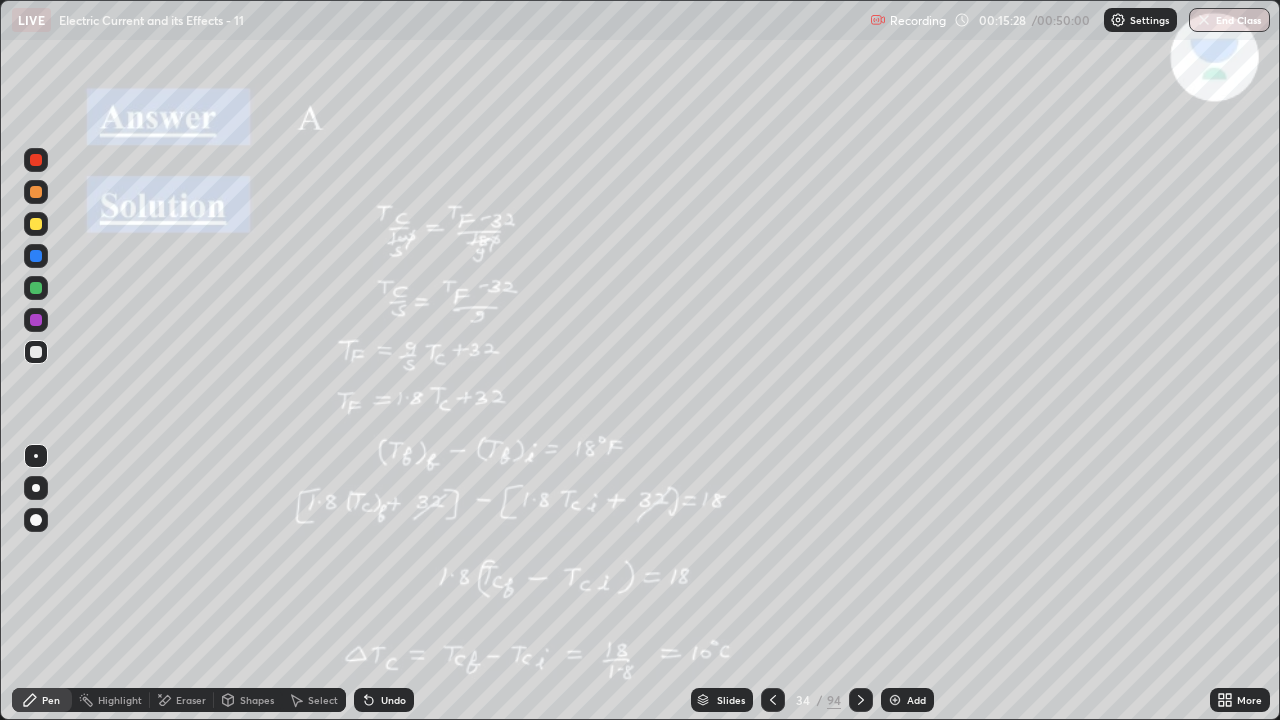 click 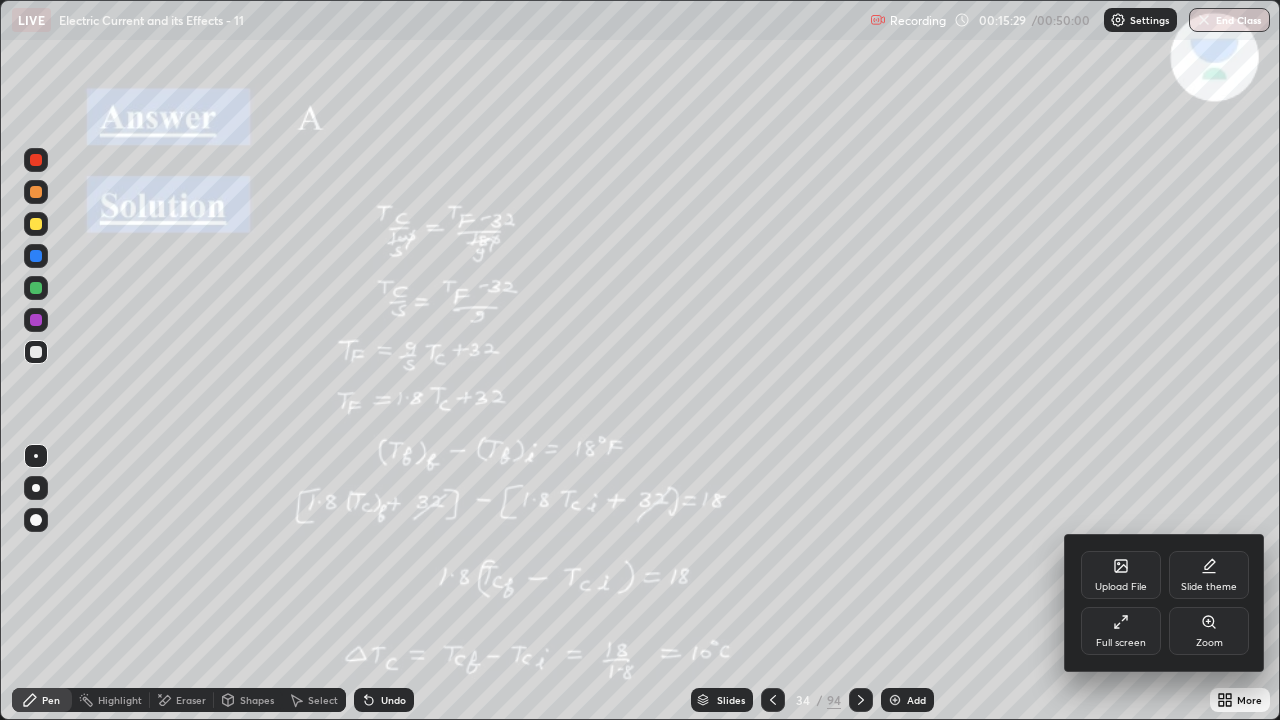 click on "Zoom" at bounding box center [1209, 631] 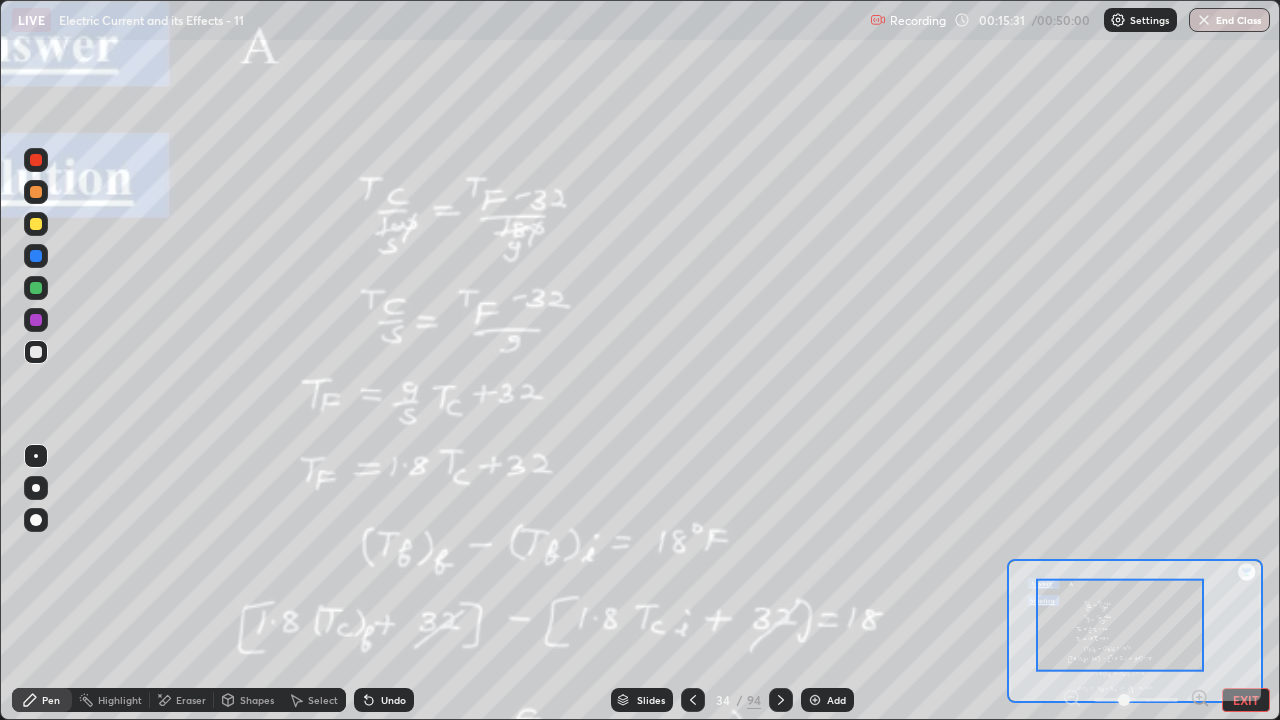 click 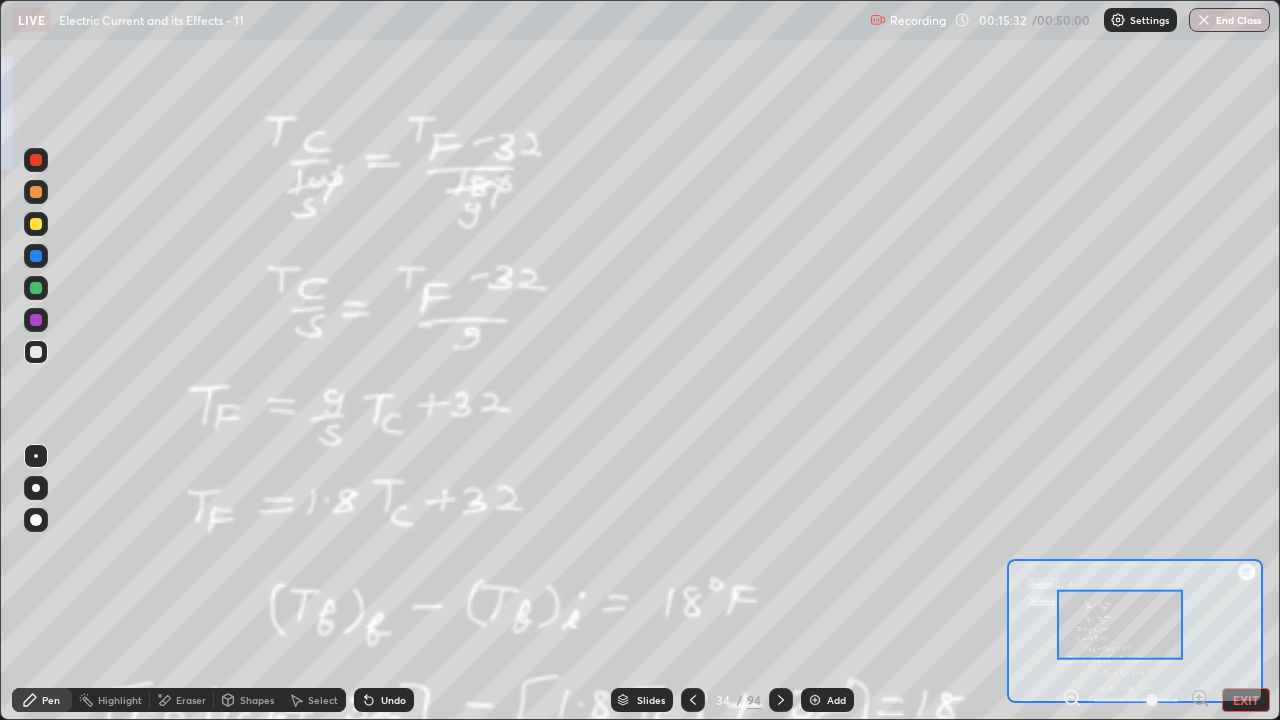 click 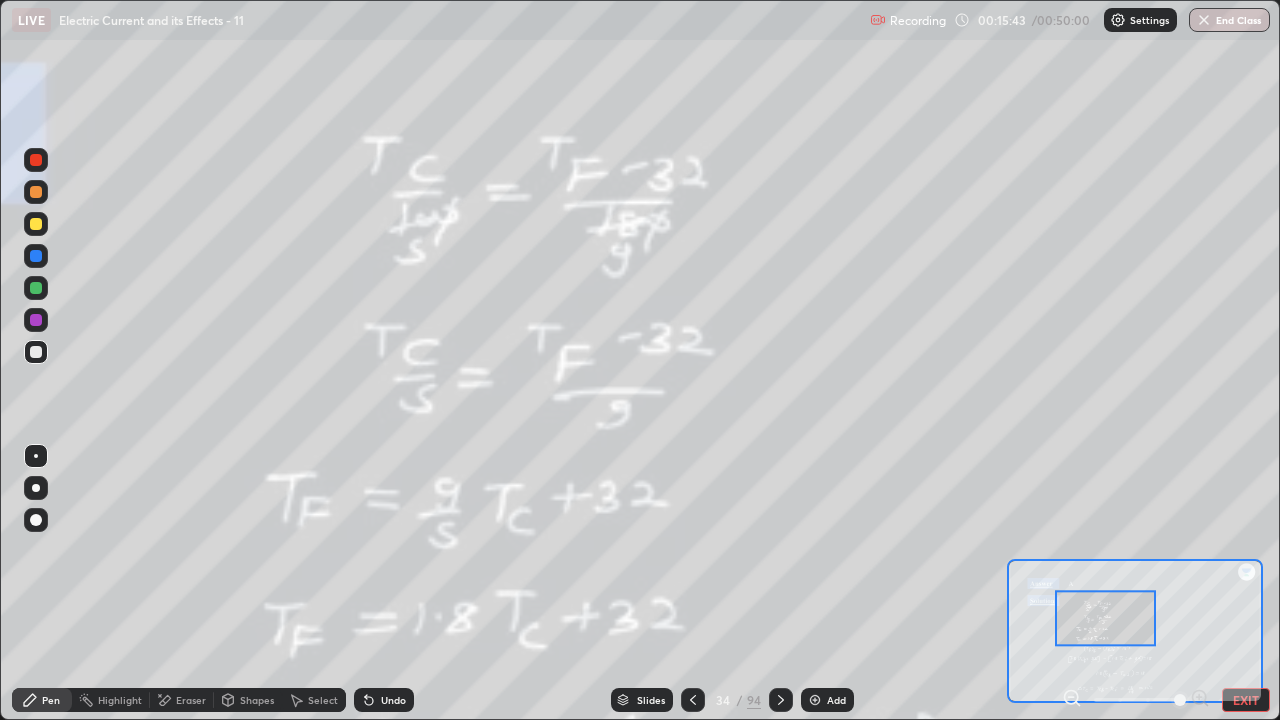 click at bounding box center [36, 224] 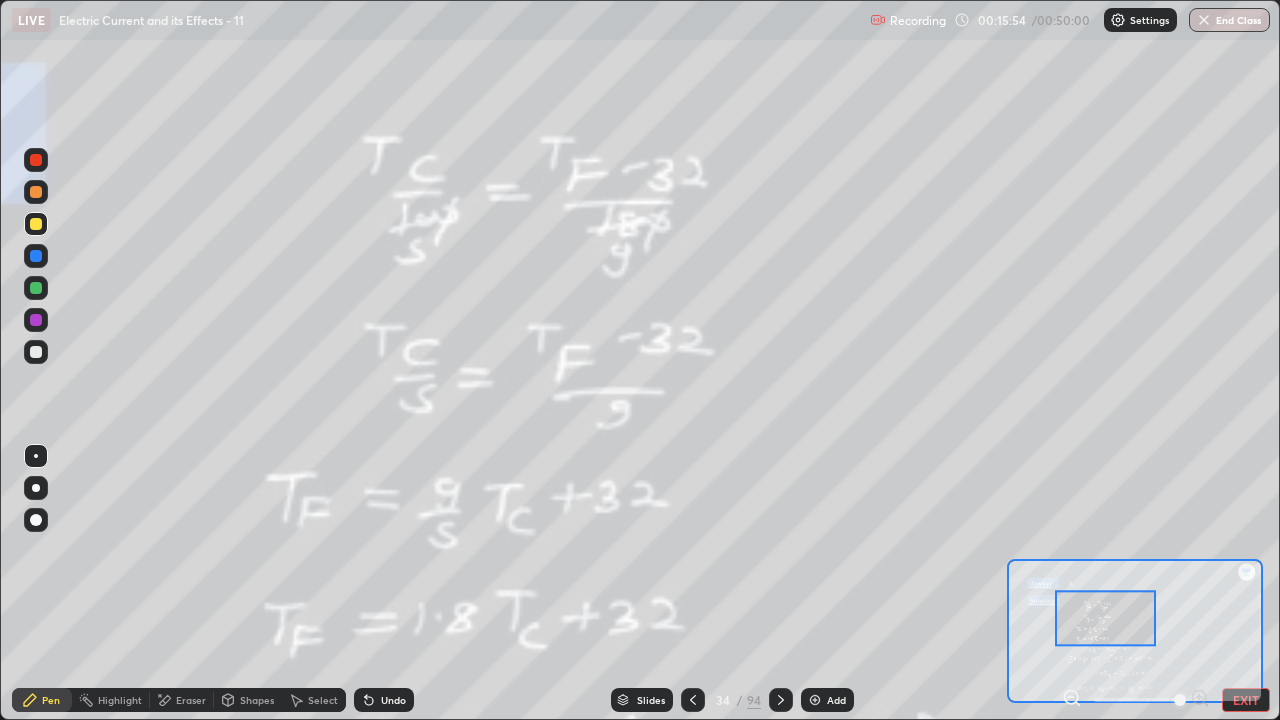 click on "Eraser" at bounding box center (191, 700) 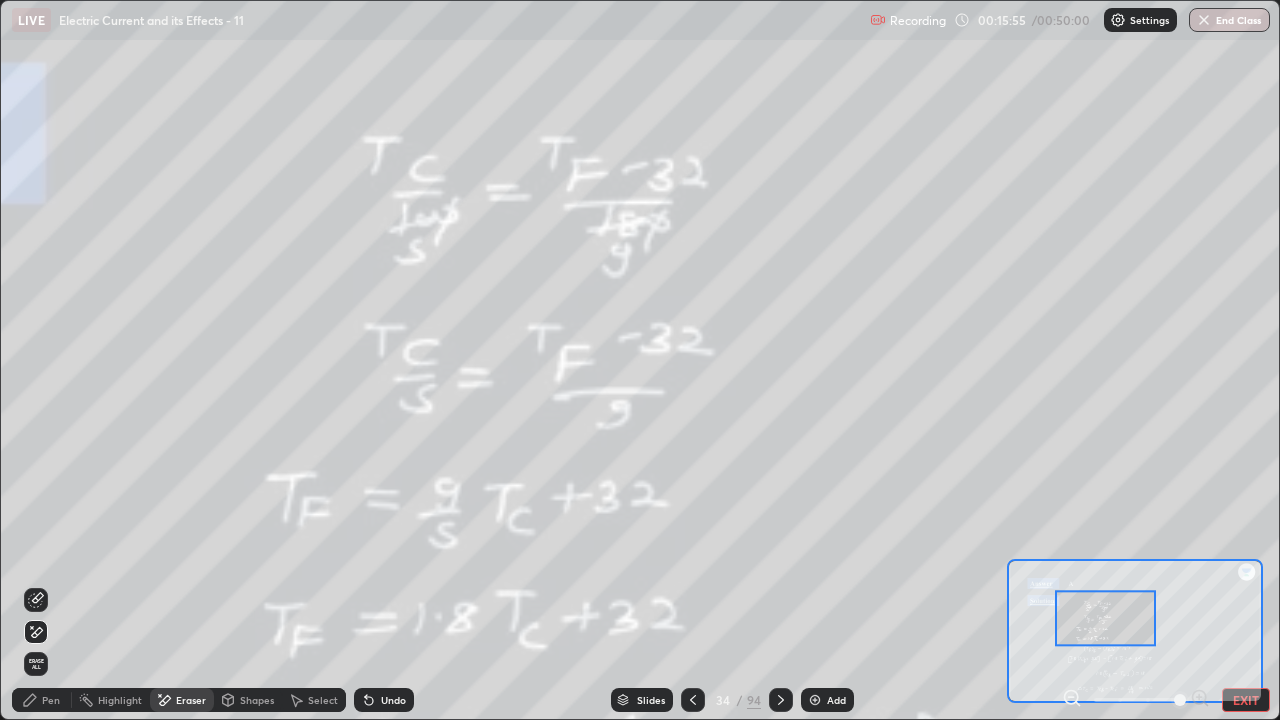 click on "Erase all" at bounding box center (36, 664) 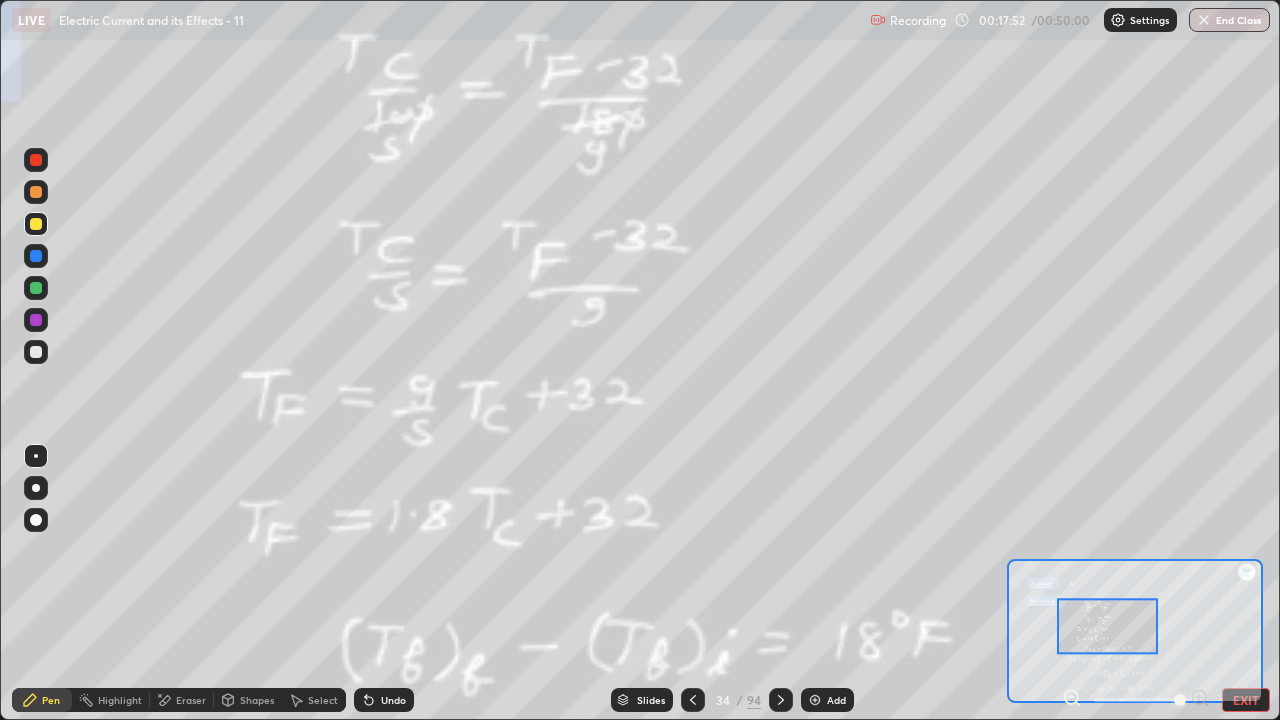 click 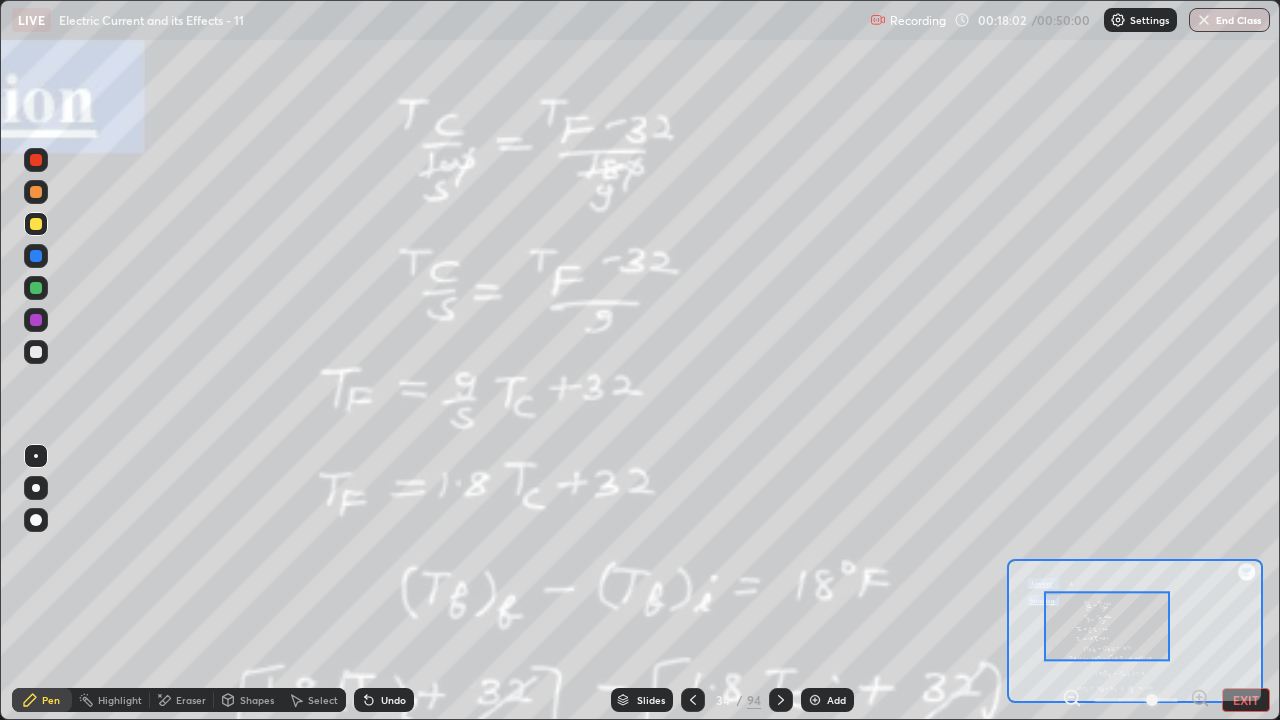 click at bounding box center [36, 352] 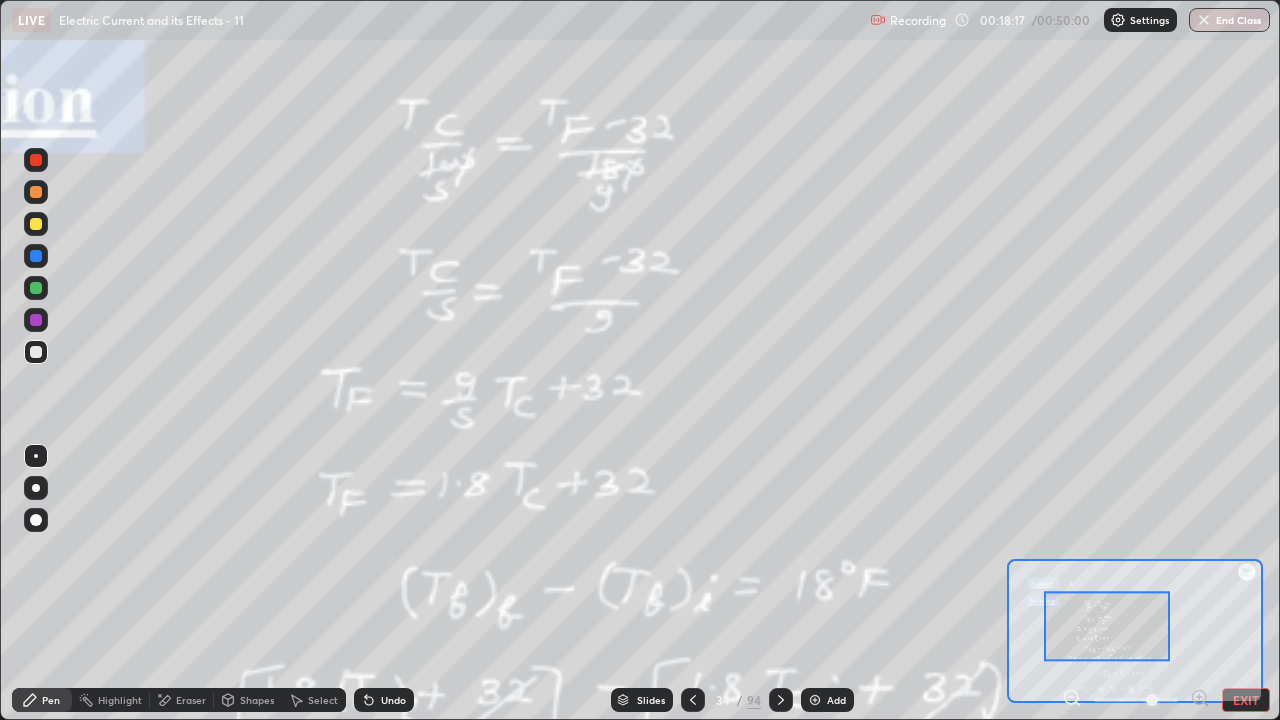 click 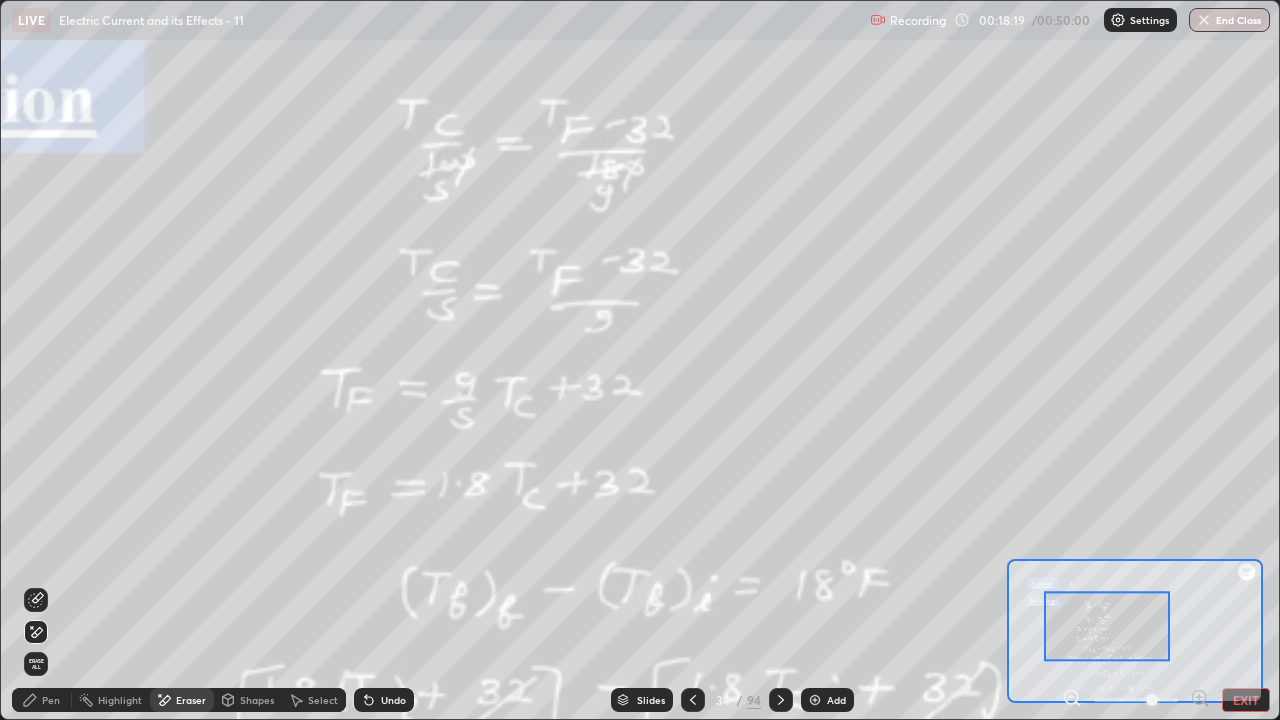 click on "Pen" at bounding box center (51, 700) 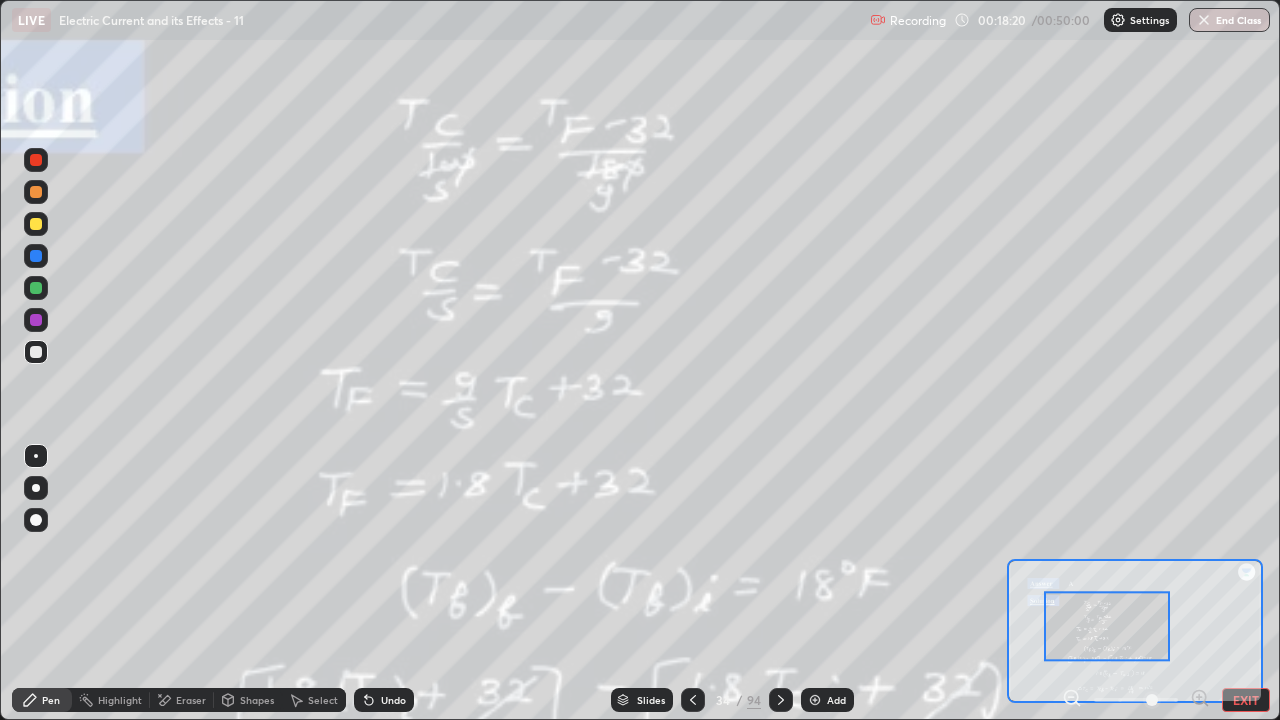 click at bounding box center [36, 320] 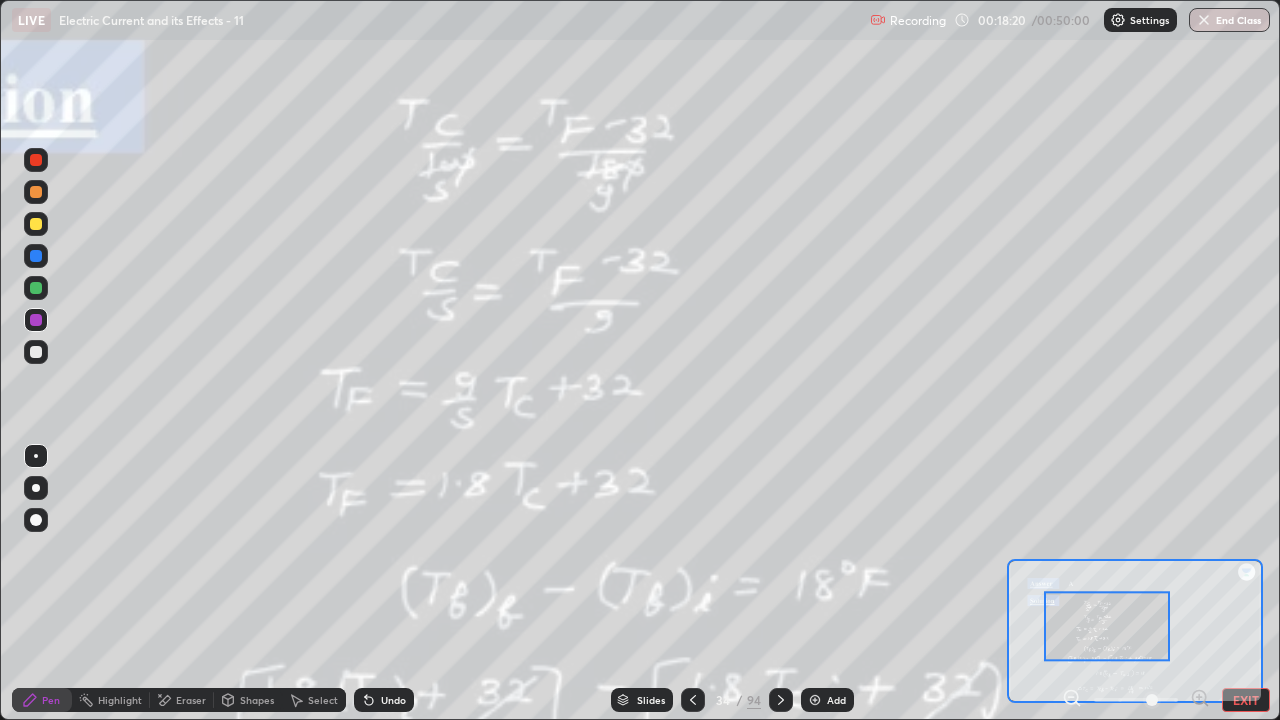 click at bounding box center [36, 224] 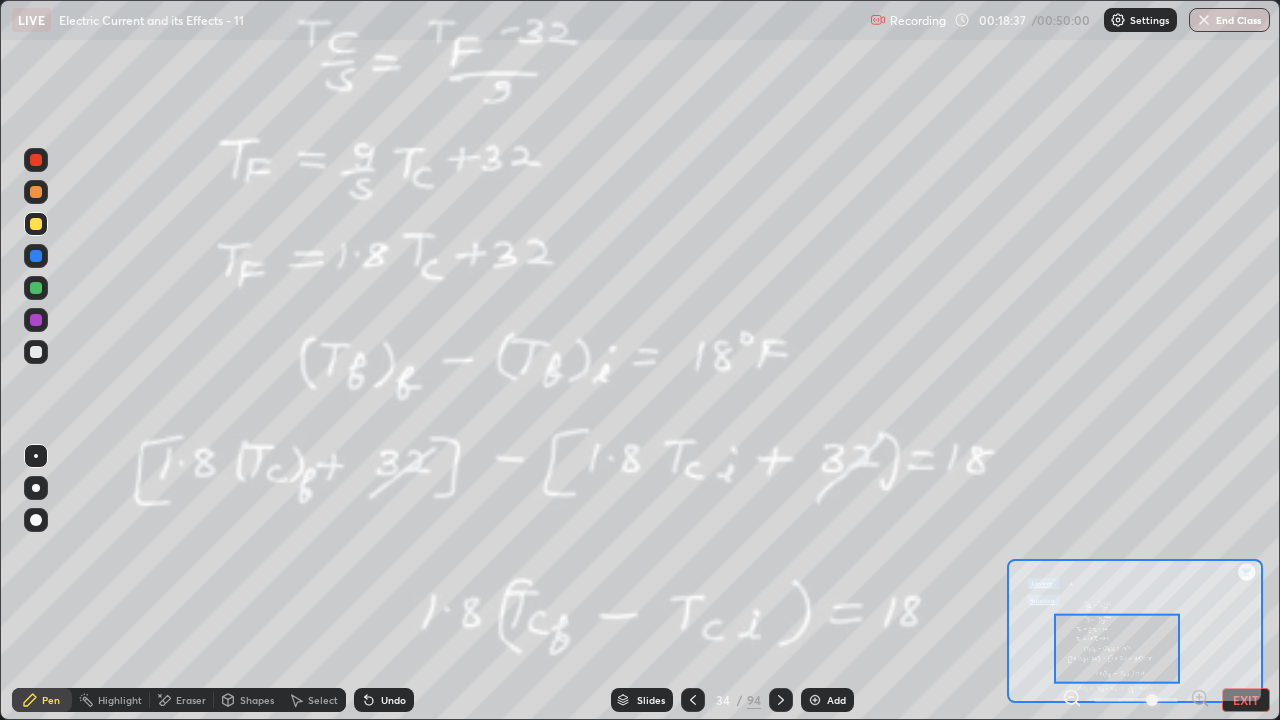 click 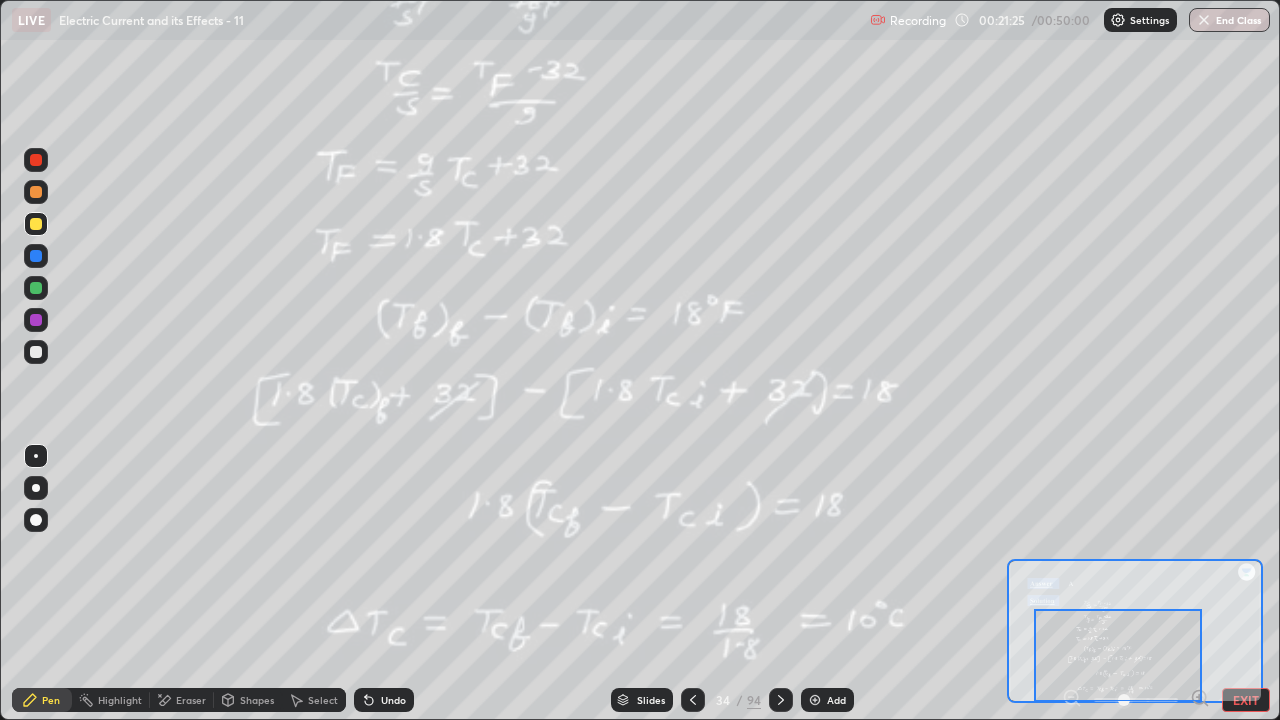 click 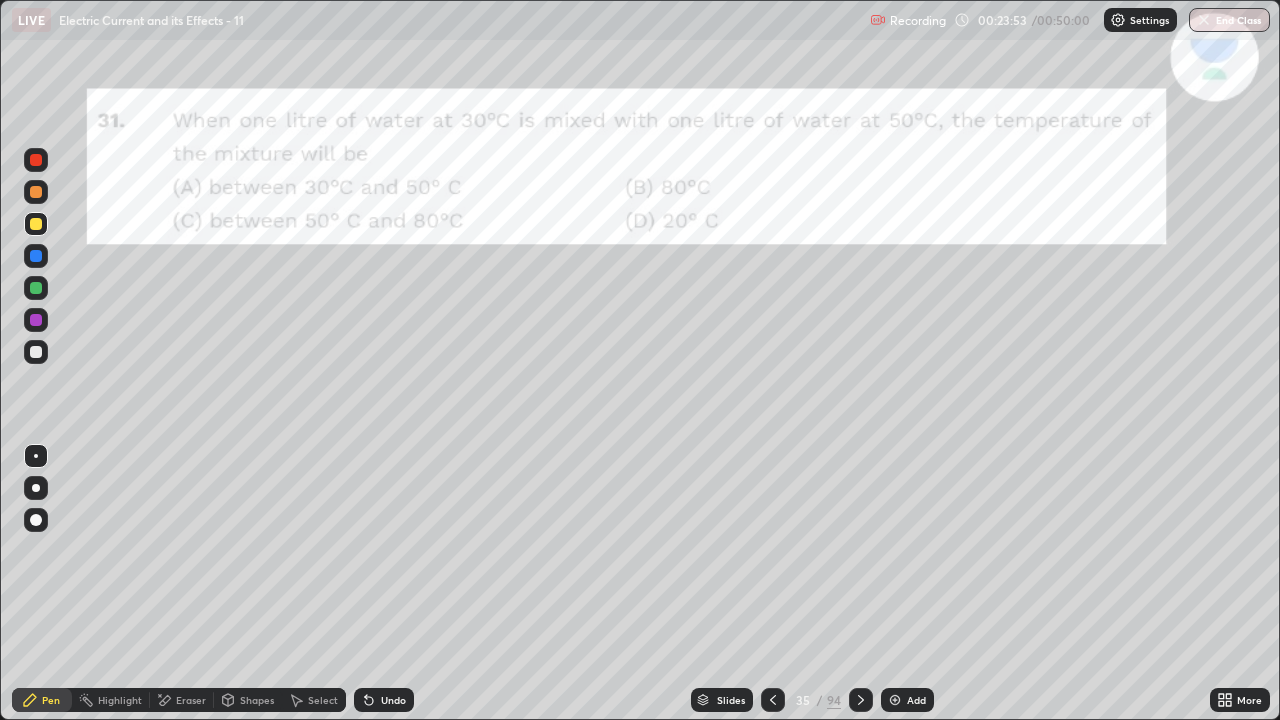 click 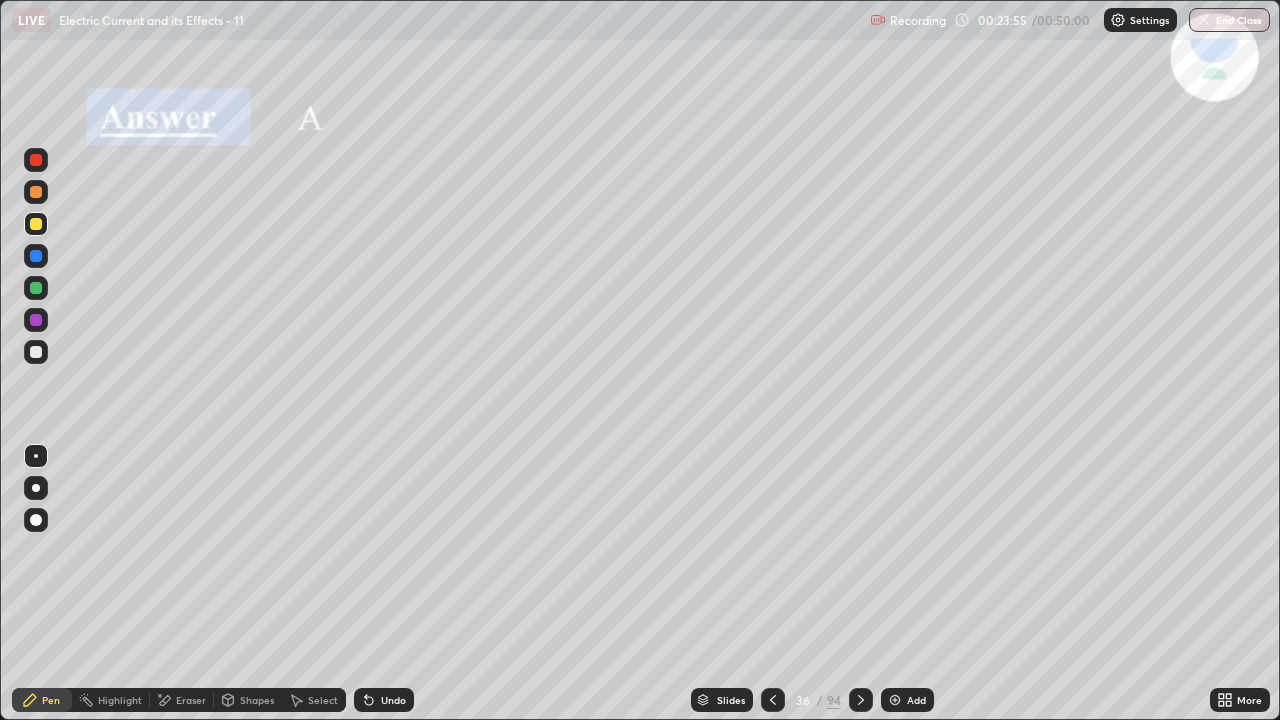 click 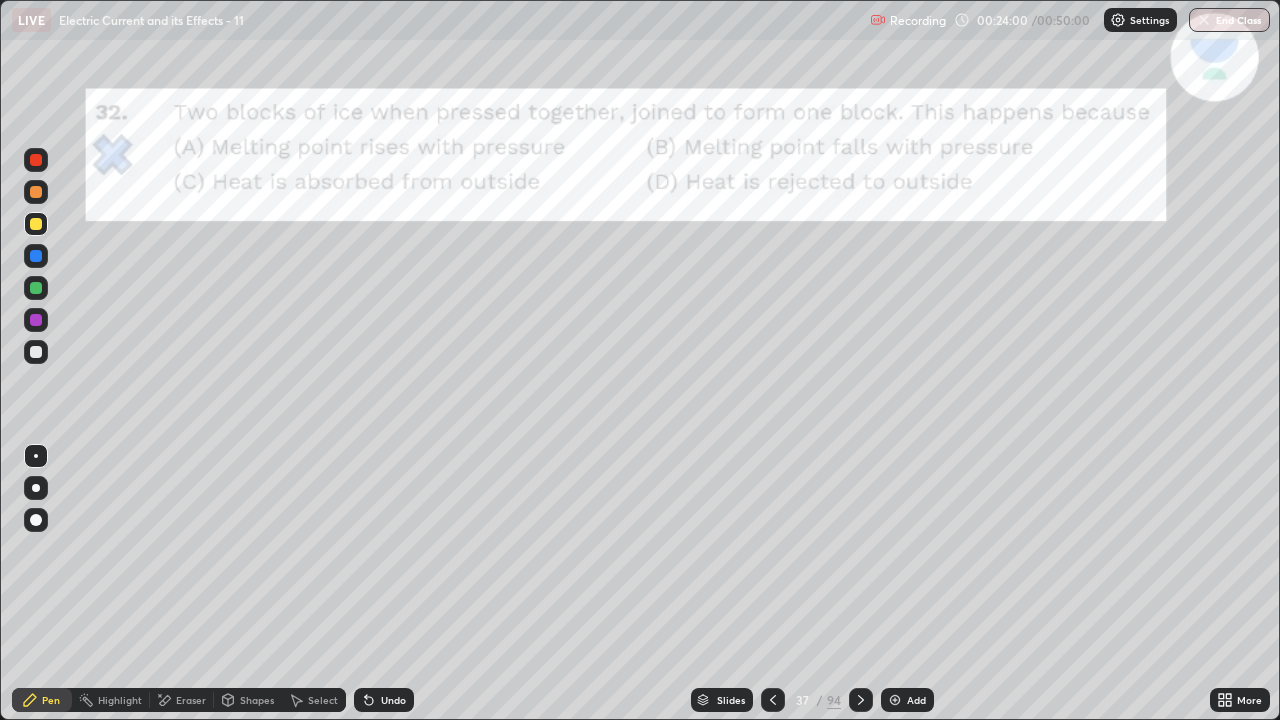 click at bounding box center (36, 320) 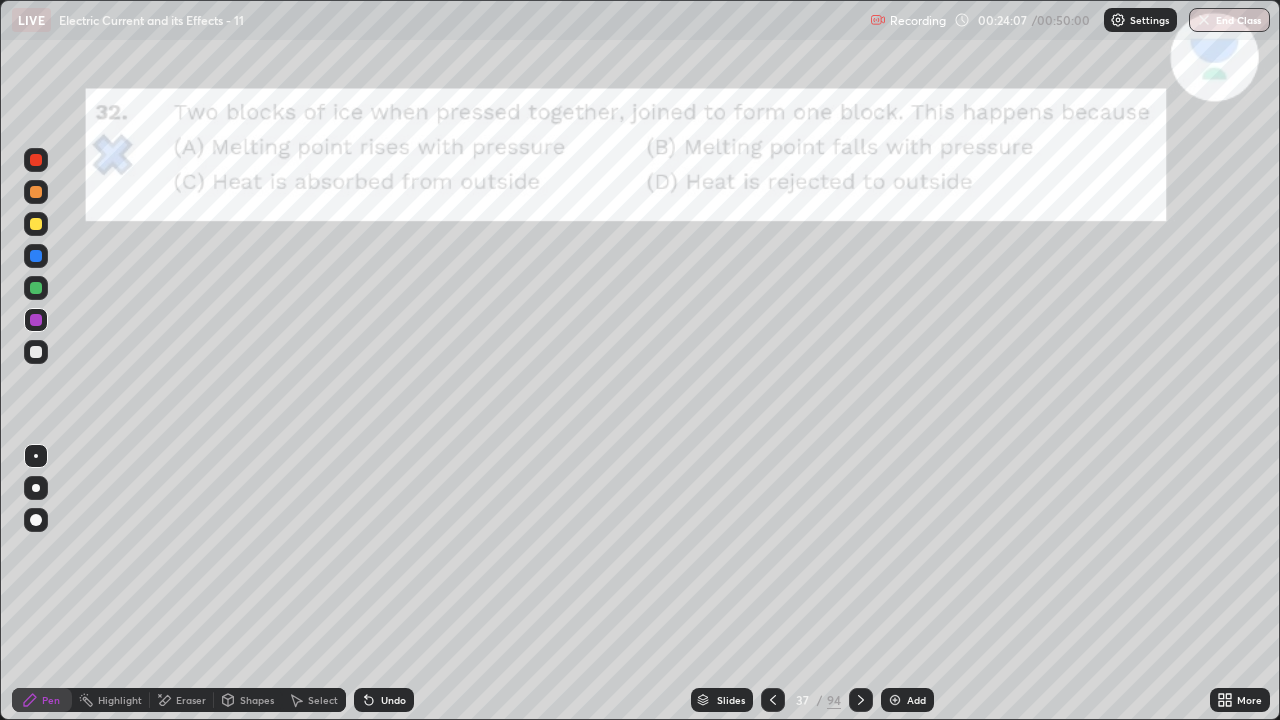 click 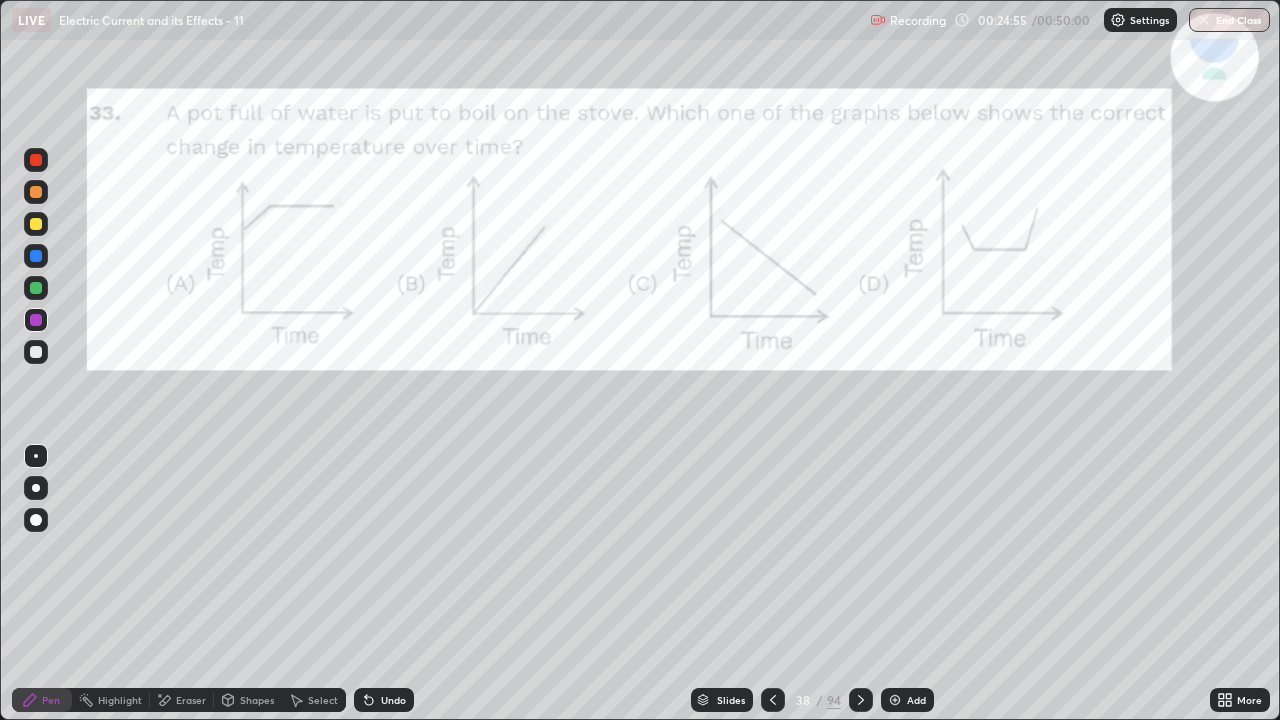 click at bounding box center (36, 352) 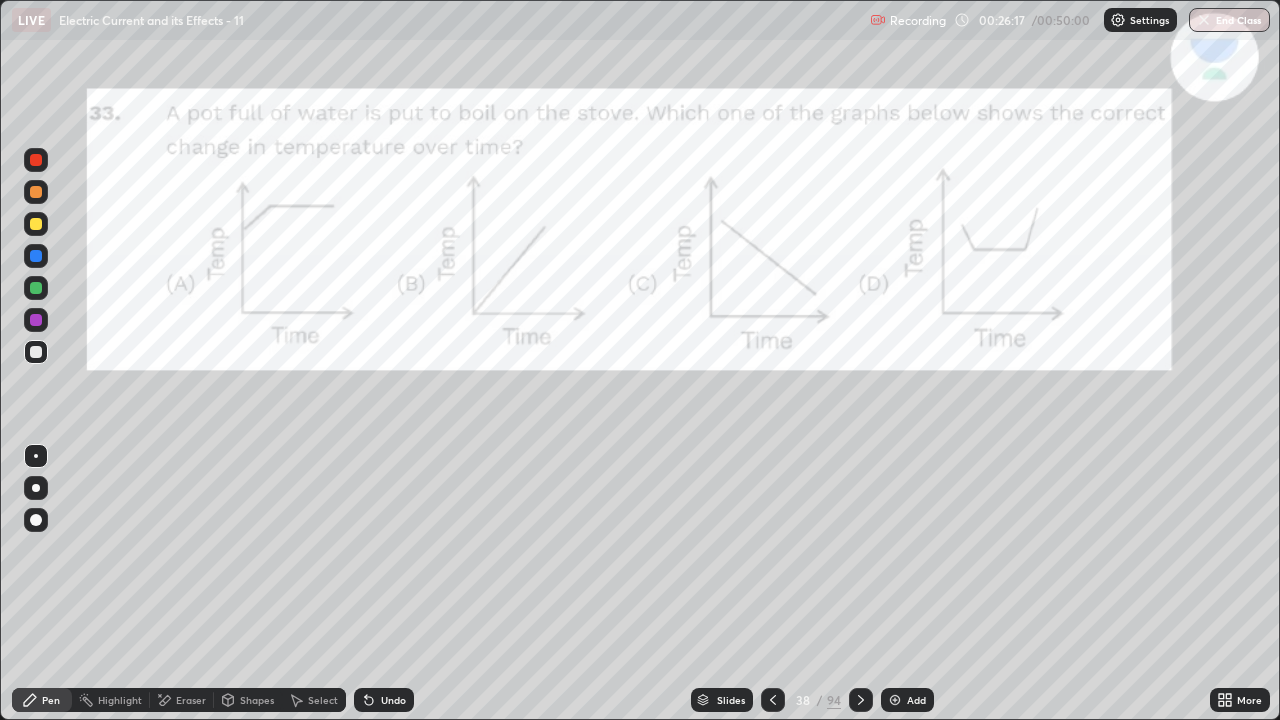 click on "Eraser" at bounding box center (191, 700) 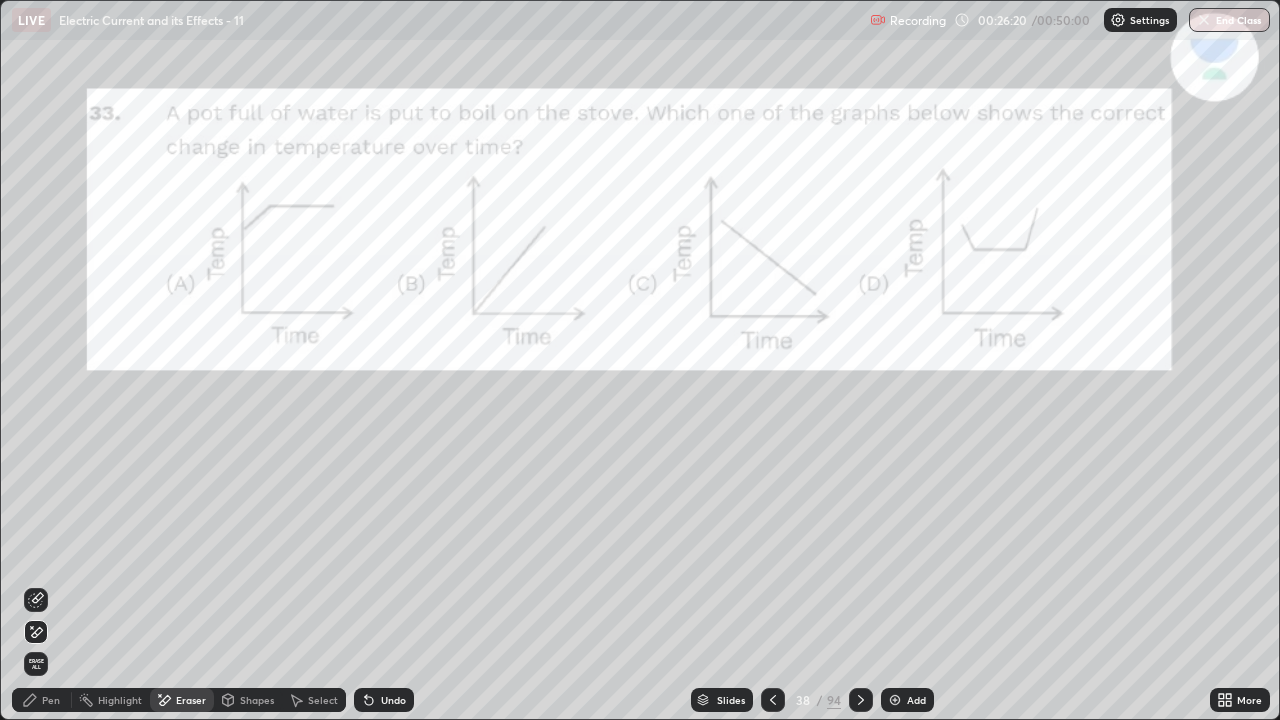 click on "Pen" at bounding box center [42, 700] 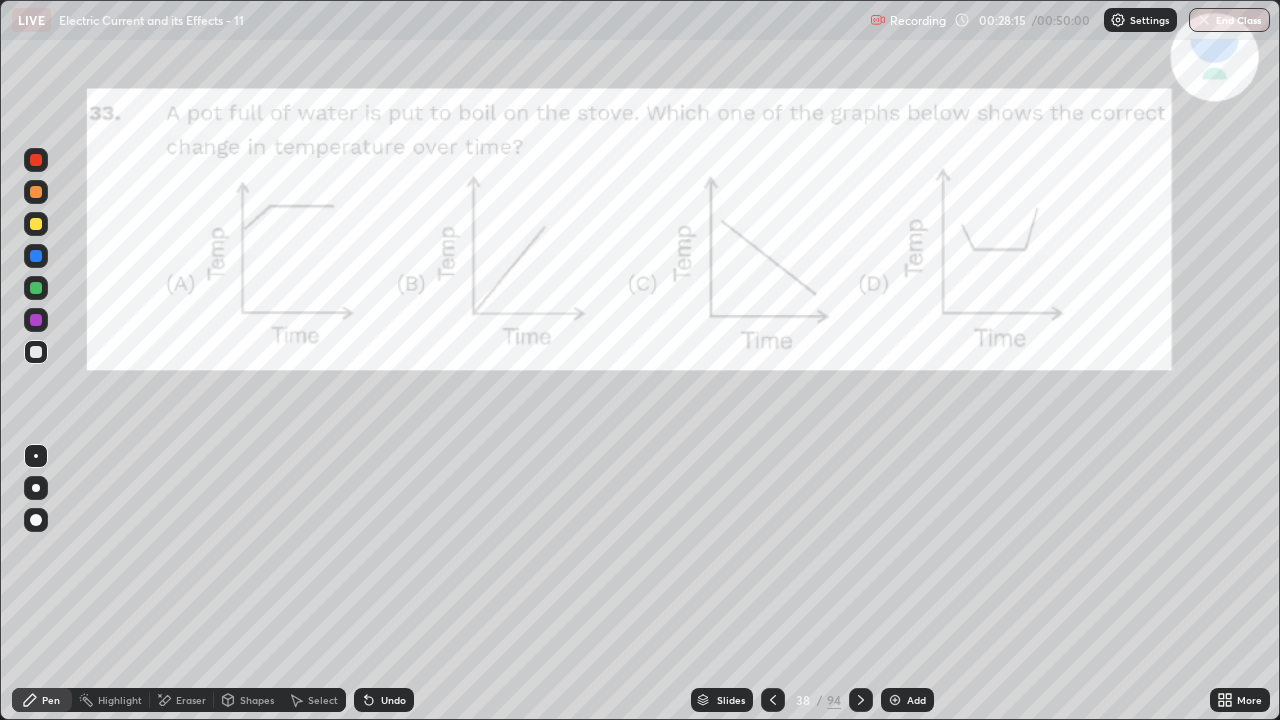 click at bounding box center [36, 352] 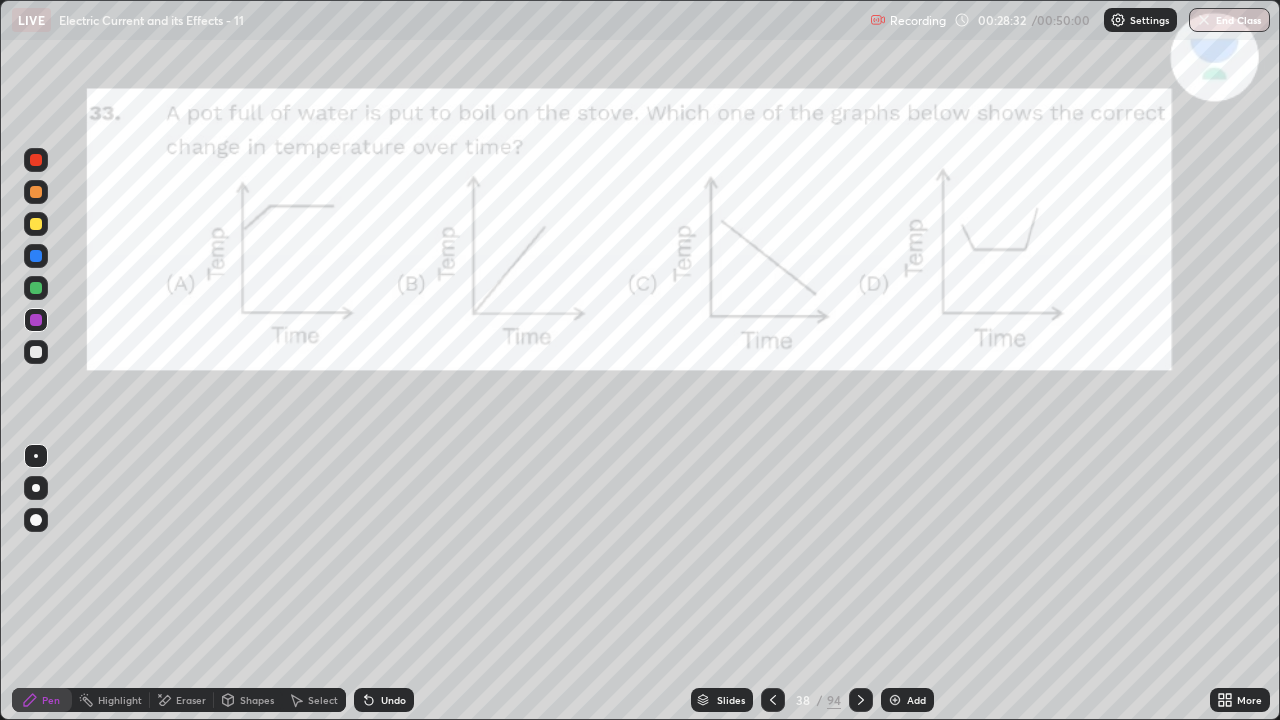 click on "Highlight" at bounding box center [120, 700] 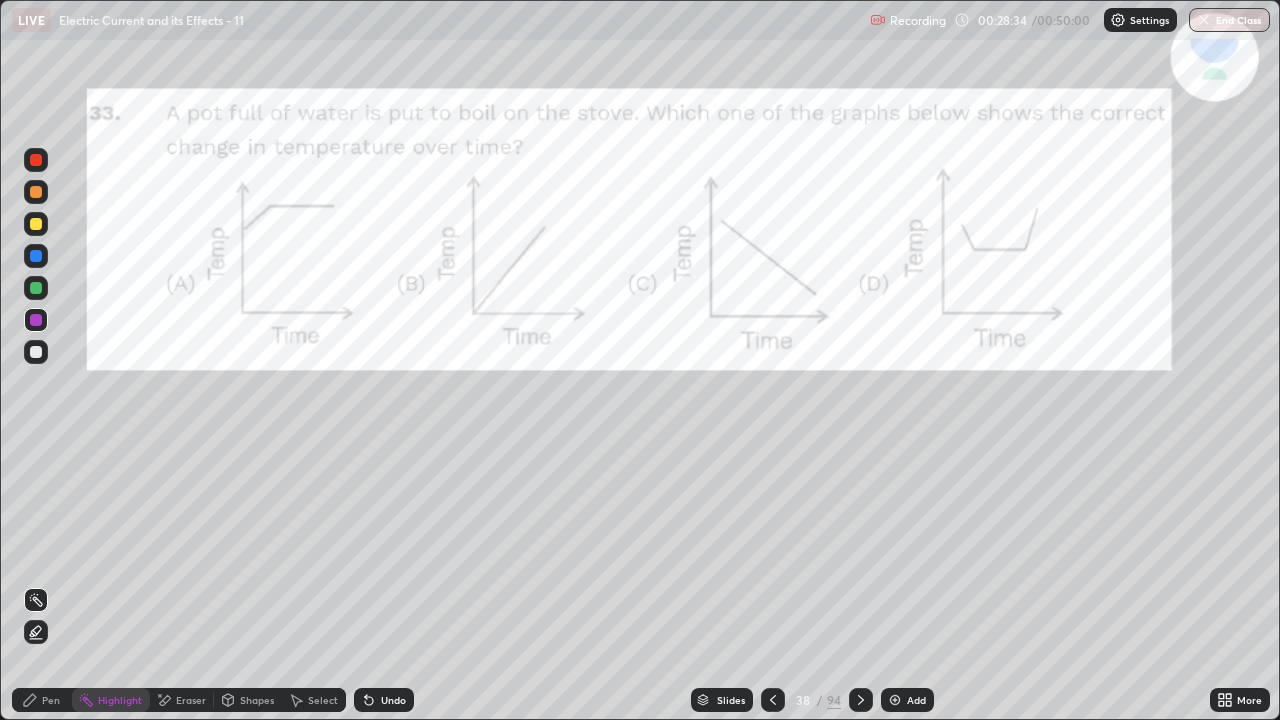 click 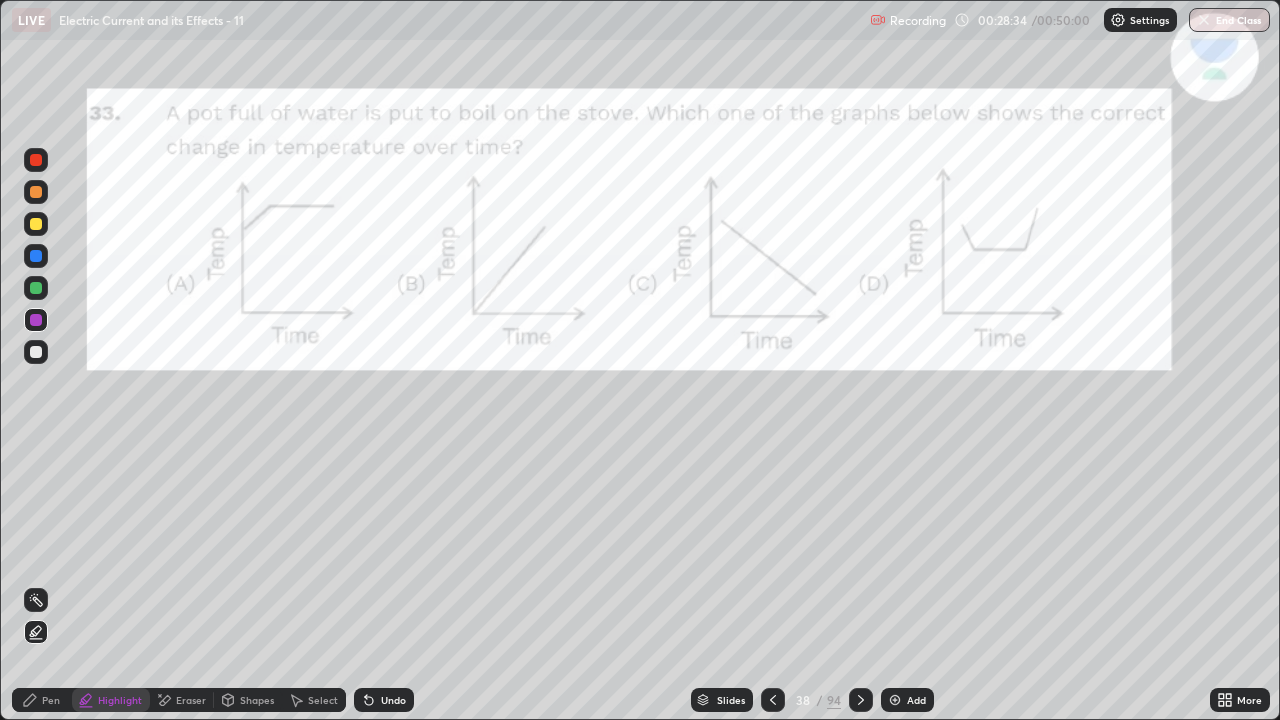 click on "Eraser" at bounding box center (182, 700) 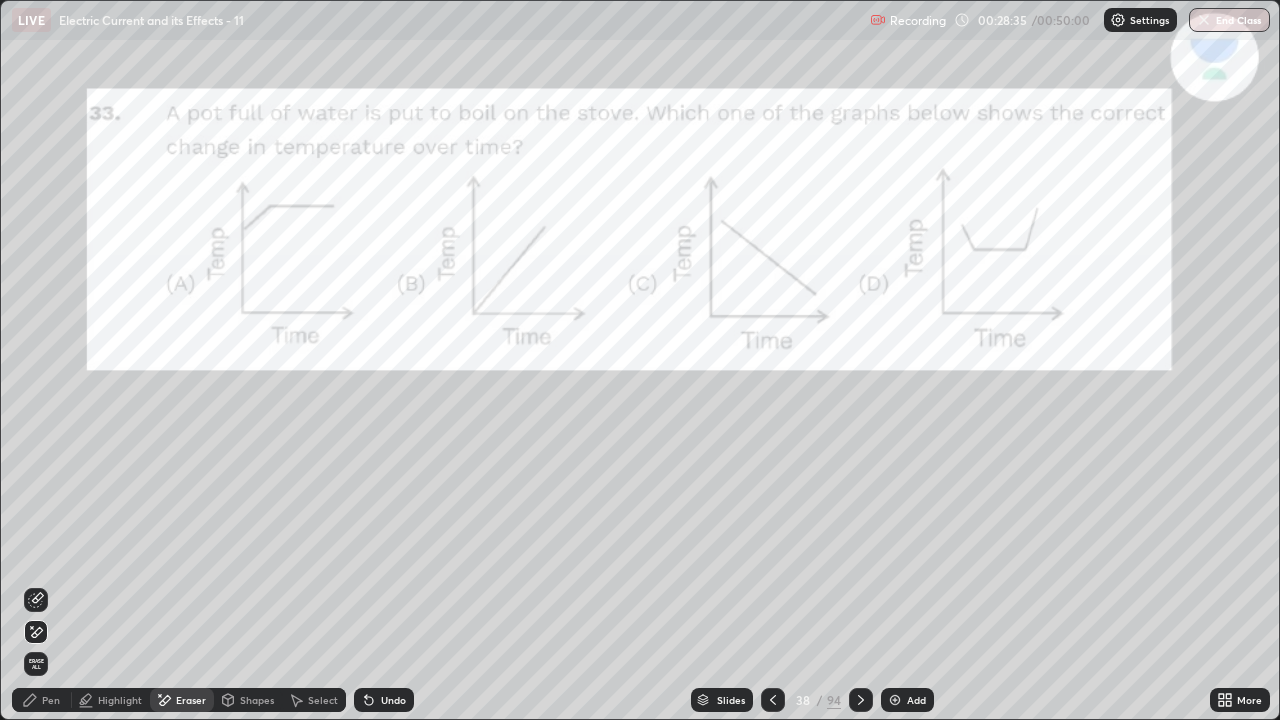 click on "Erase all" at bounding box center [36, 664] 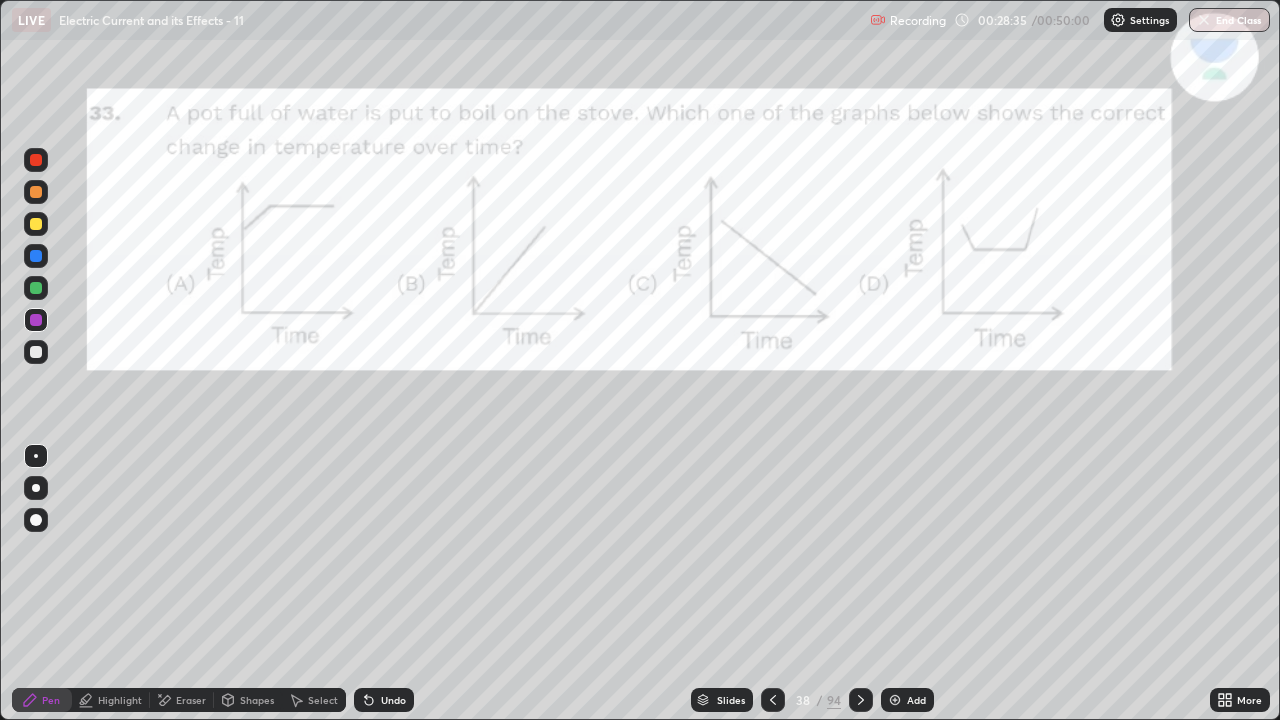 click on "Pen" at bounding box center (51, 700) 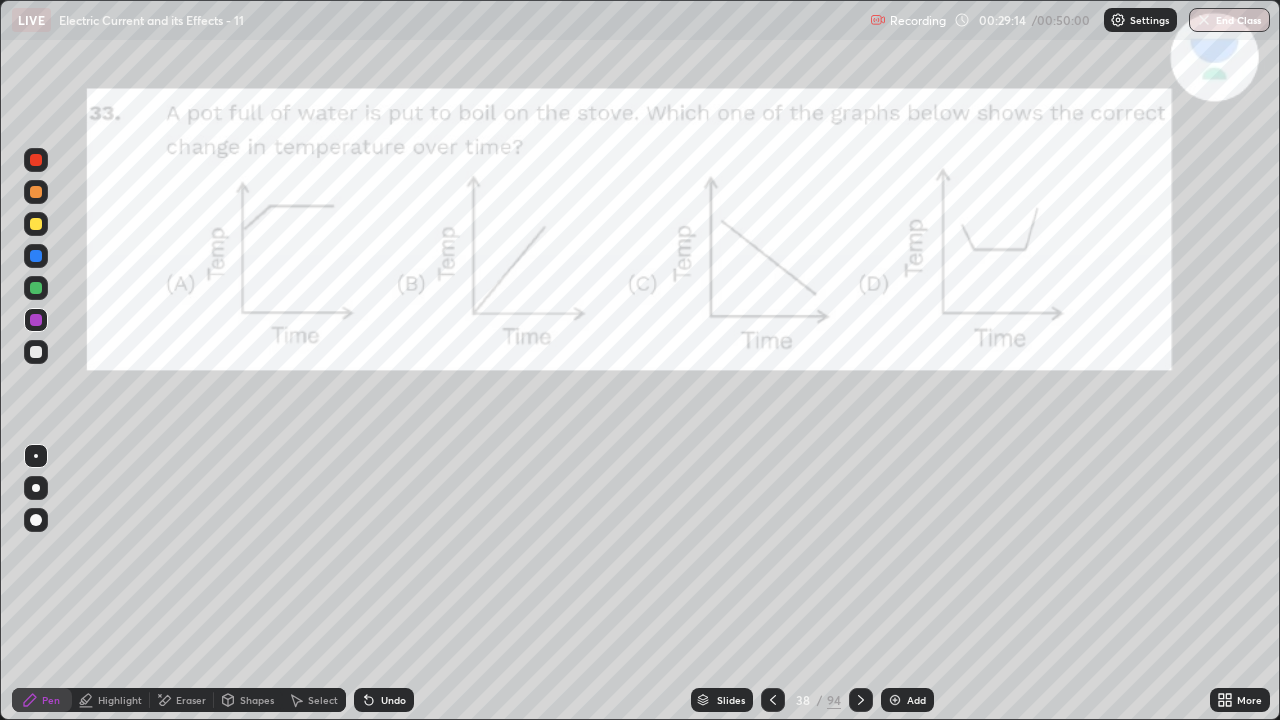 click 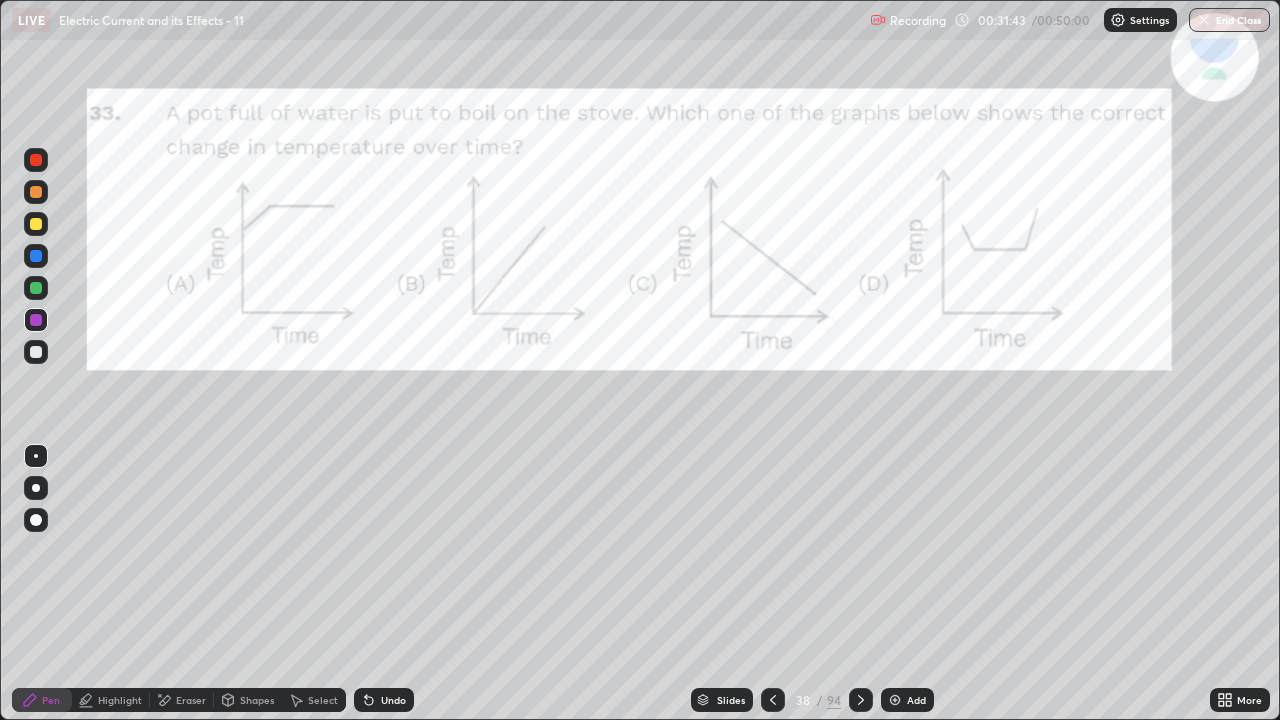 click at bounding box center [861, 700] 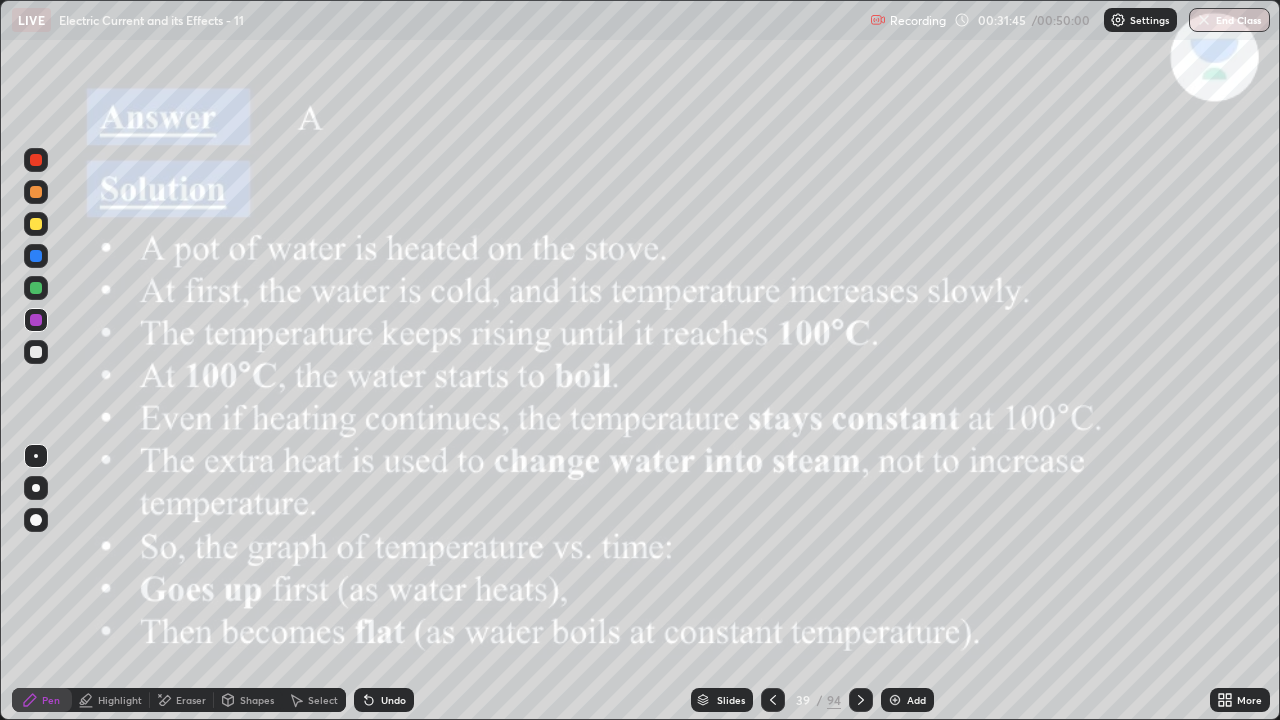 click 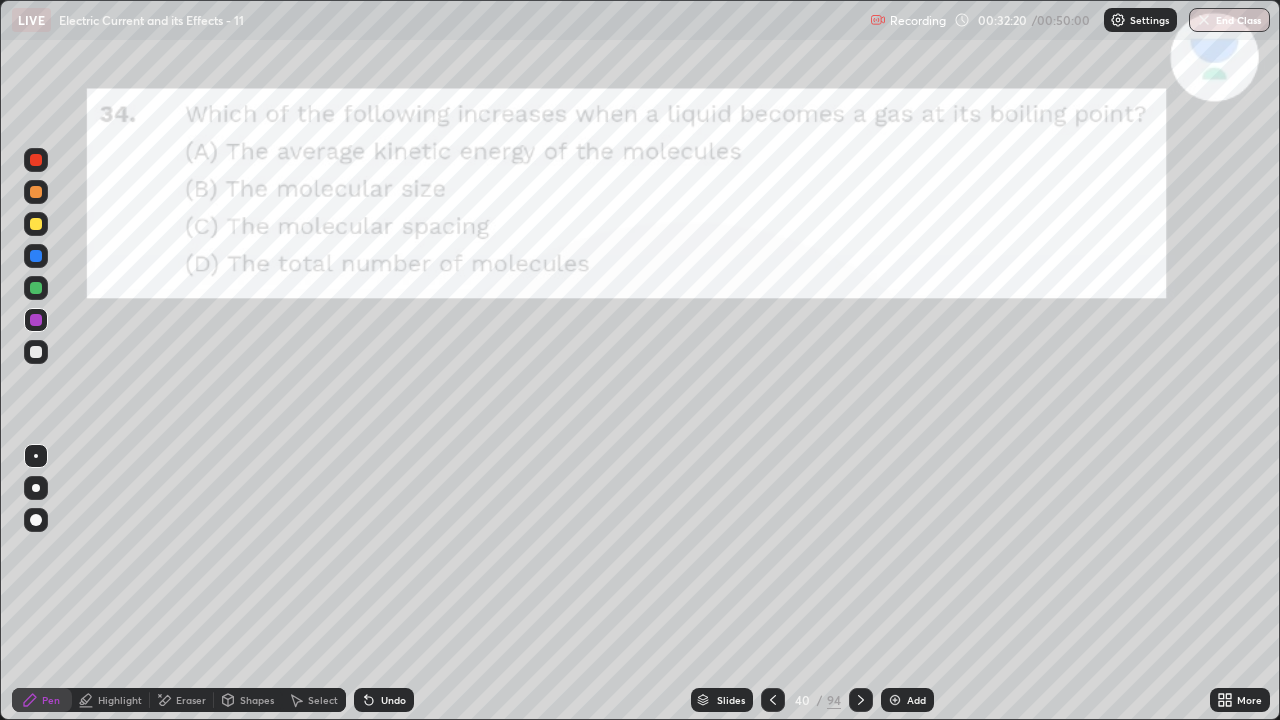 click 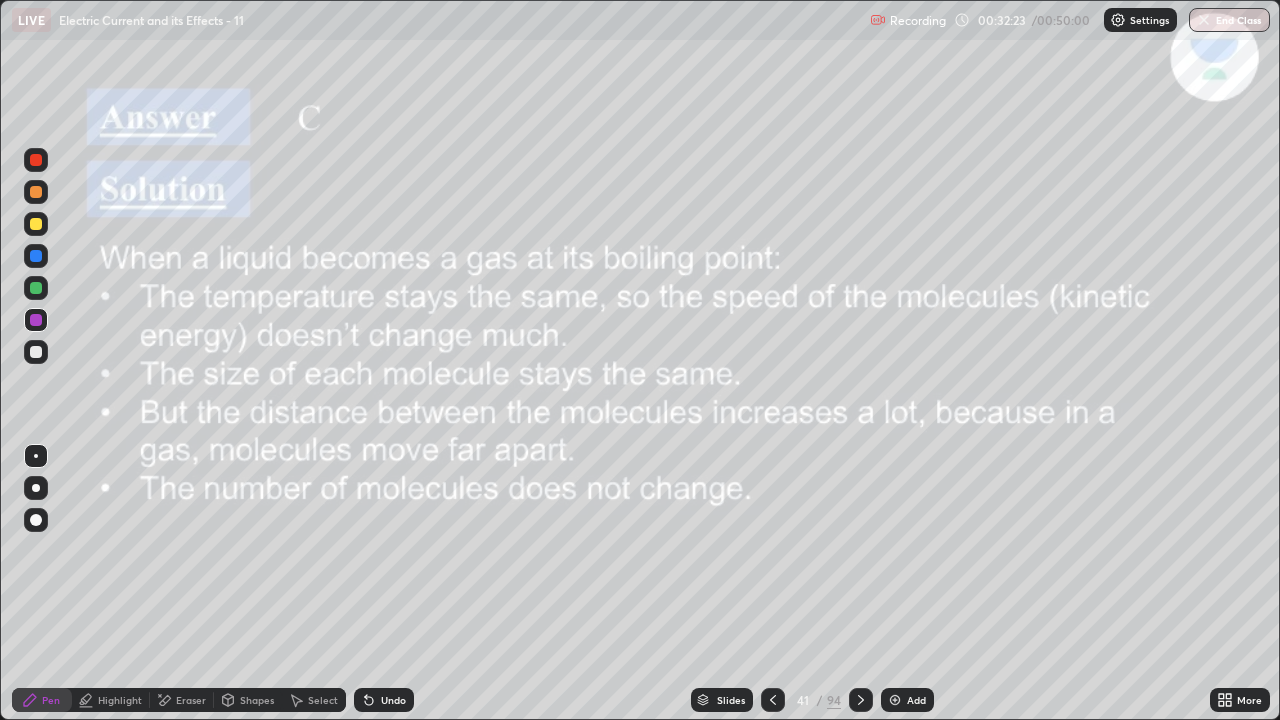 click 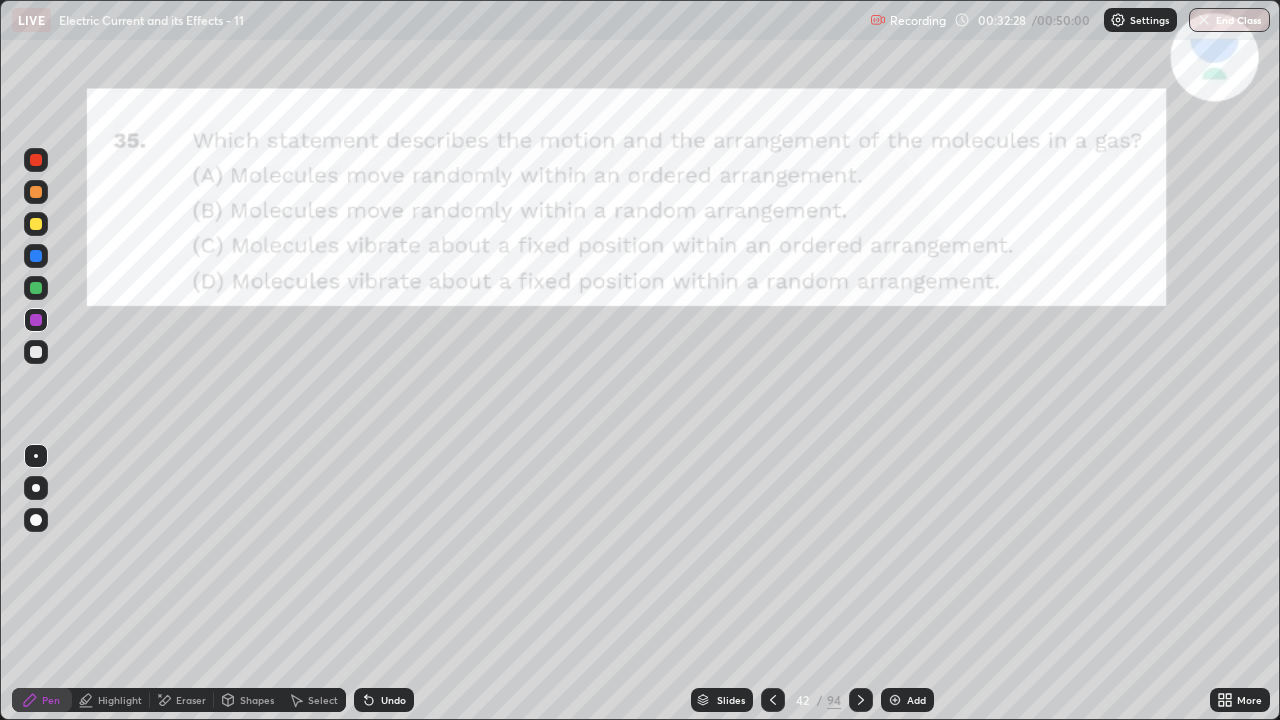 click 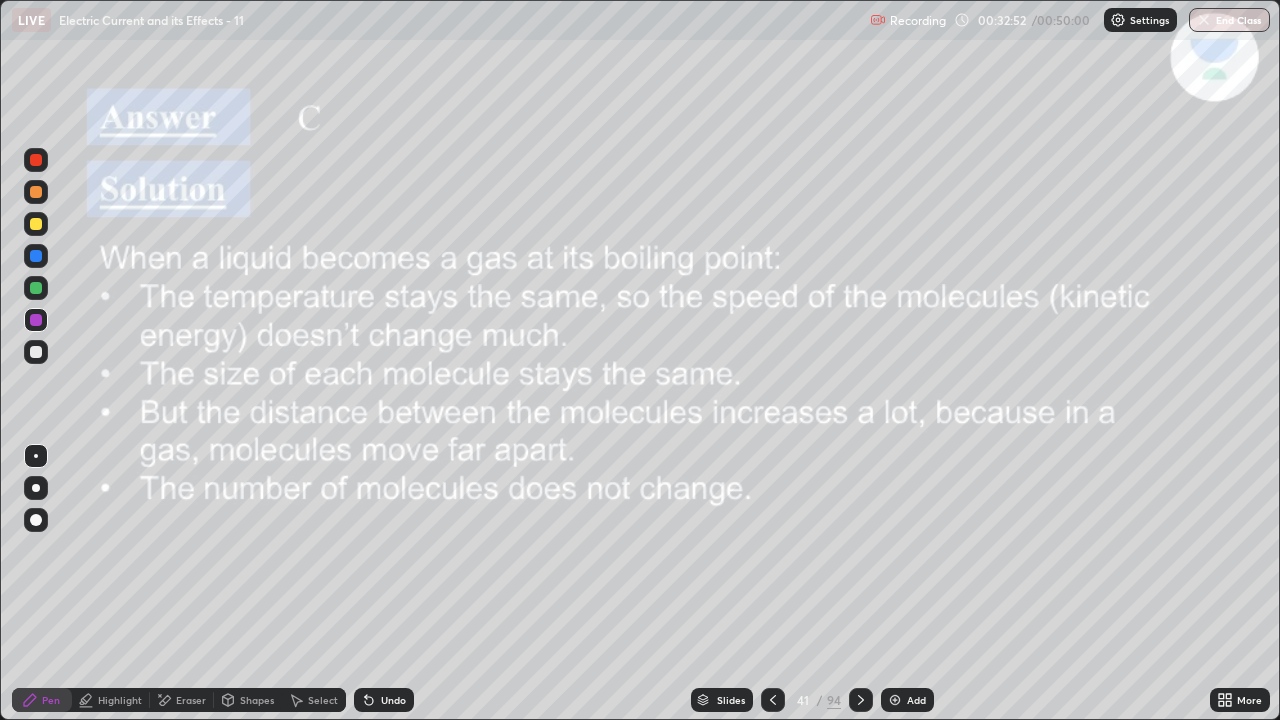 click 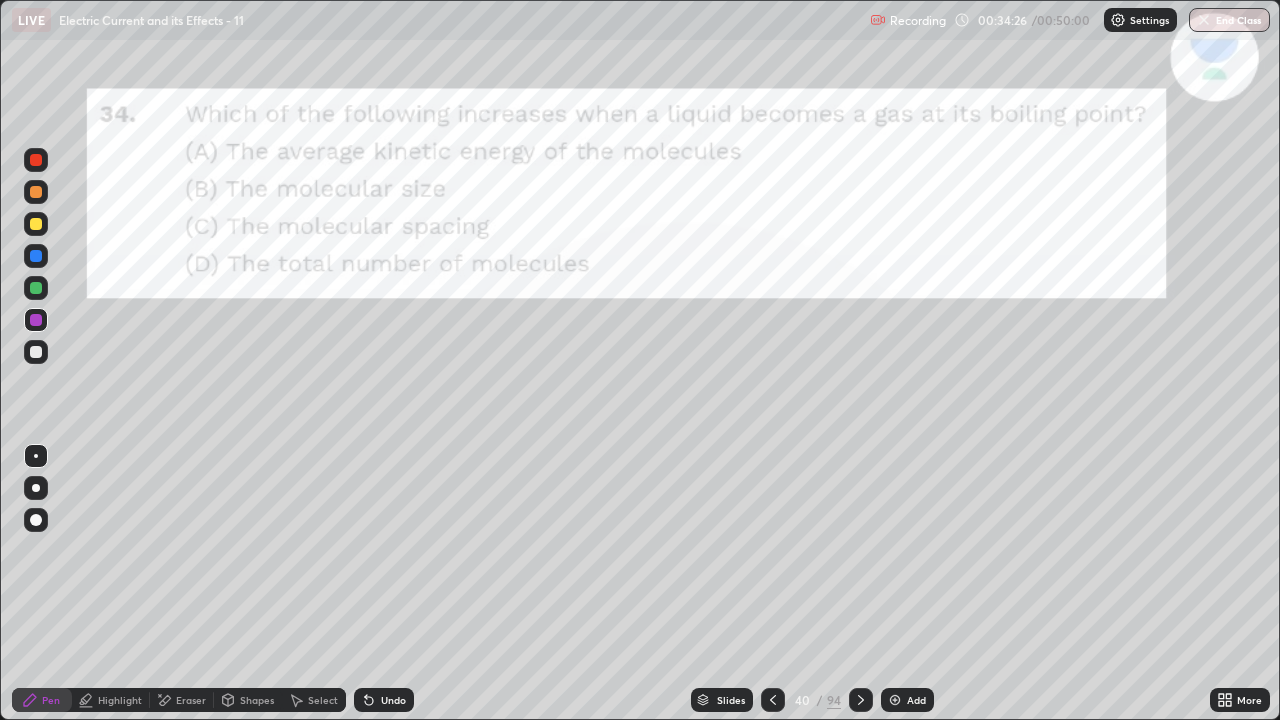 click 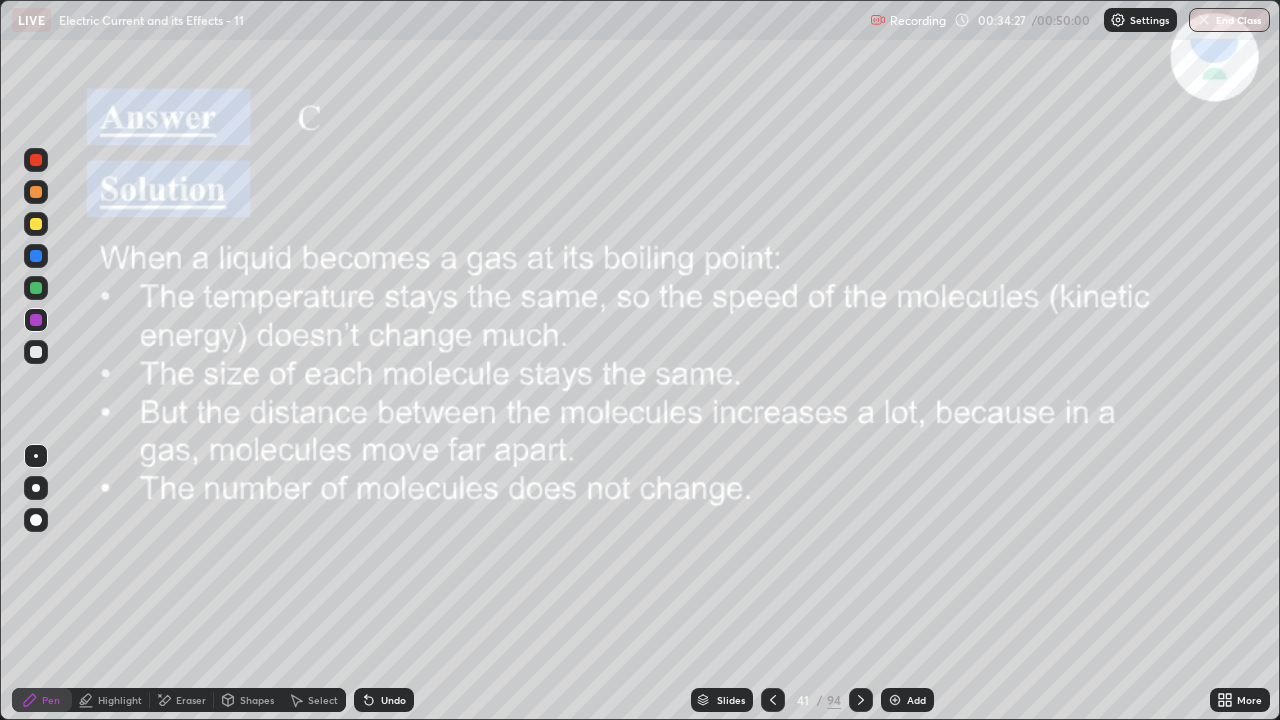 click 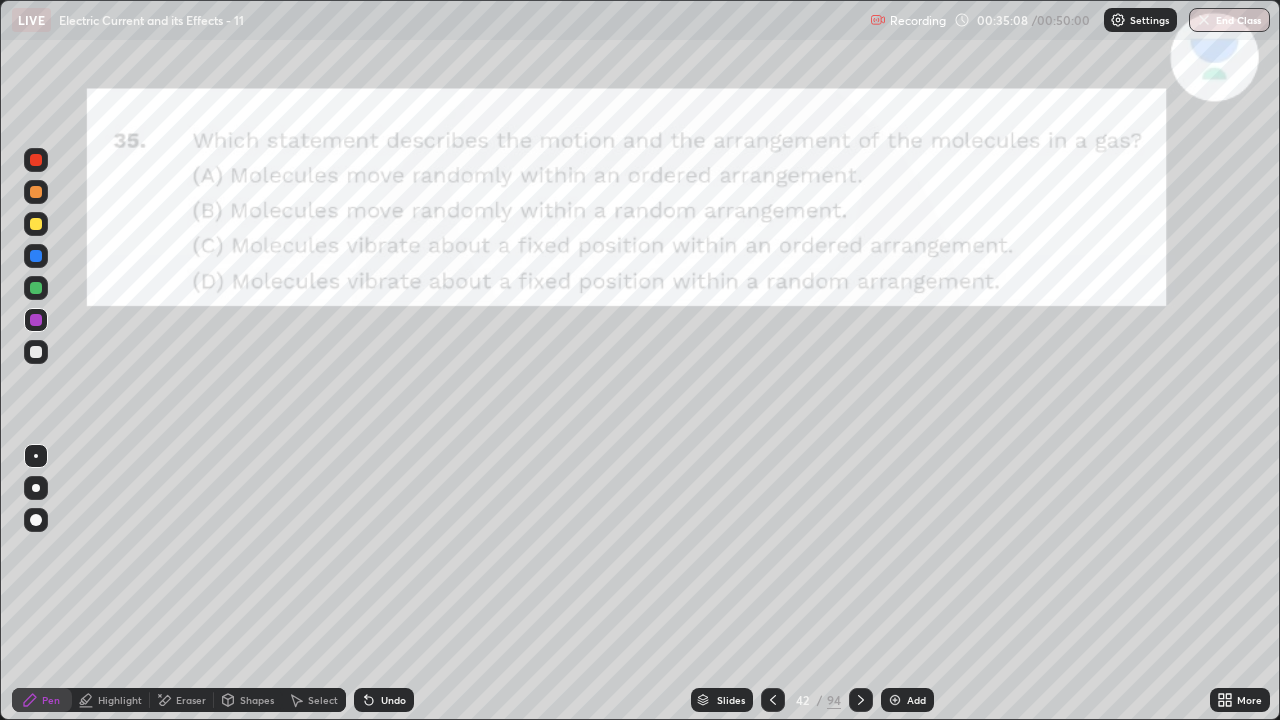 click 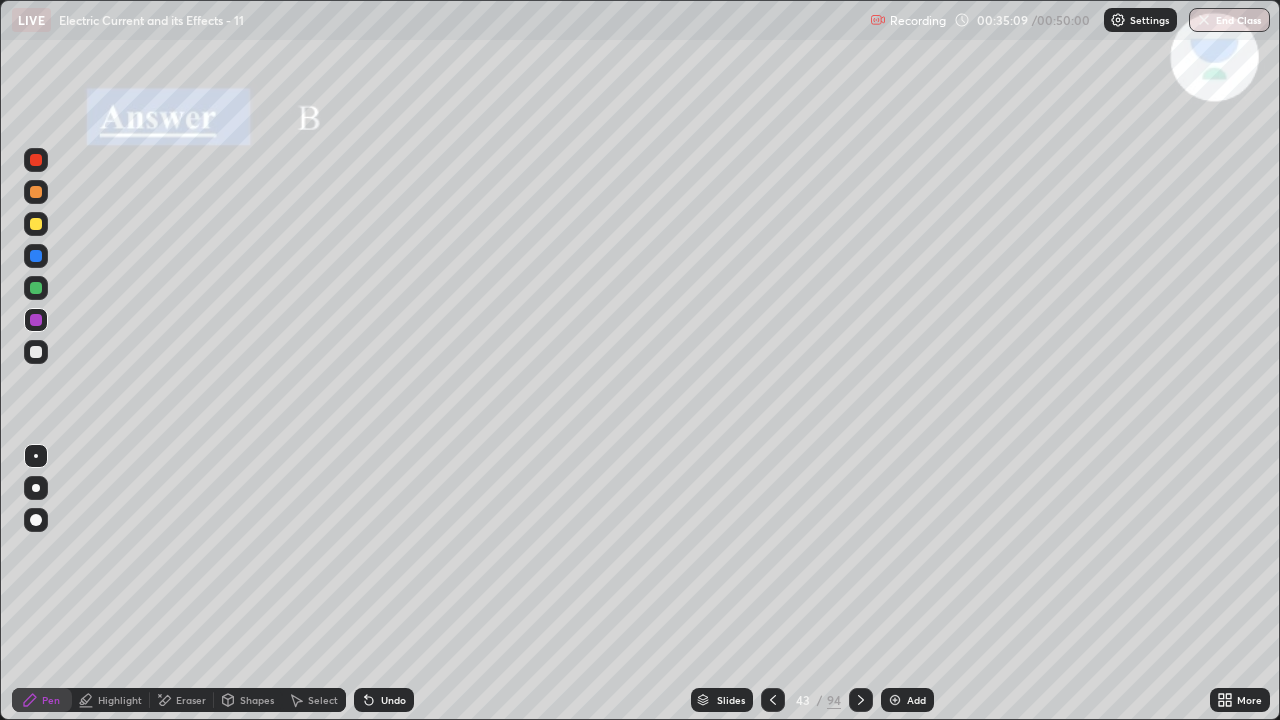 click 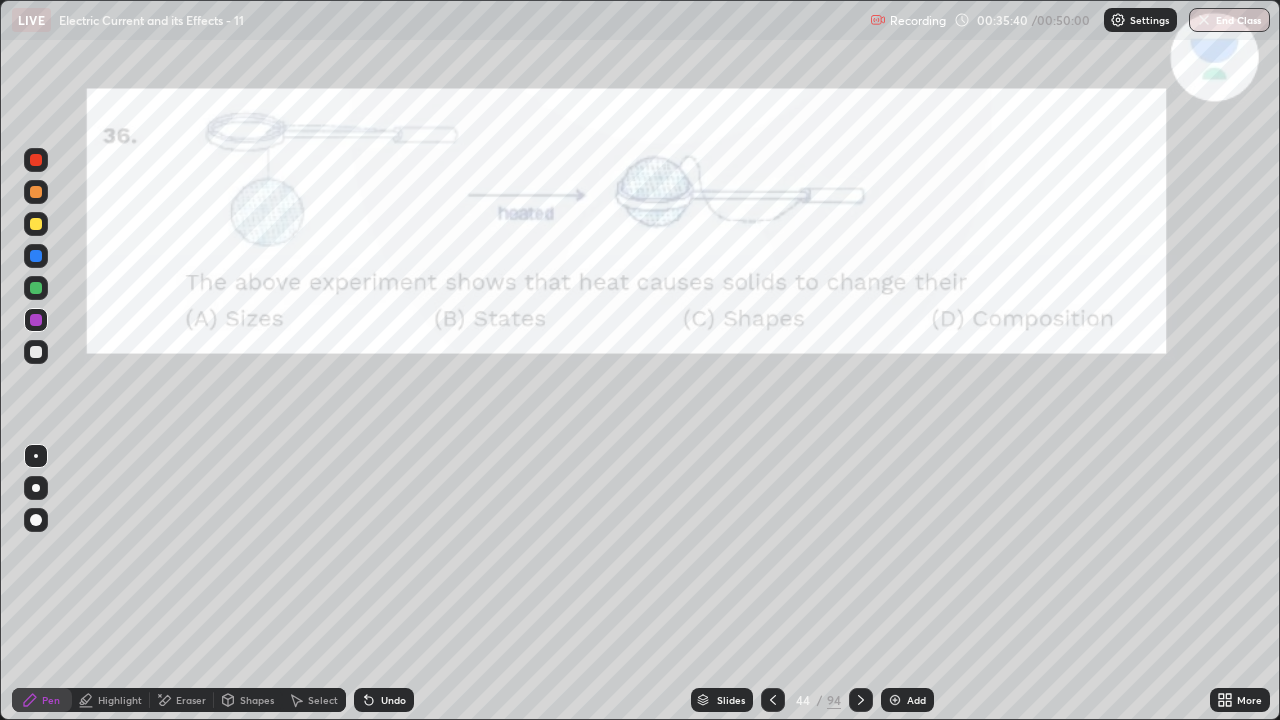click on "Select" at bounding box center [314, 700] 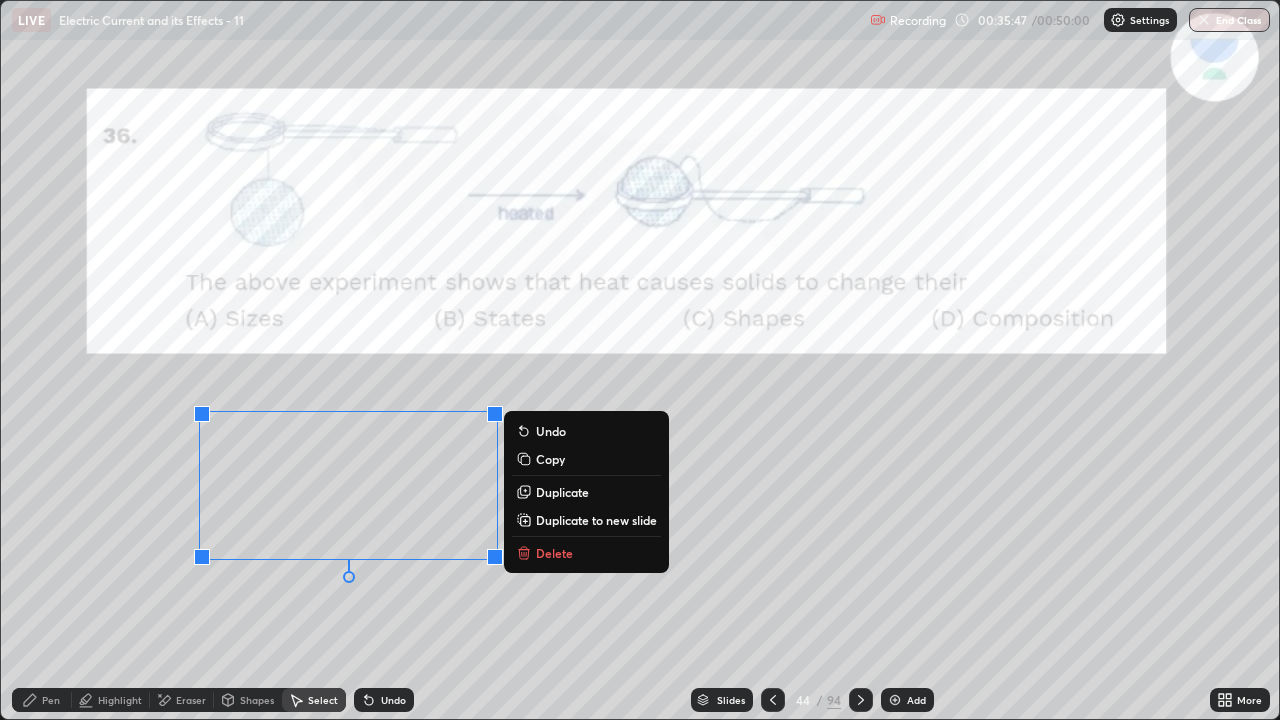 click on "0 ° Undo Copy Duplicate Duplicate to new slide Delete" at bounding box center [640, 360] 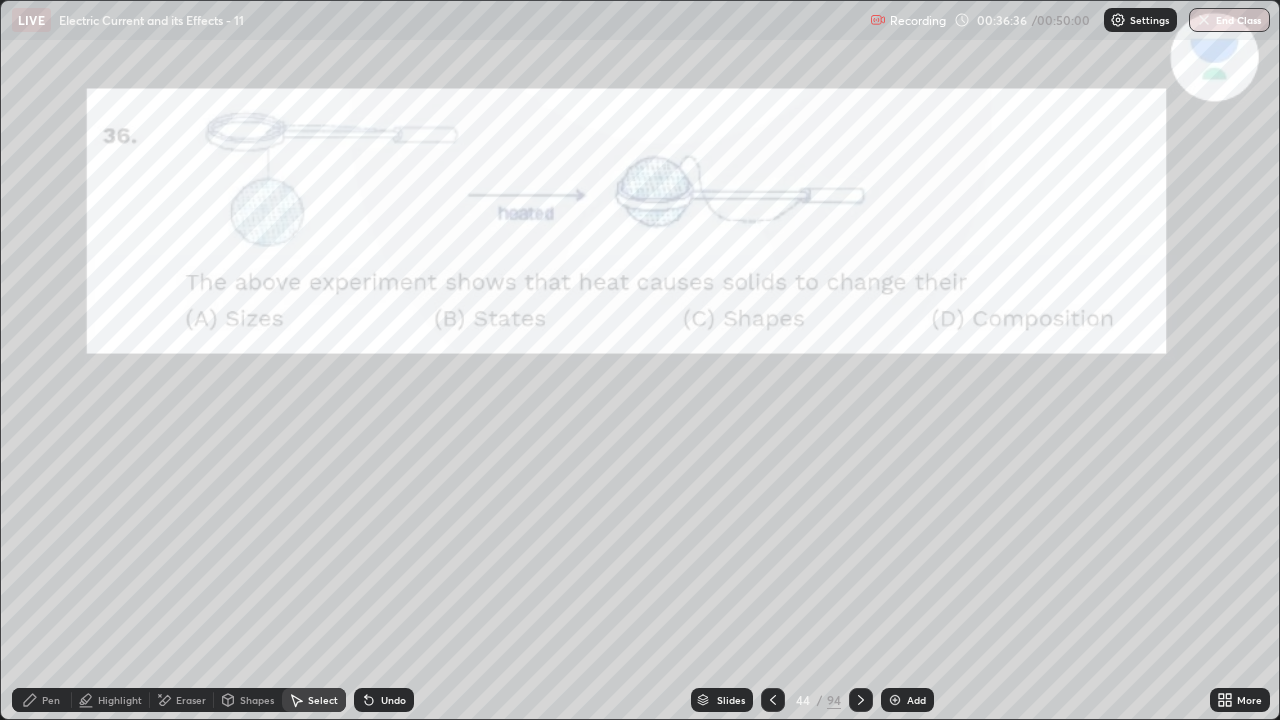 click on "0 ° Undo Copy Duplicate Duplicate to new slide Delete" at bounding box center (640, 360) 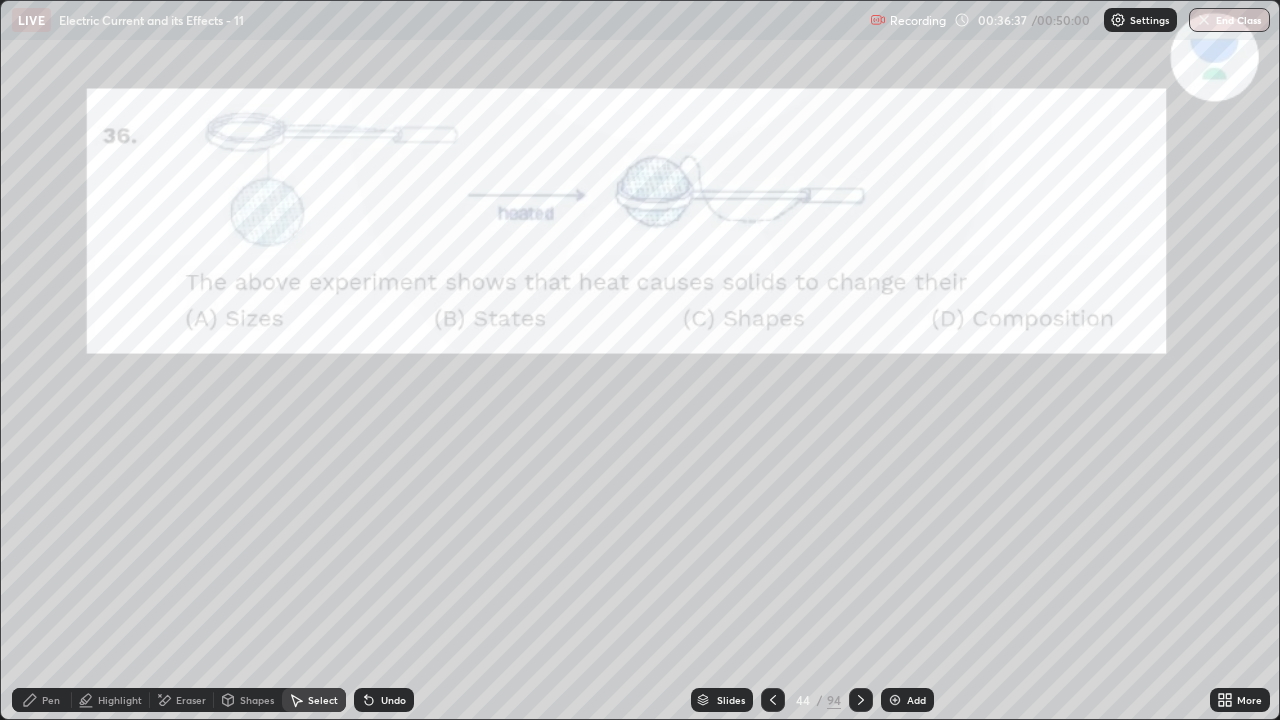 click on "Pen" at bounding box center (42, 700) 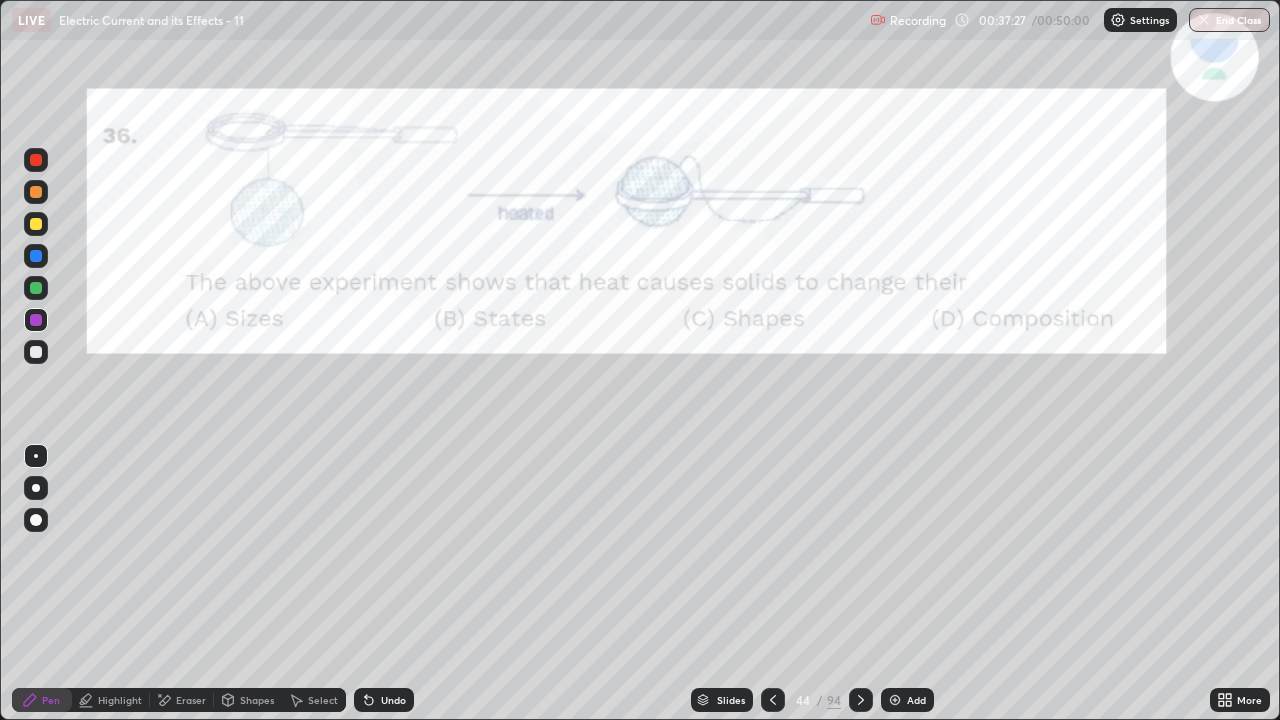click 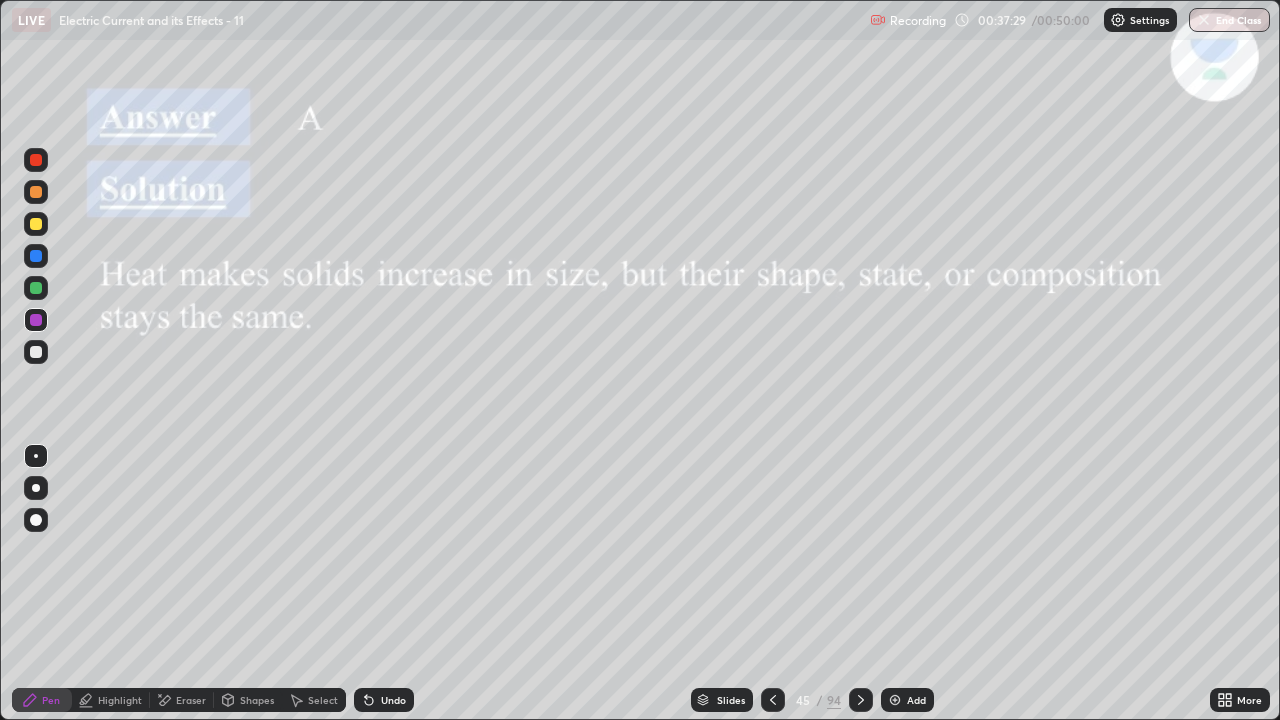 click 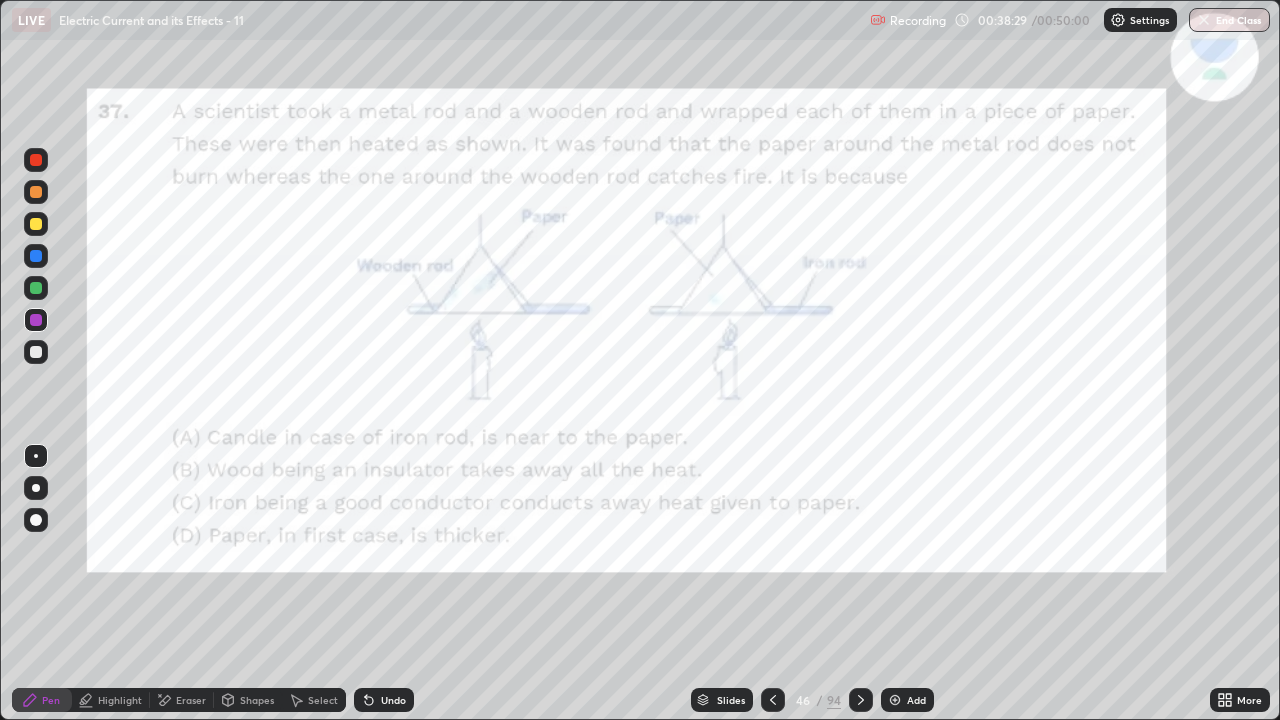 click 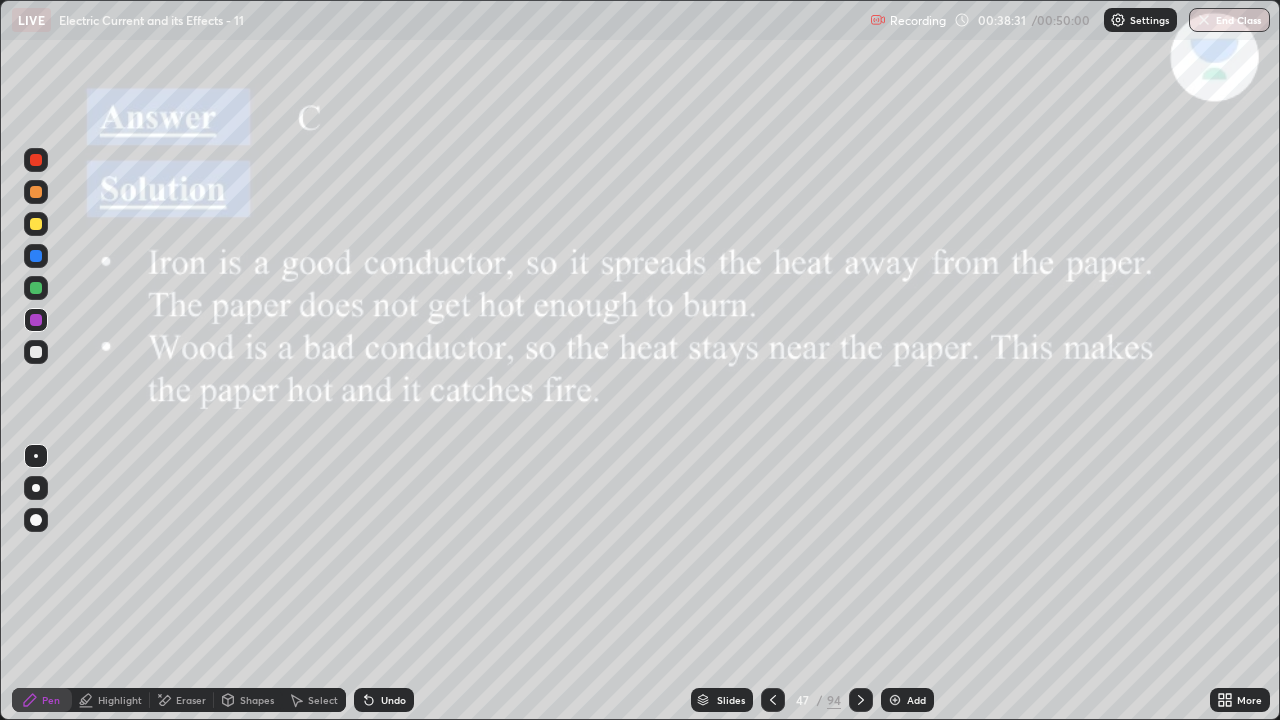 click 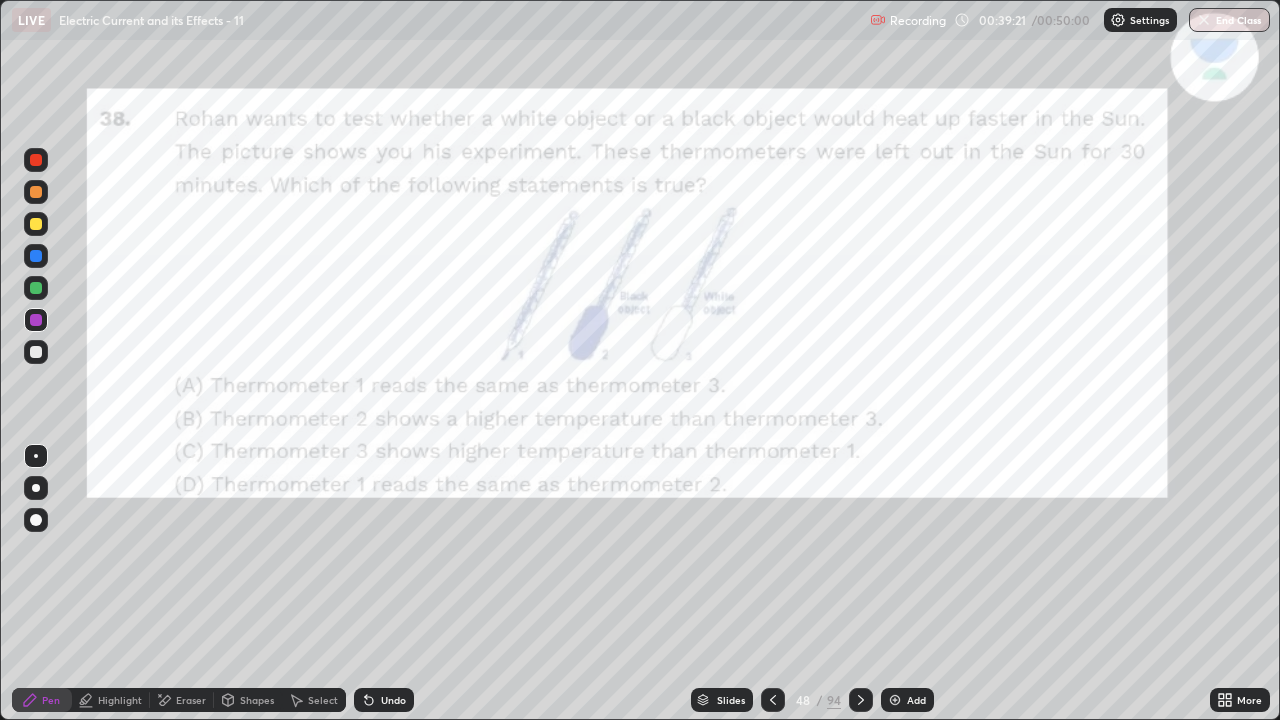 click 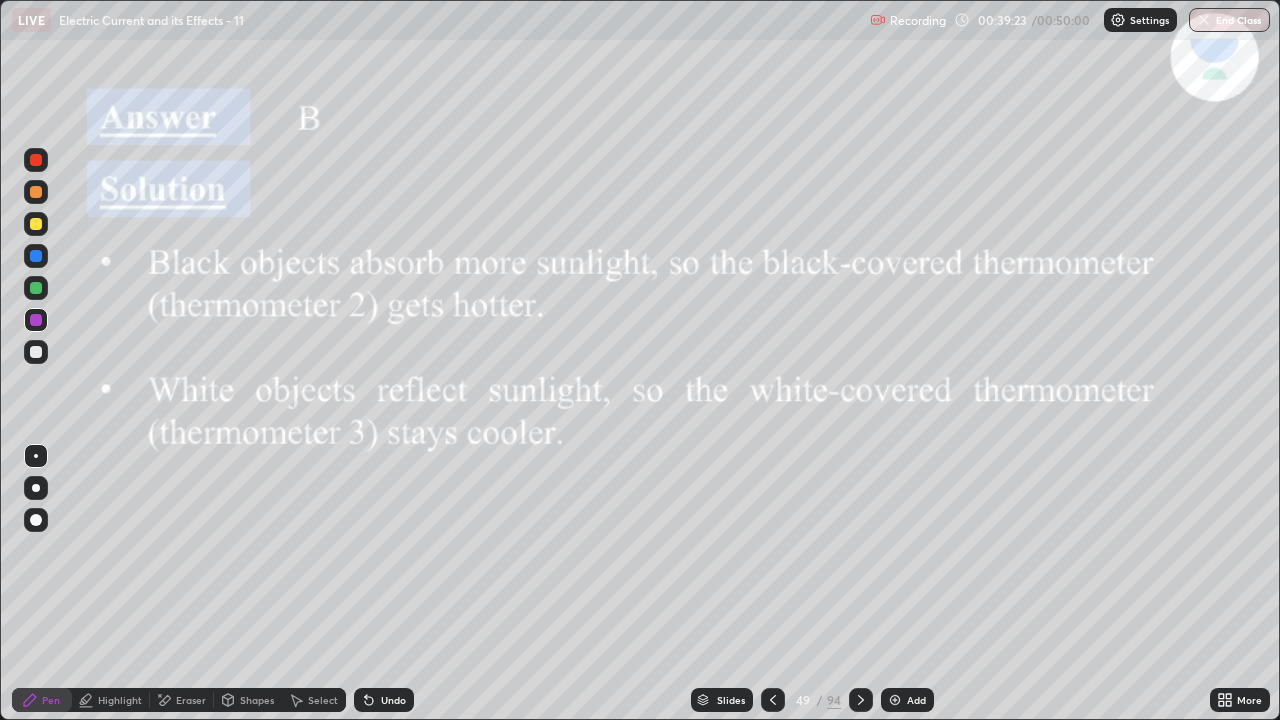 click 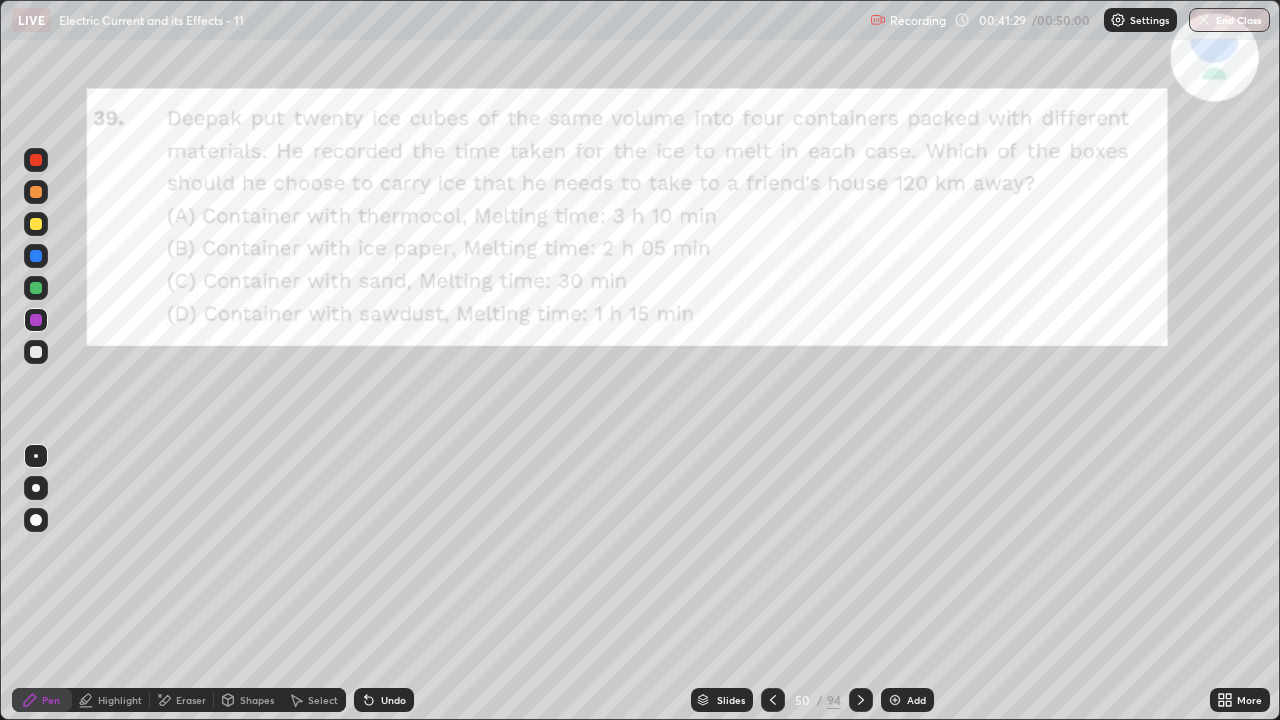 click 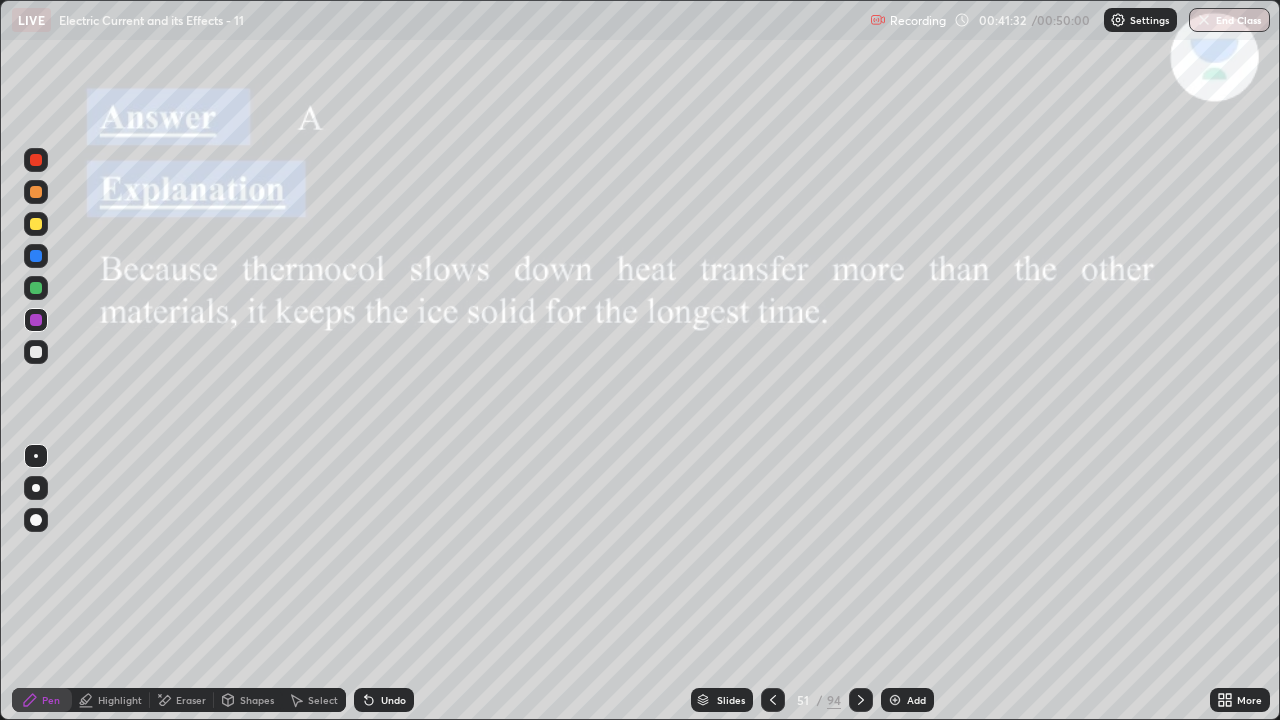 click 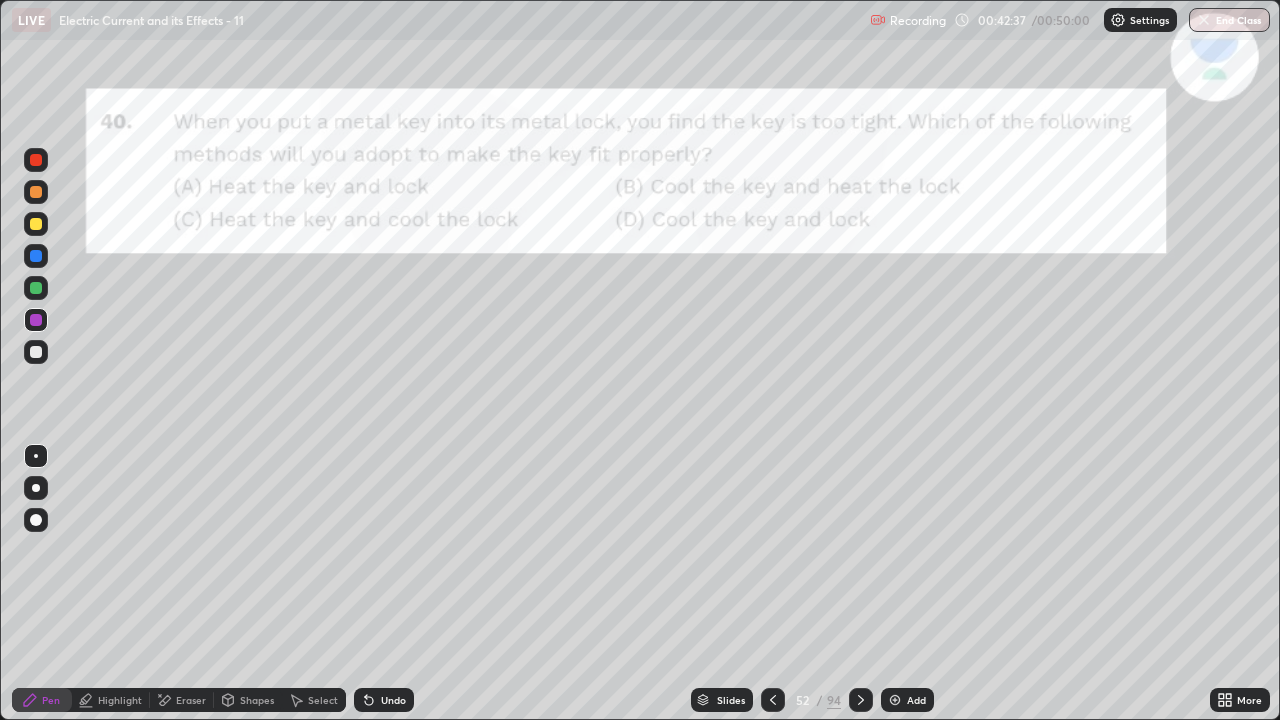 click at bounding box center [861, 700] 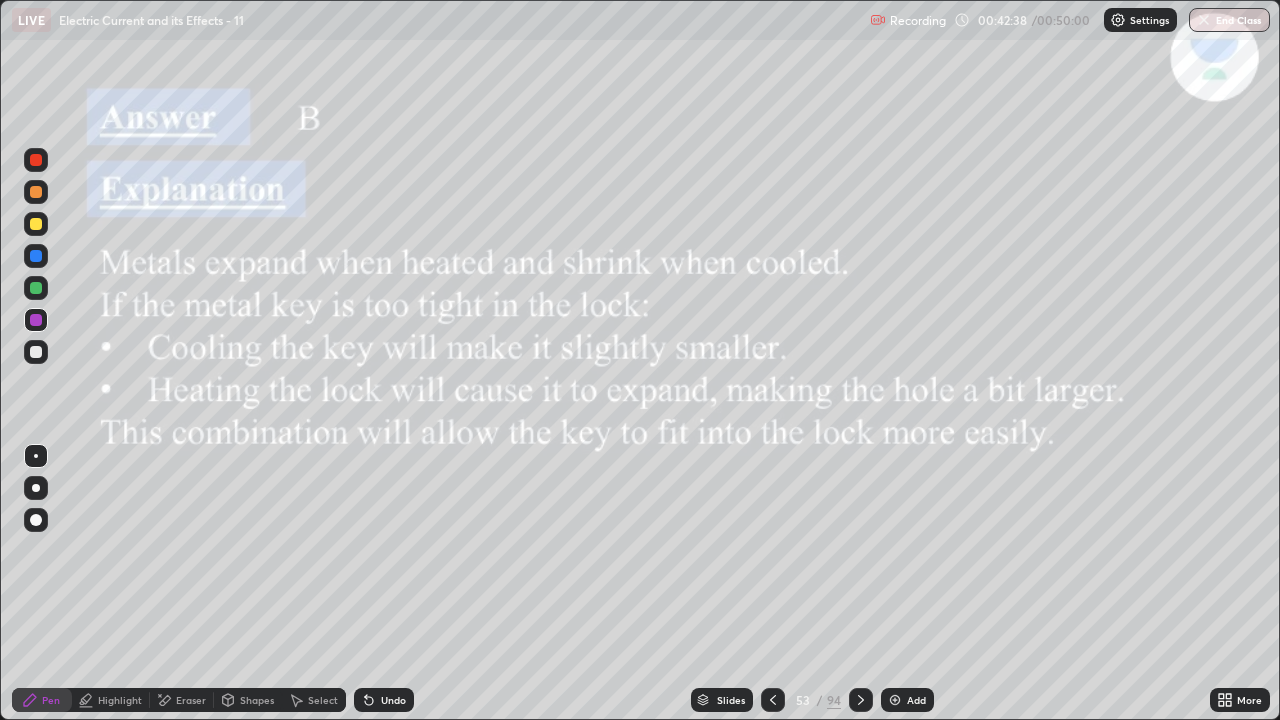 click at bounding box center (861, 700) 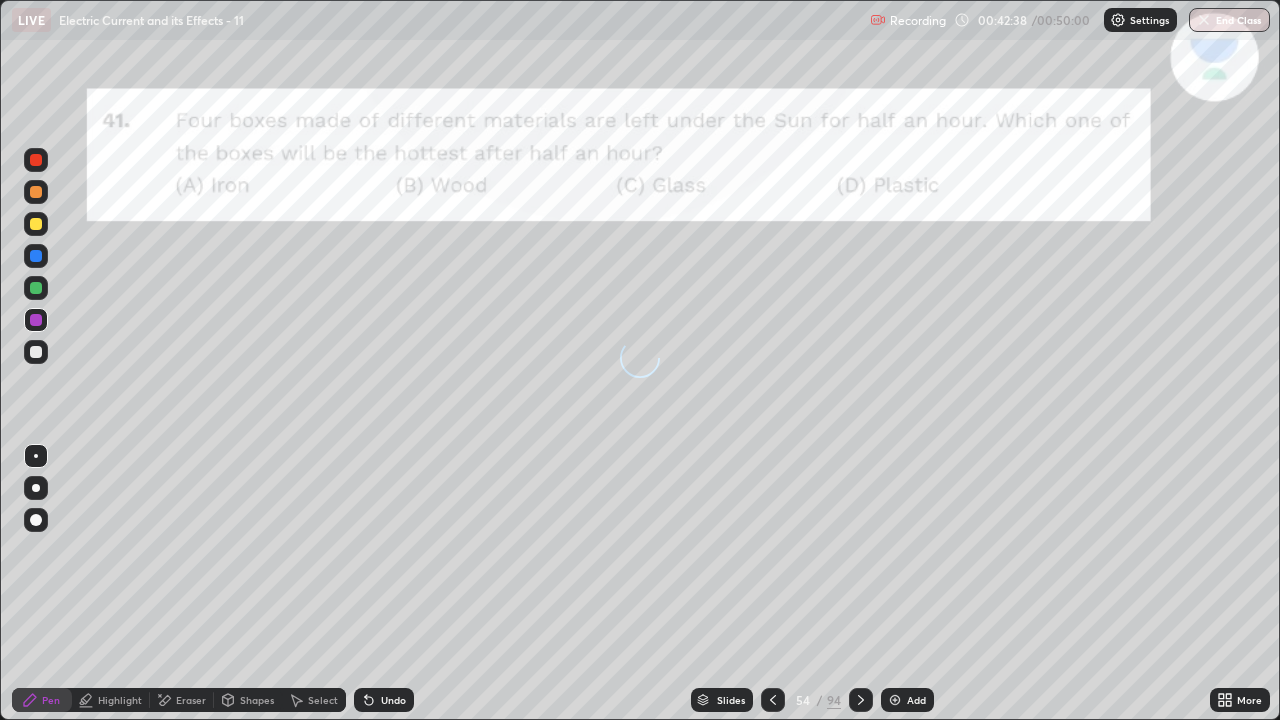 click 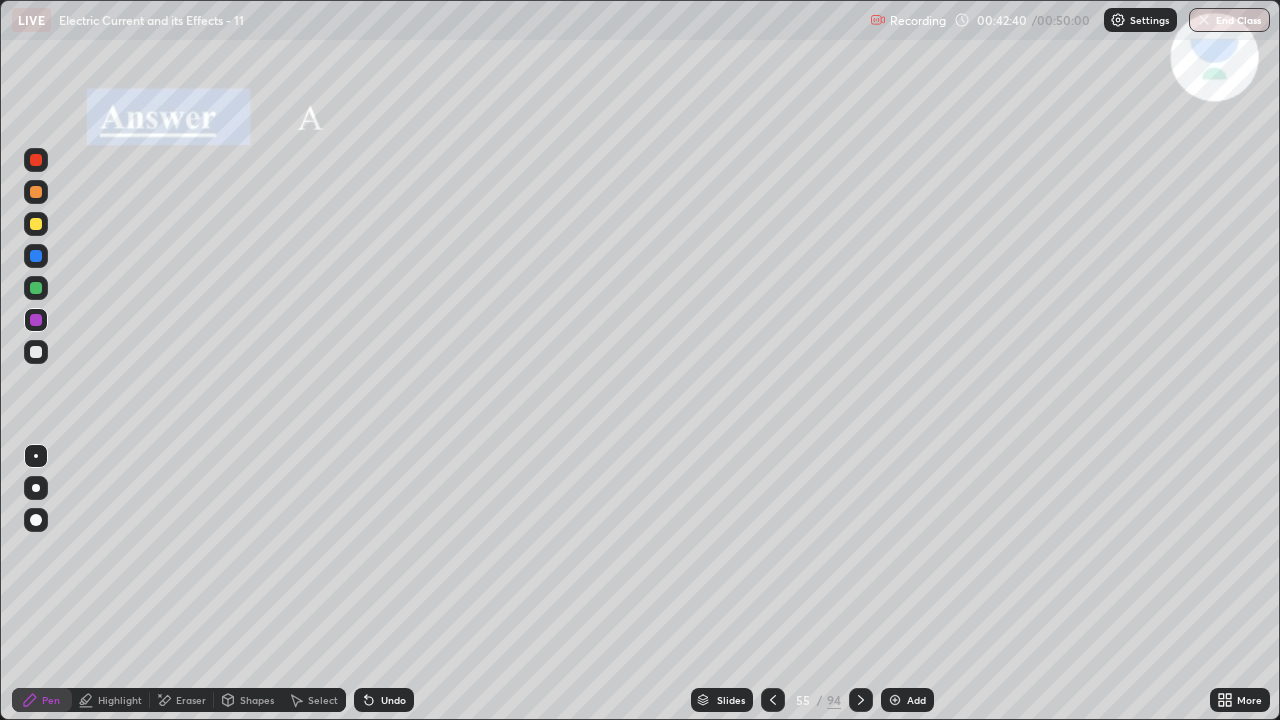click 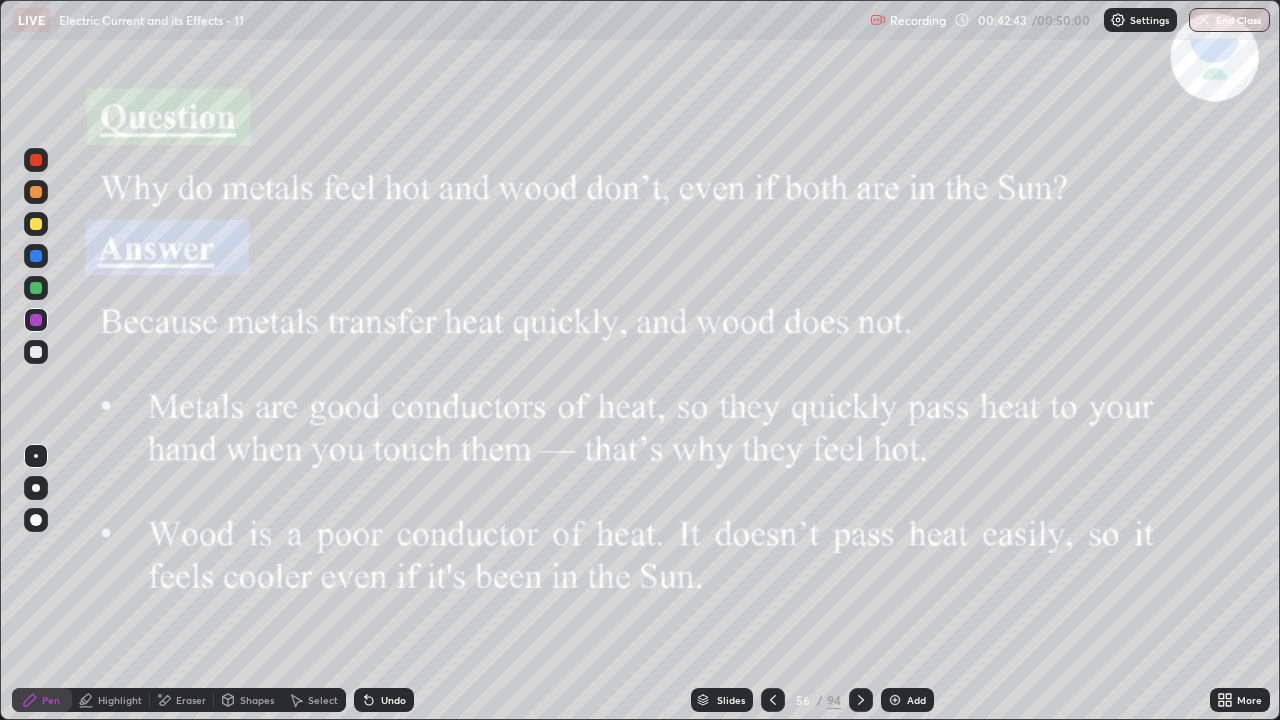 click 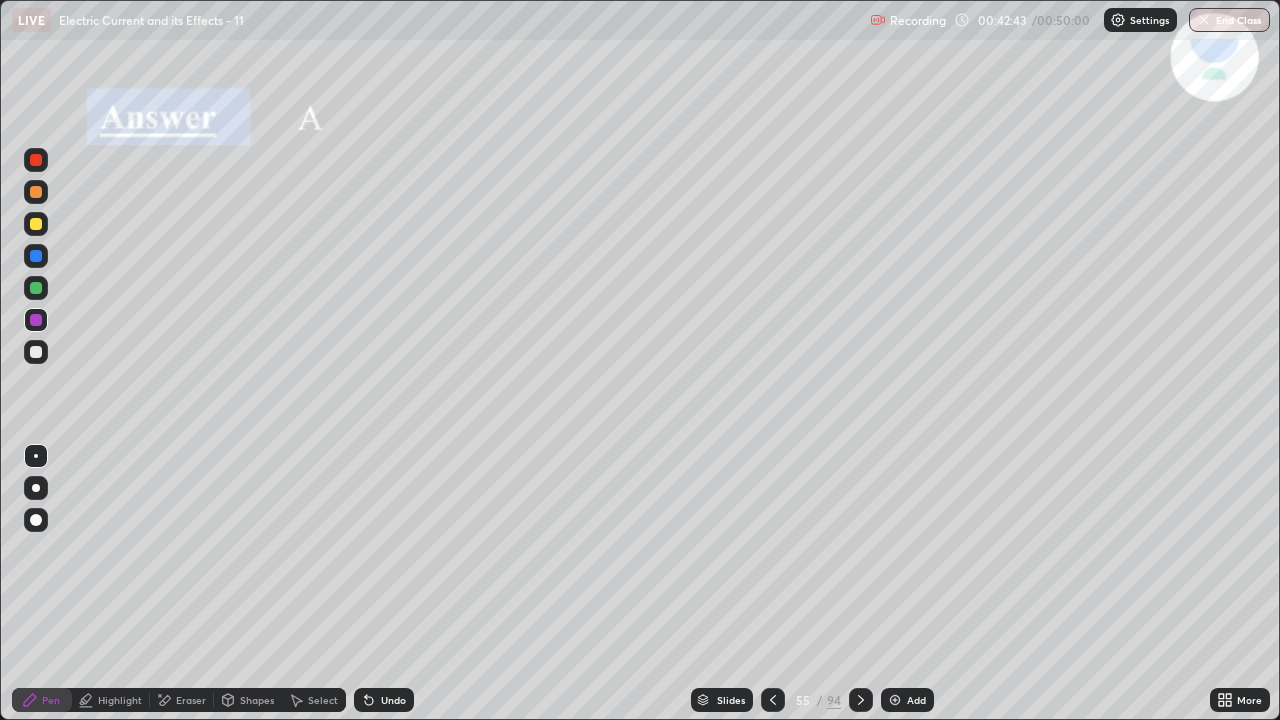 click at bounding box center [773, 700] 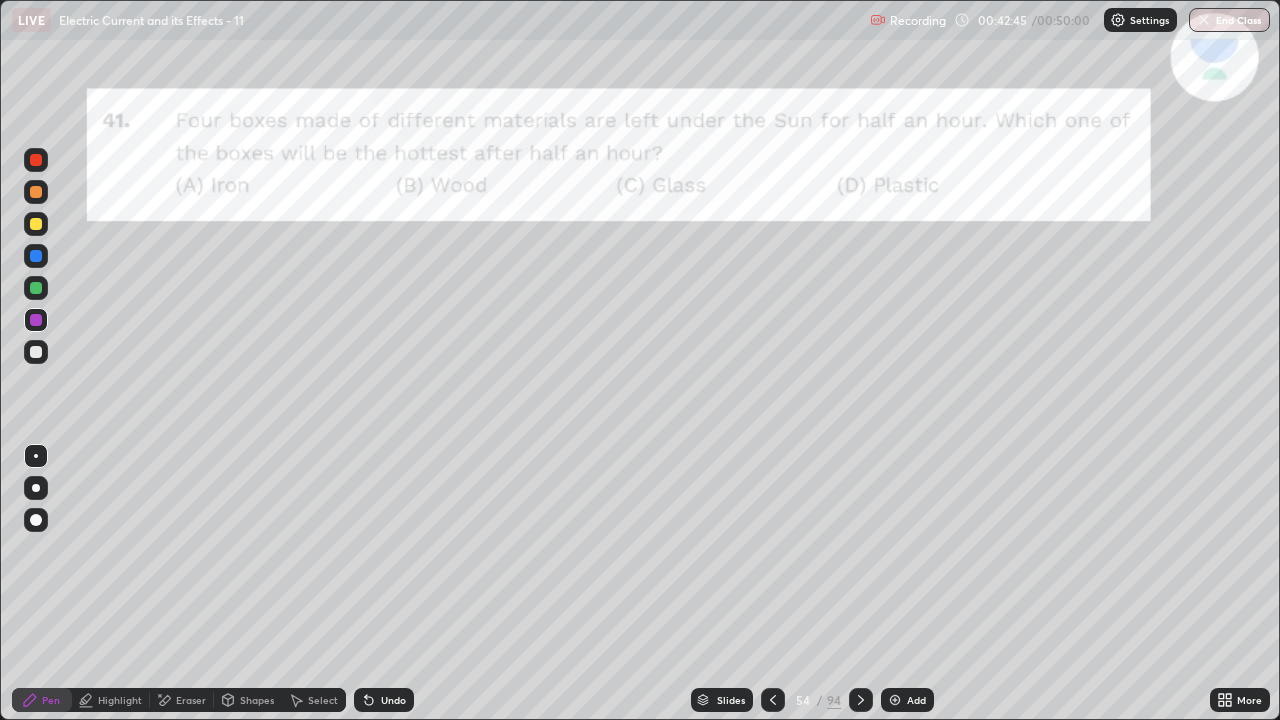 click at bounding box center (773, 700) 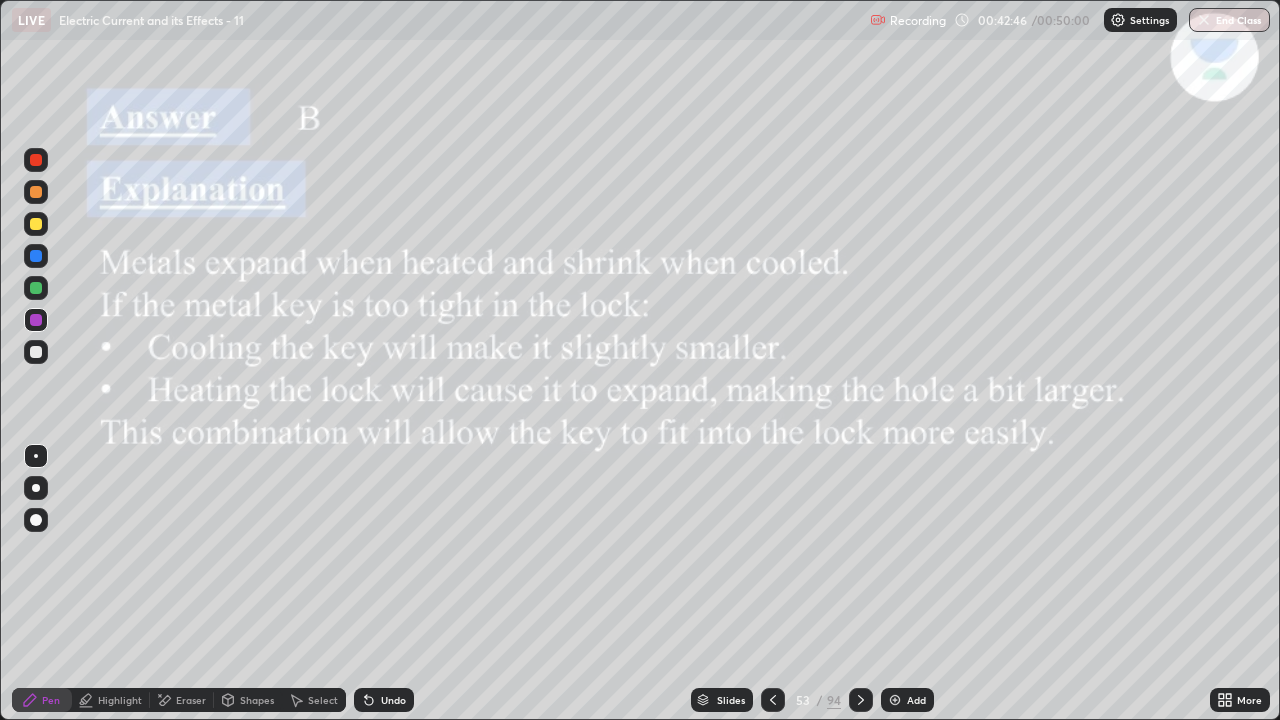 click 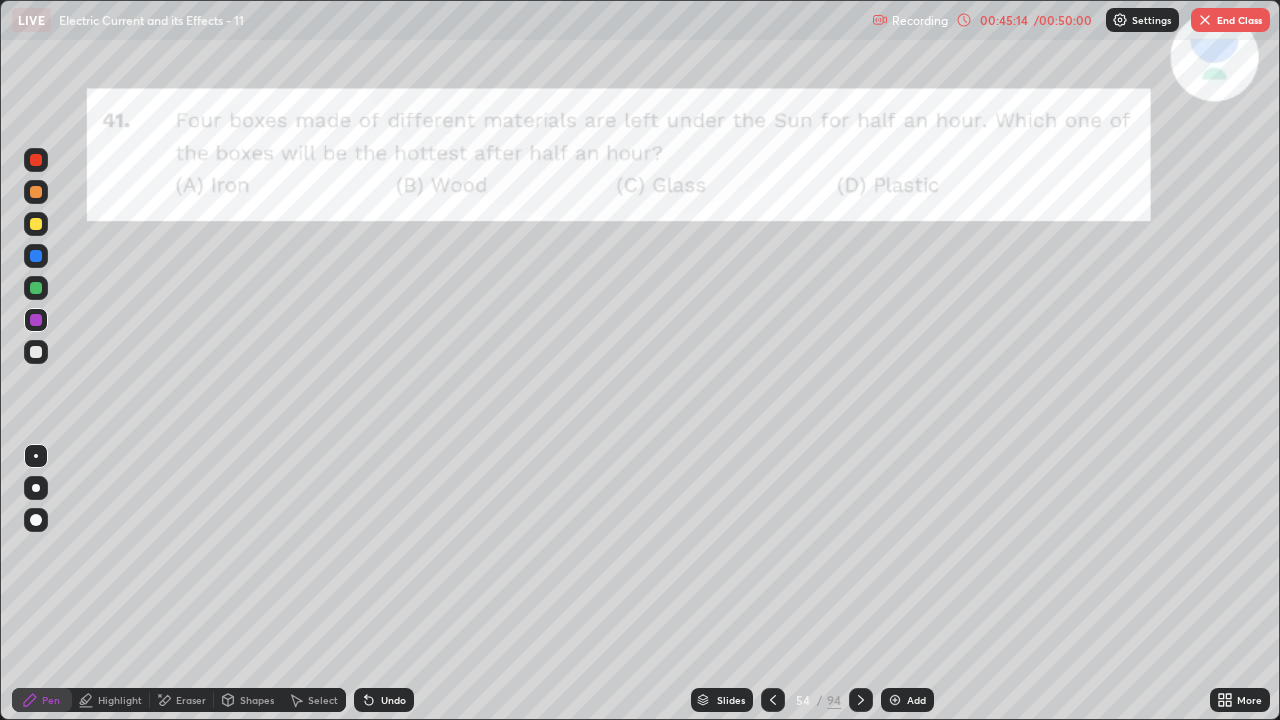 click 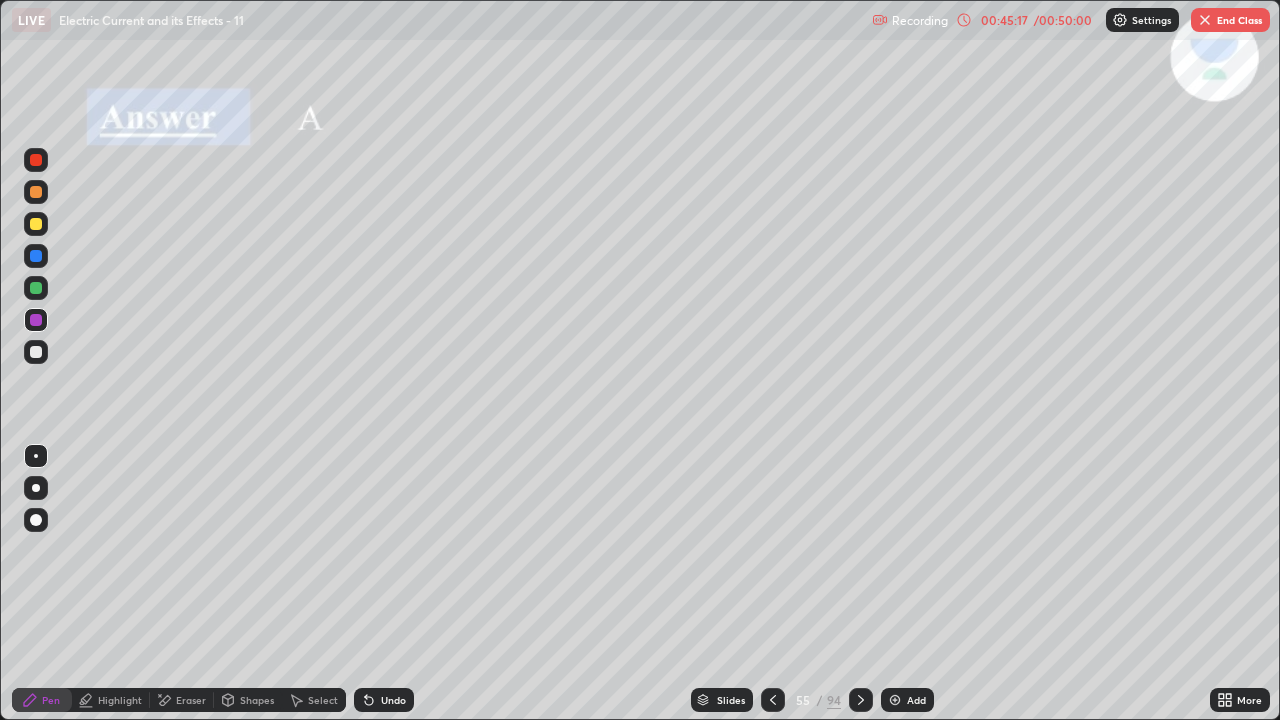 click 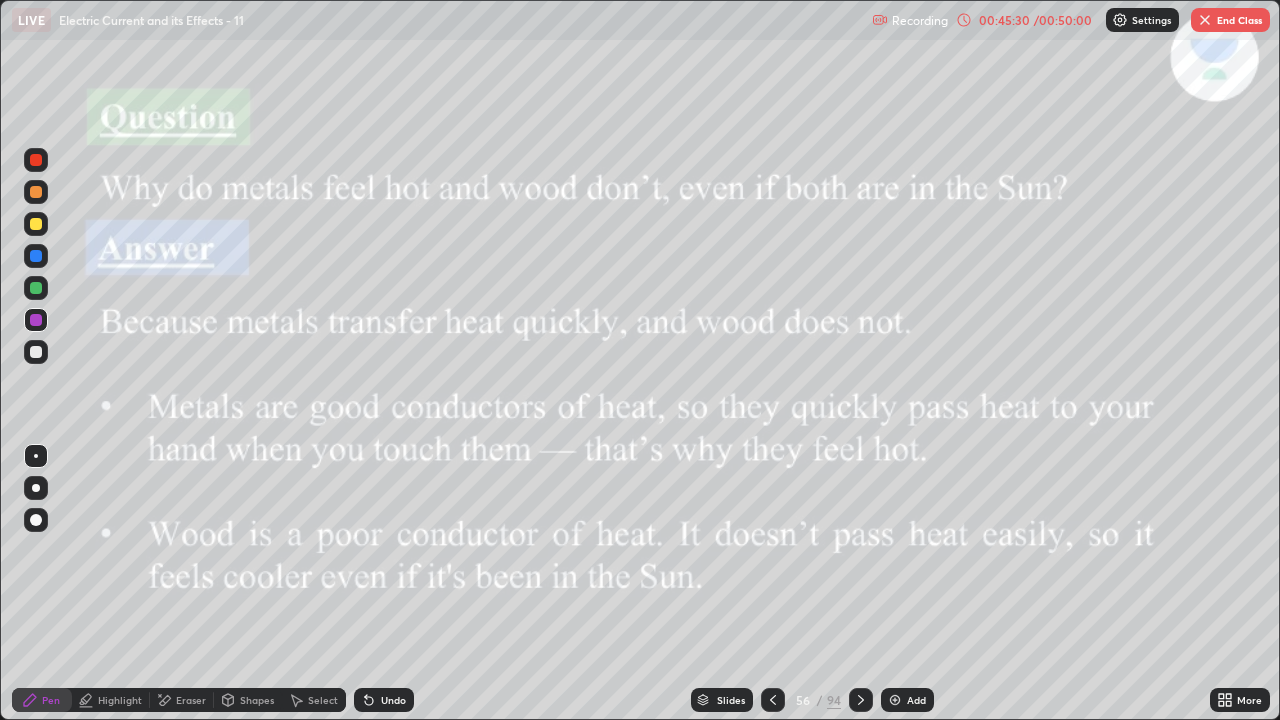 click 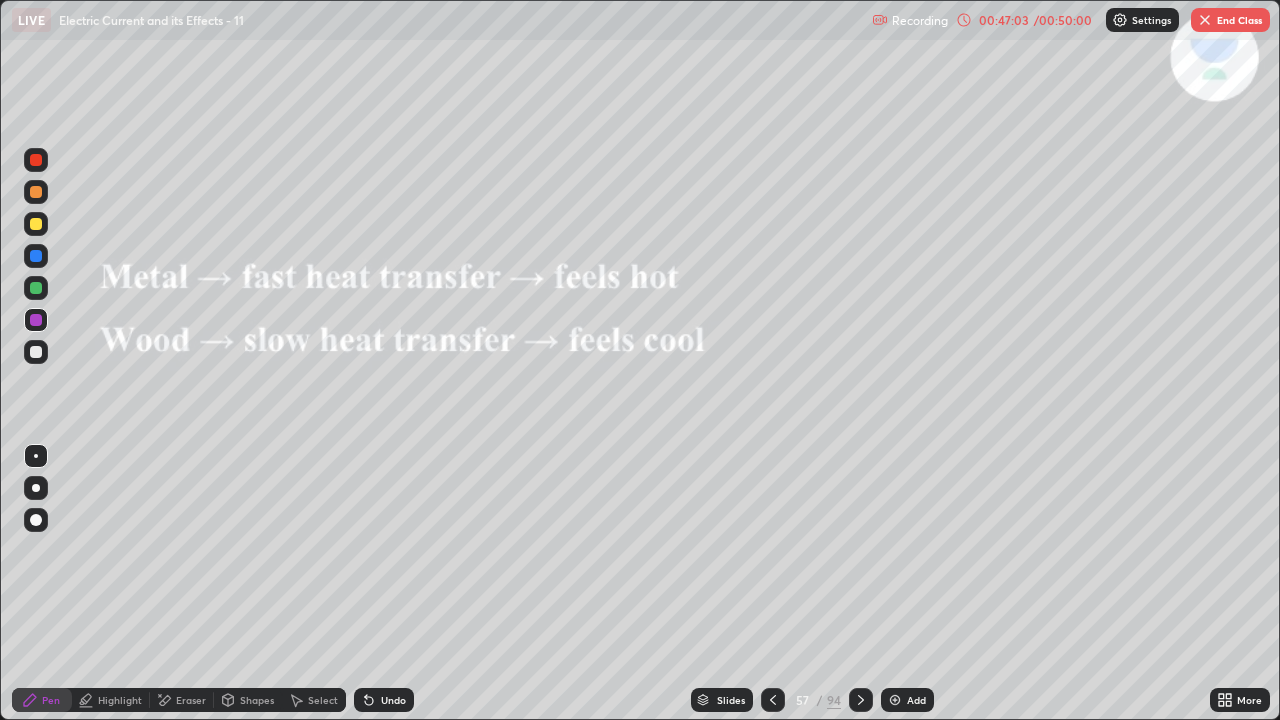 click at bounding box center (1205, 20) 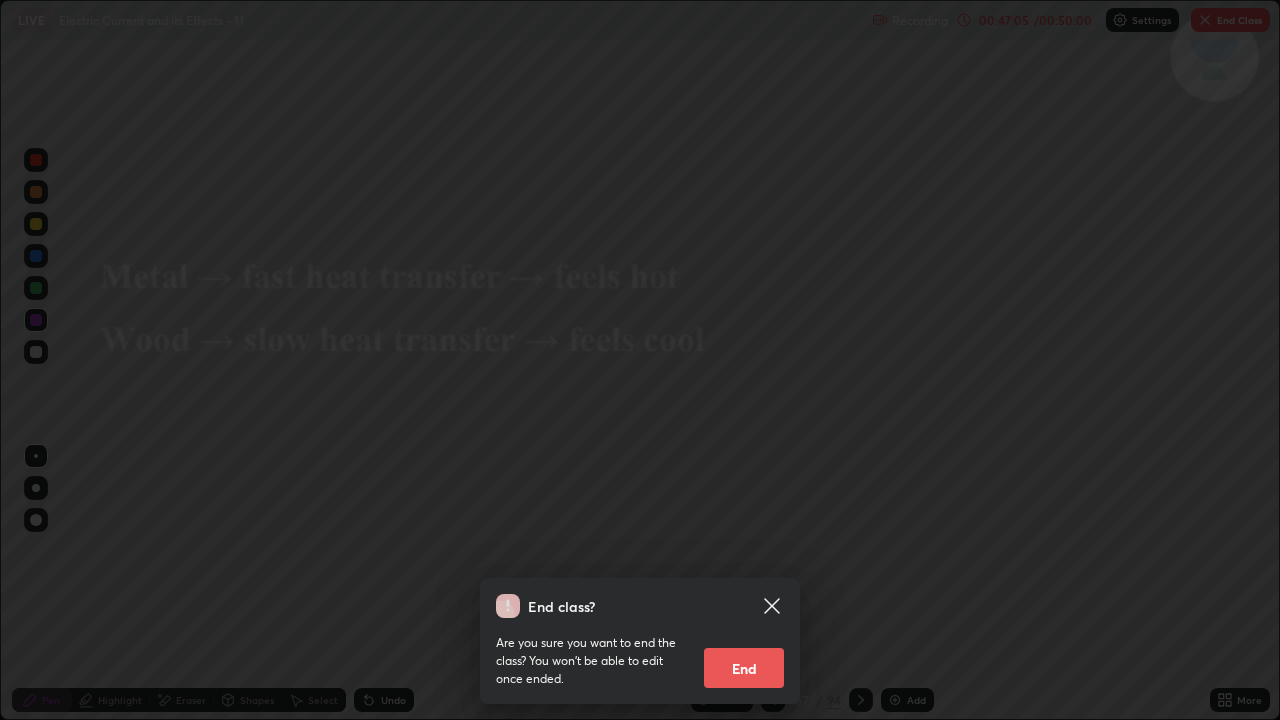 click on "End" at bounding box center [744, 668] 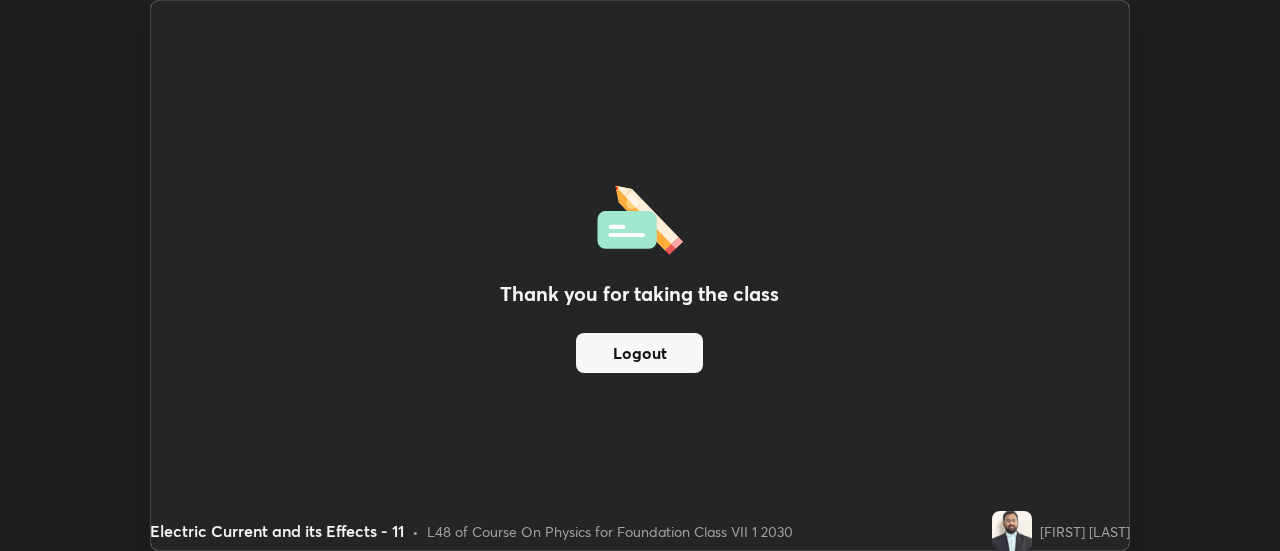 scroll, scrollTop: 551, scrollLeft: 1280, axis: both 